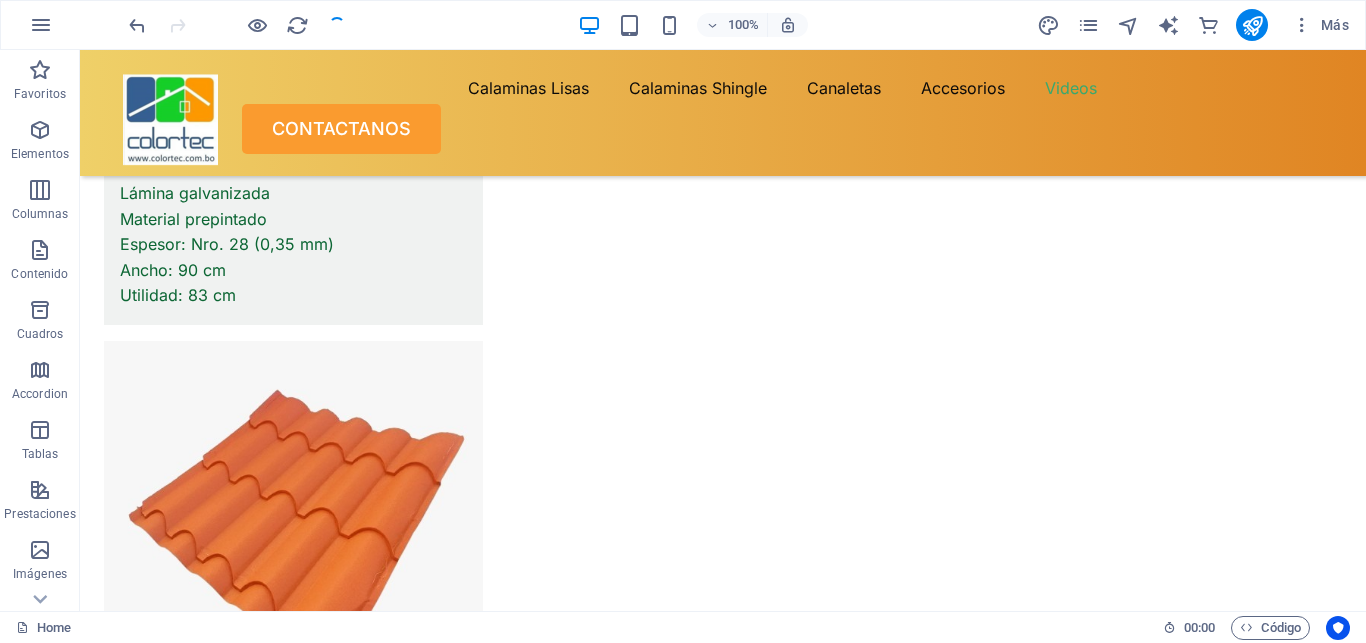 scroll, scrollTop: 14088, scrollLeft: 0, axis: vertical 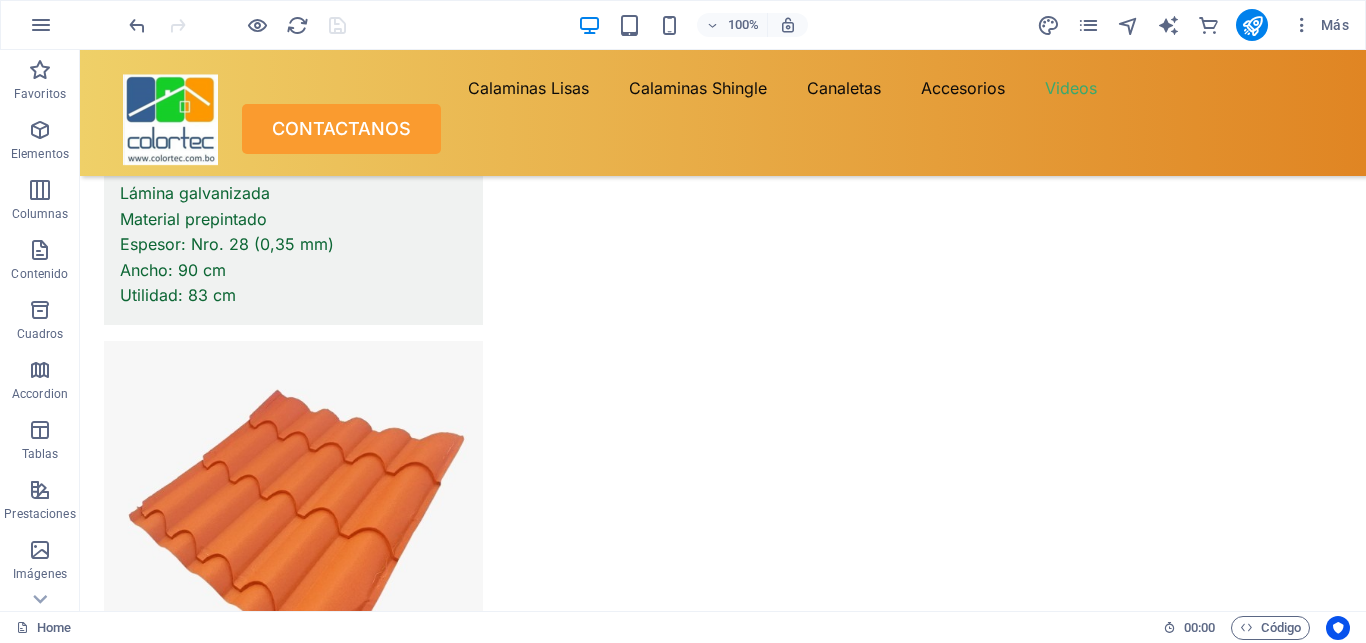click on "colortec.com.bo Home Favoritos Elementos Columnas Contenido Cuadros Accordion Tablas Prestaciones Imágenes Control deslizante Encabezado Pie de página Formularios Marketing Colecciones Comercio
H1   Texto en el fondo   Contenedor   Pie de página Saga   Barra de menús   Menú   Imagen   Contenedor   Imagen   Separador   Contenedor   Cuadros   Texto   Contenedor   Contenedor   Contenedor   Contenedor   Separador   Contenedor   Contenedor   H3   Separador   Contenedor   Texto   H3   Contenedor   Contenedor   Separador   Icono   Logo   Botón   Texto   Separador   Contenedor   H3   Separador   Contenedor   Separador   Icono   Separador   Icono   Texto   Contenedor   Contenedor   Separador   Contenedor   Contenedor   H3   Contenedor   Texto   Tarjetas   Contenedor 100% Más Home 00 : 00 Código
less
#eea311 0 %" at bounding box center (683, 321) 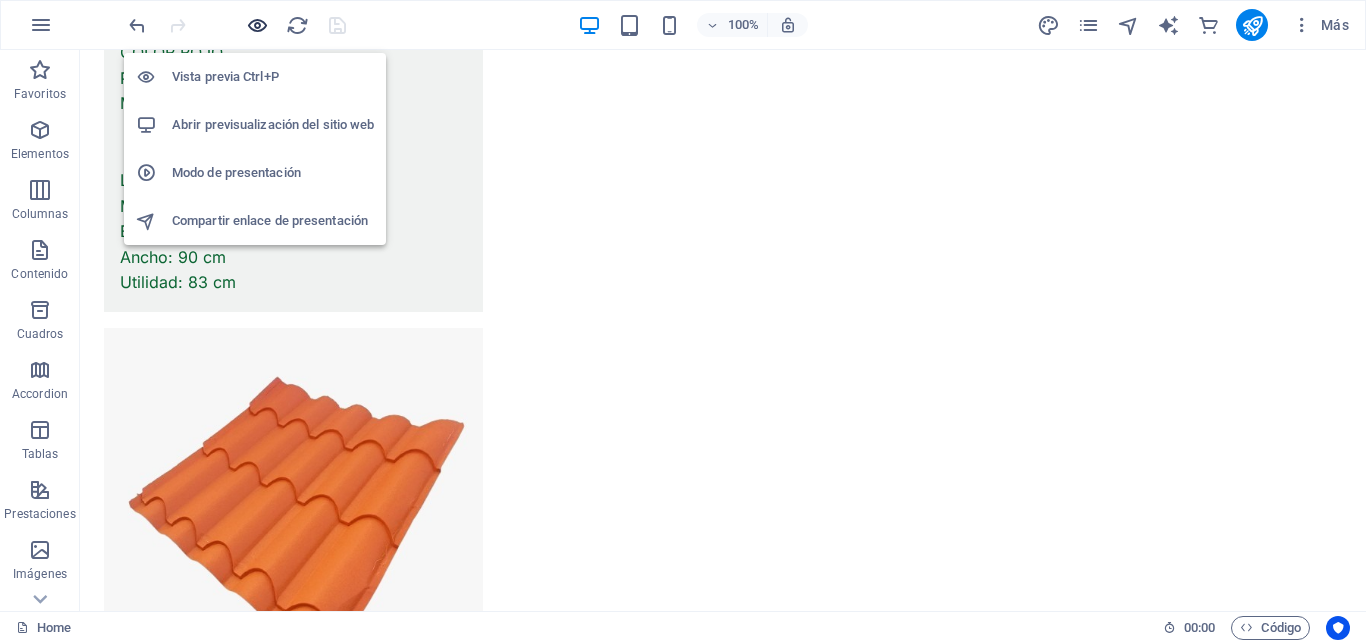 click at bounding box center (257, 25) 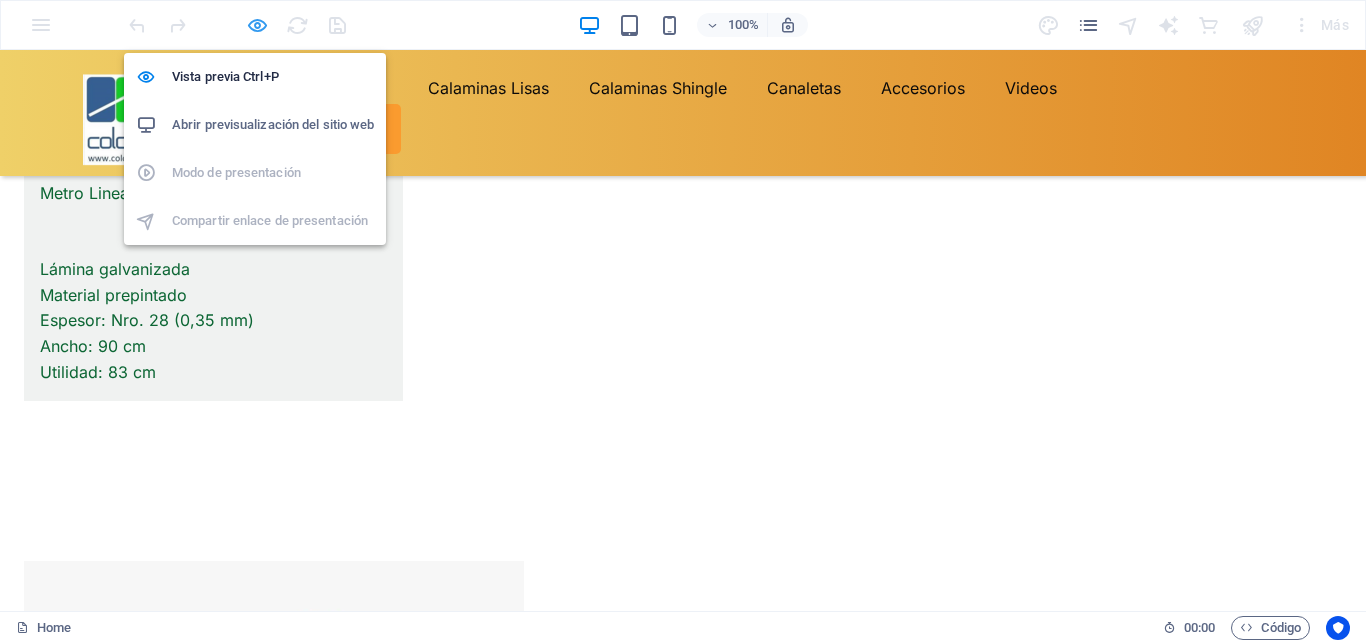 scroll, scrollTop: 255, scrollLeft: 0, axis: vertical 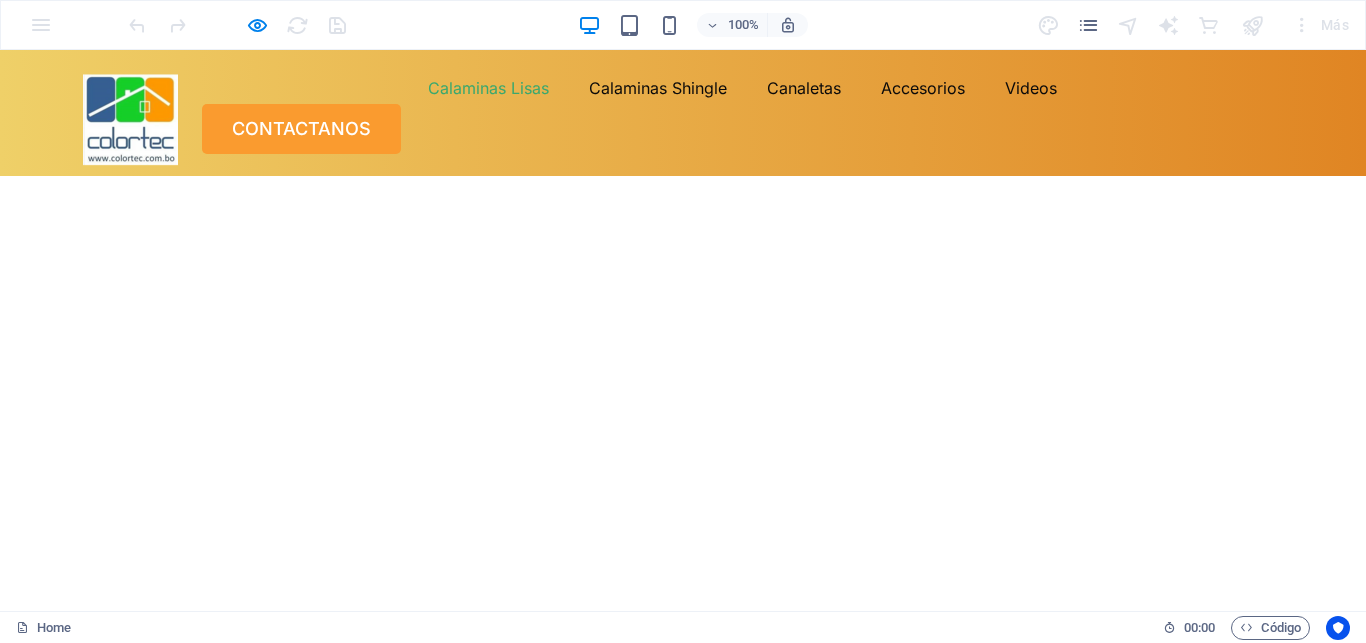 click on "Calaminas Lisas" at bounding box center (488, 88) 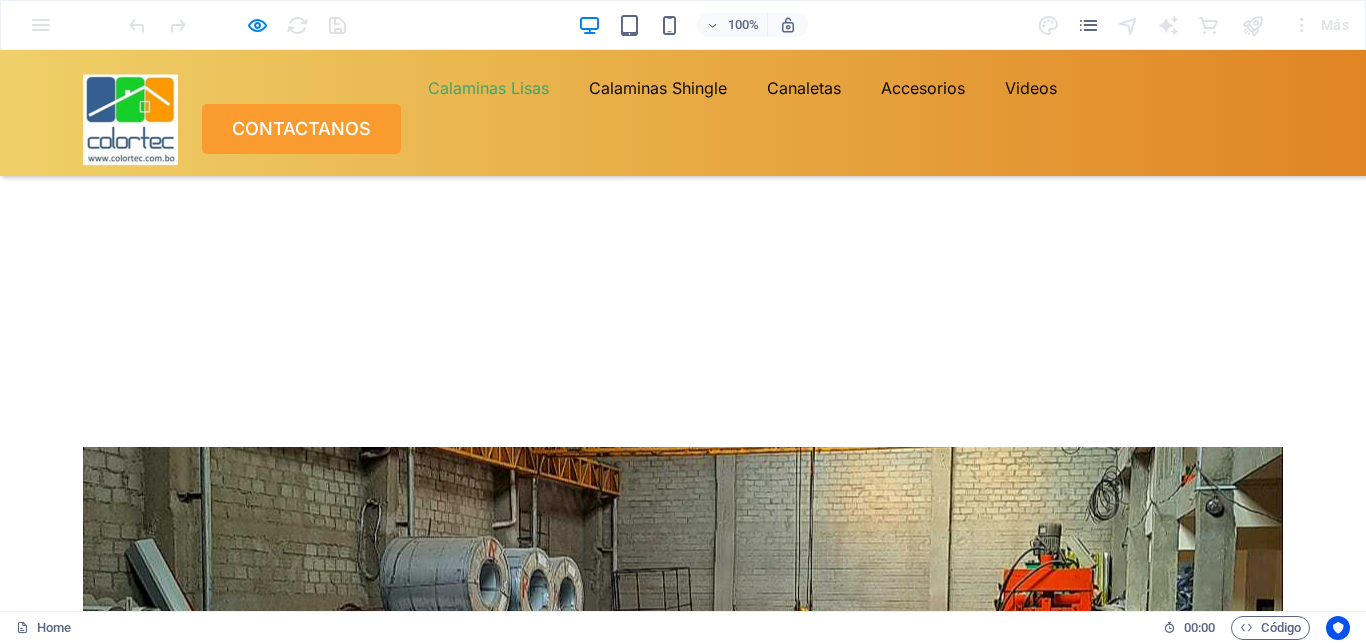 scroll, scrollTop: 457, scrollLeft: 0, axis: vertical 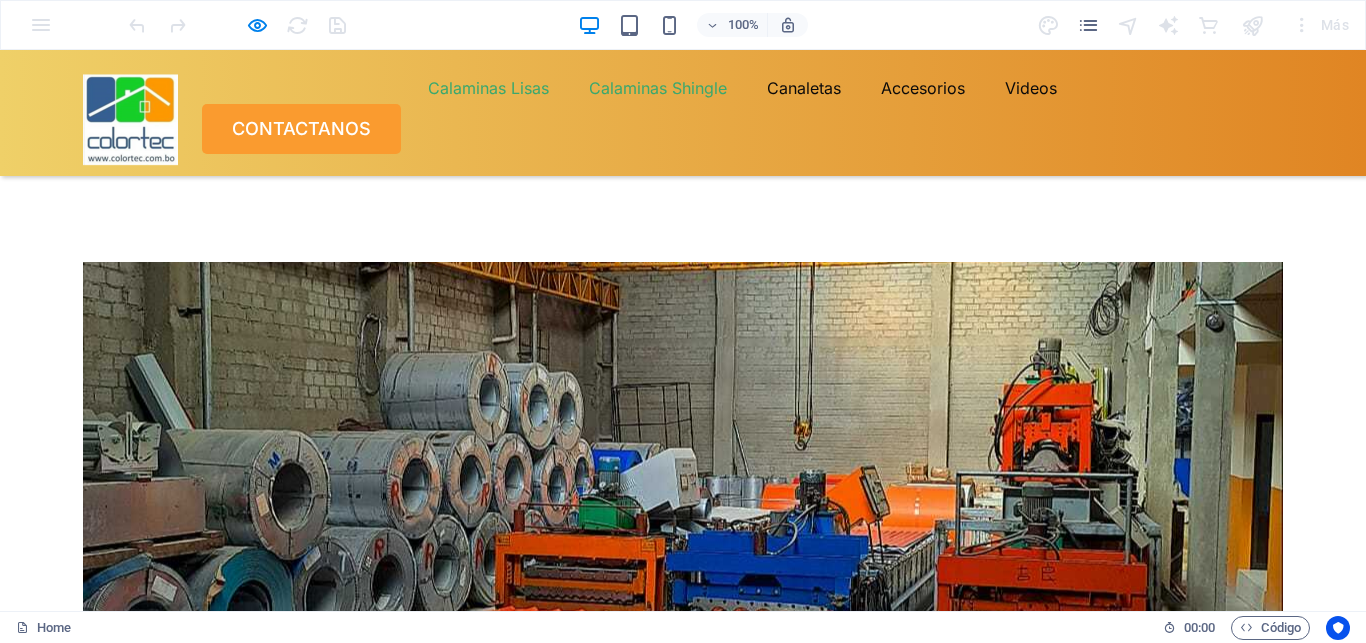 click on "Calaminas Shingle" at bounding box center [658, 88] 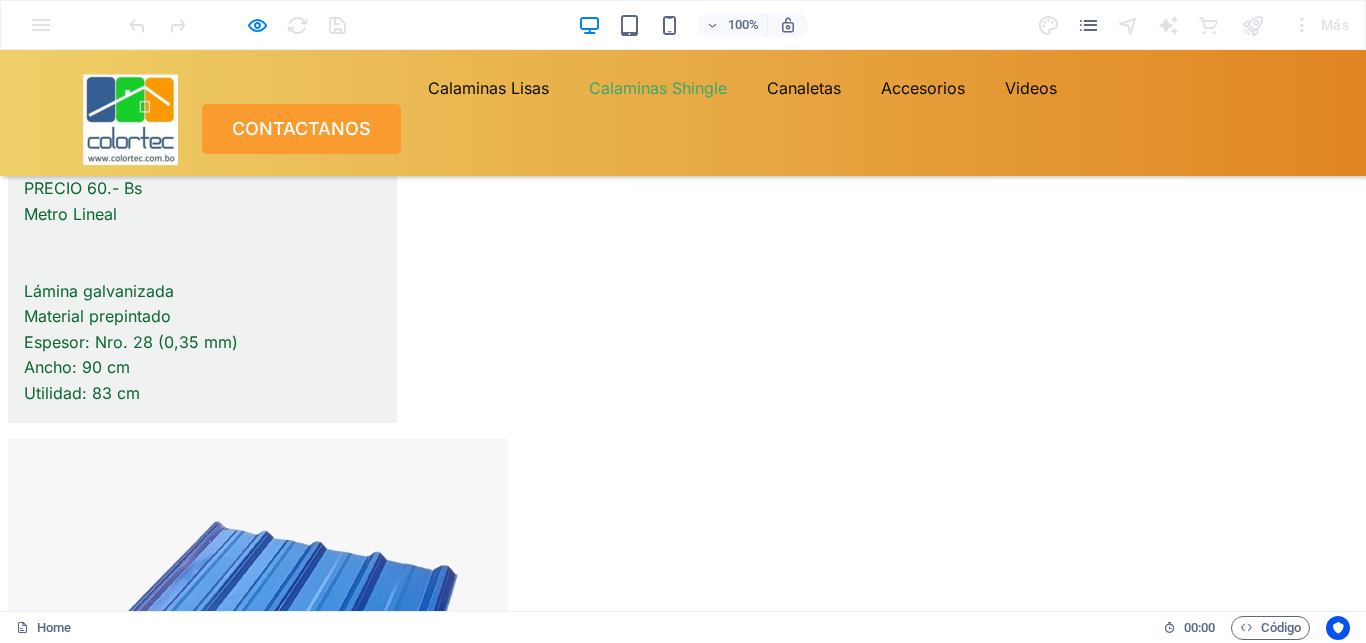 scroll, scrollTop: 5656, scrollLeft: 0, axis: vertical 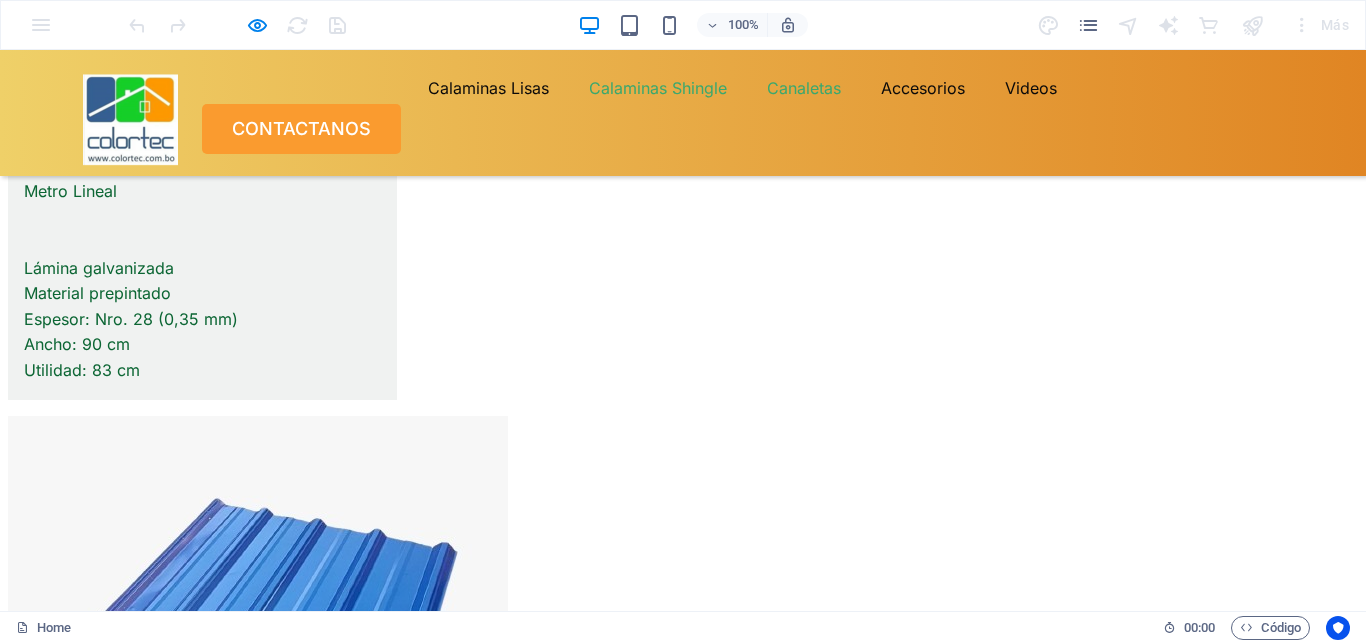 click on "Canaletas" at bounding box center (804, 88) 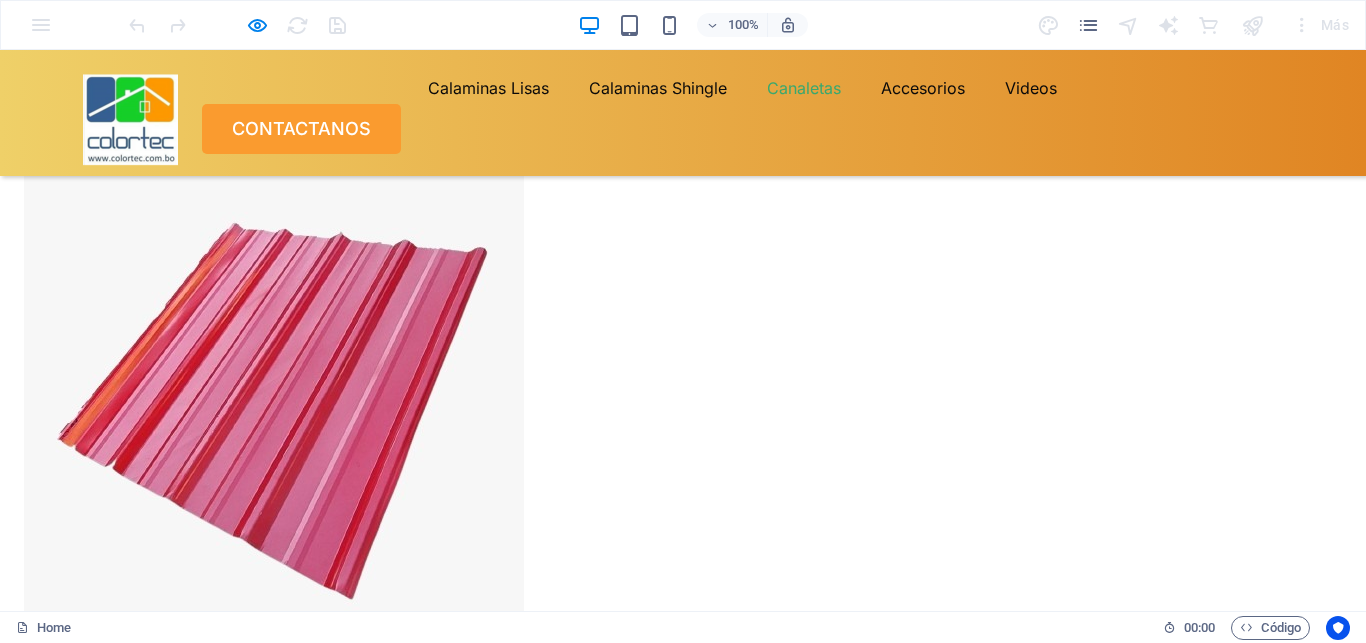 scroll, scrollTop: 8289, scrollLeft: 0, axis: vertical 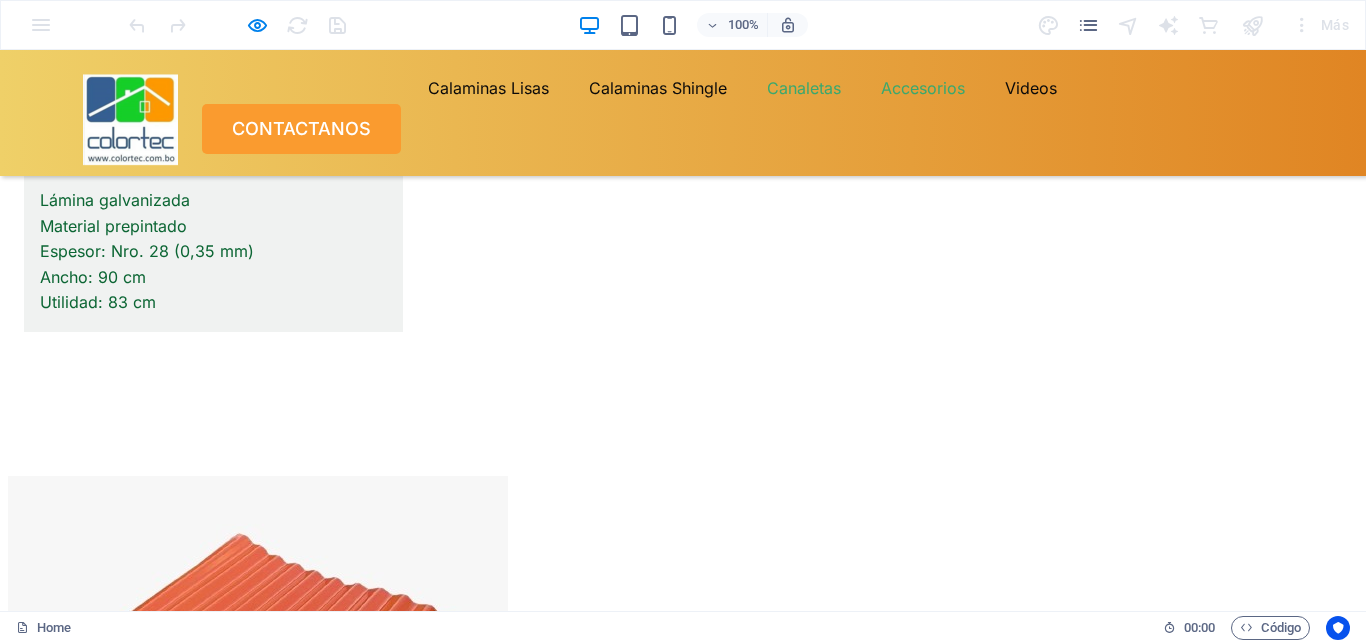 click on "Accesorios" at bounding box center [923, 88] 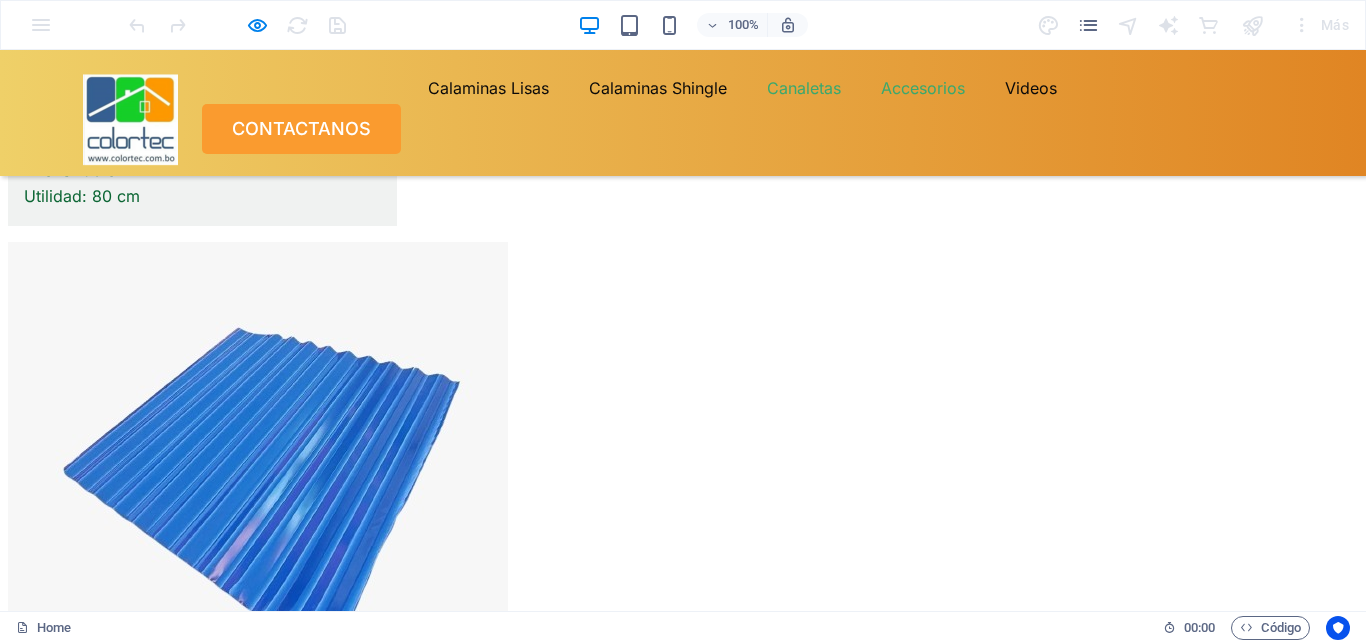 scroll, scrollTop: 9423, scrollLeft: 0, axis: vertical 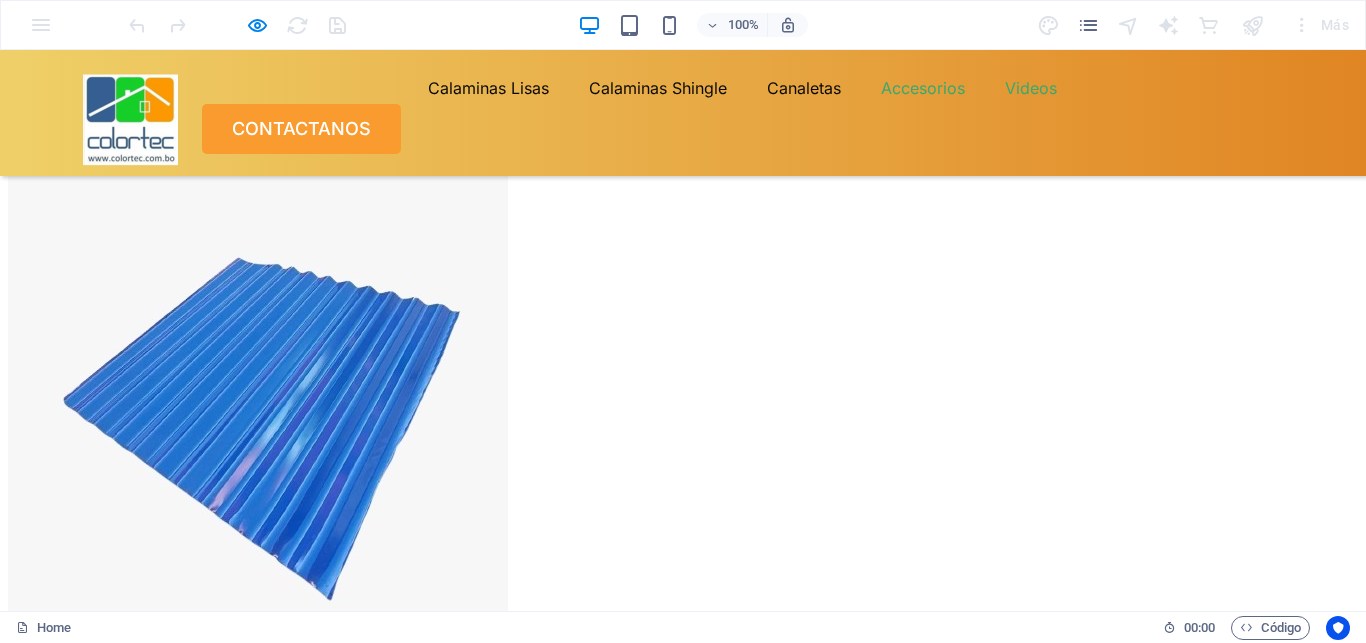 click on "Videos" at bounding box center (1031, 88) 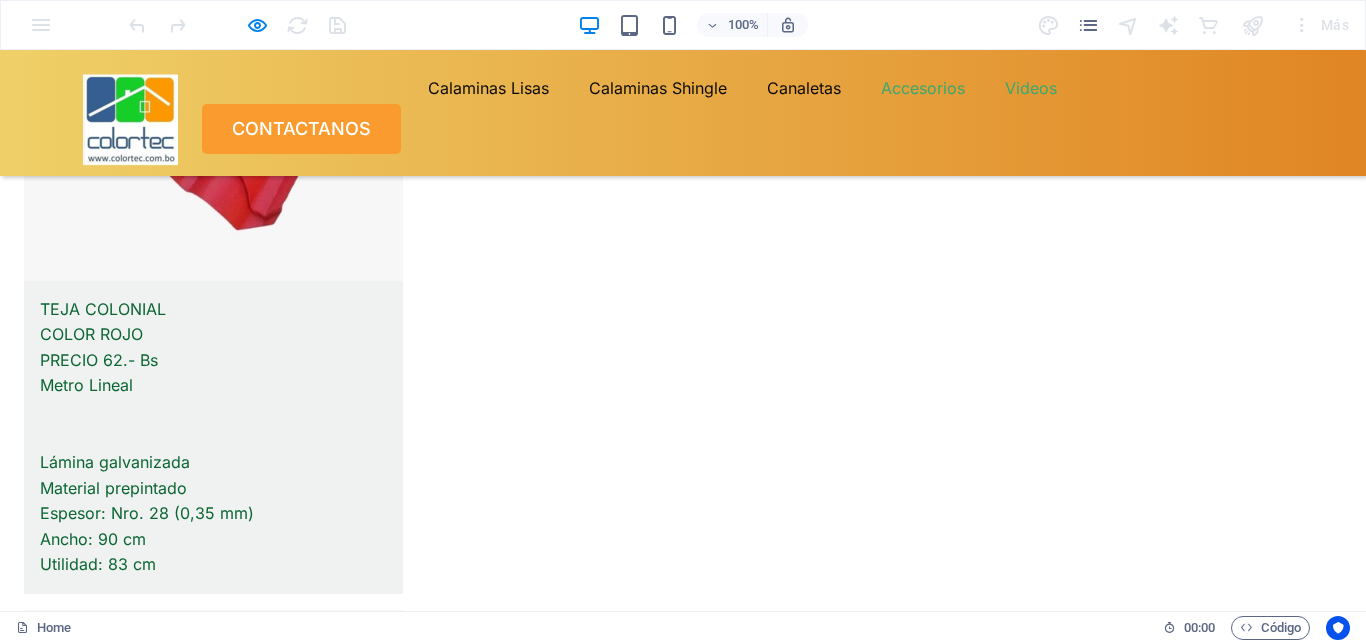 scroll, scrollTop: 13210, scrollLeft: 0, axis: vertical 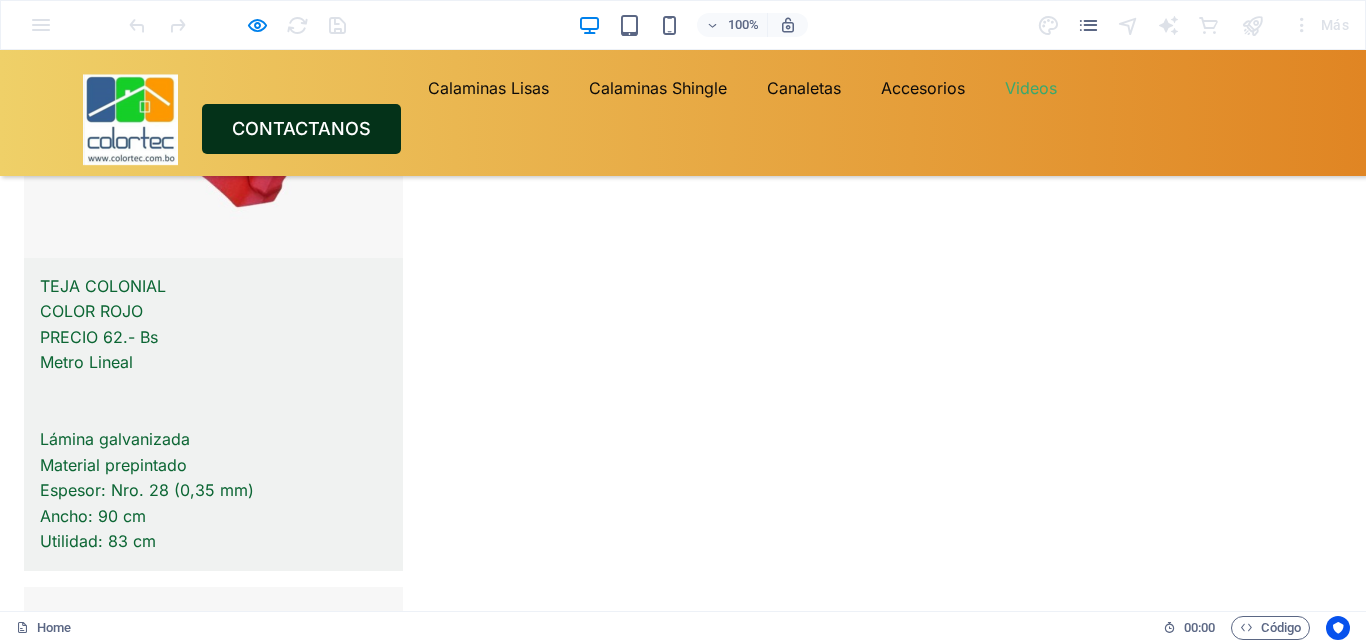 click on "CONTACTANOS" at bounding box center (301, 129) 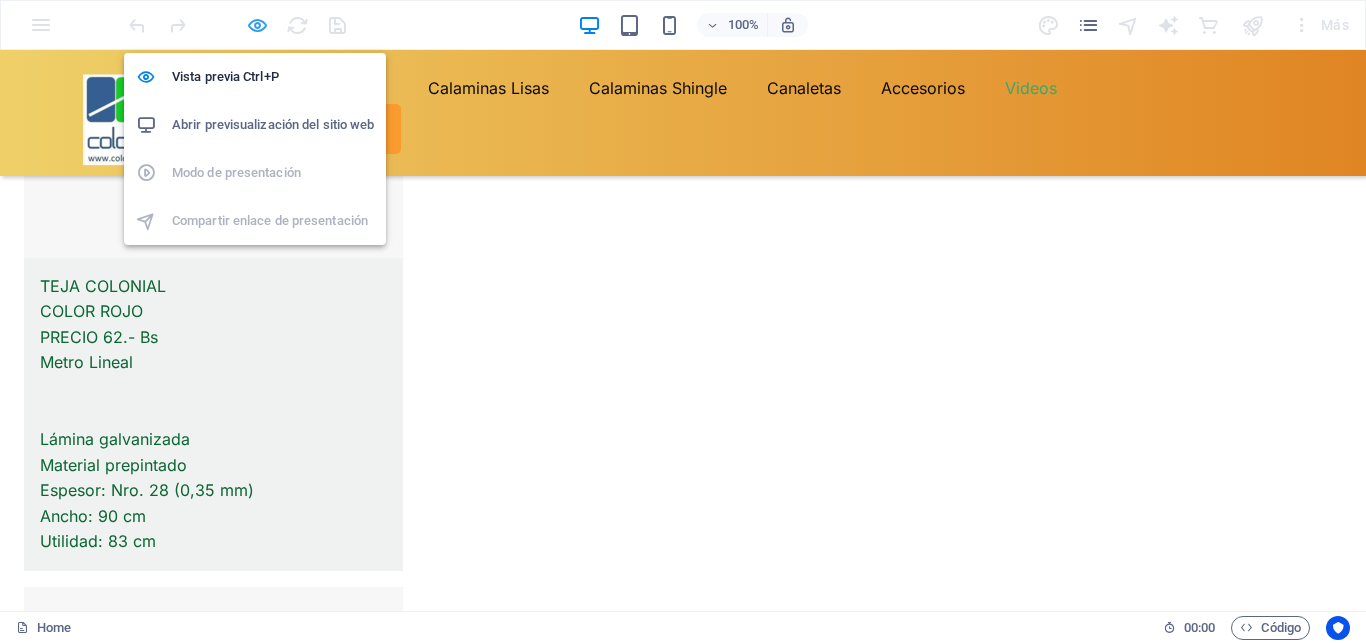 click at bounding box center (257, 25) 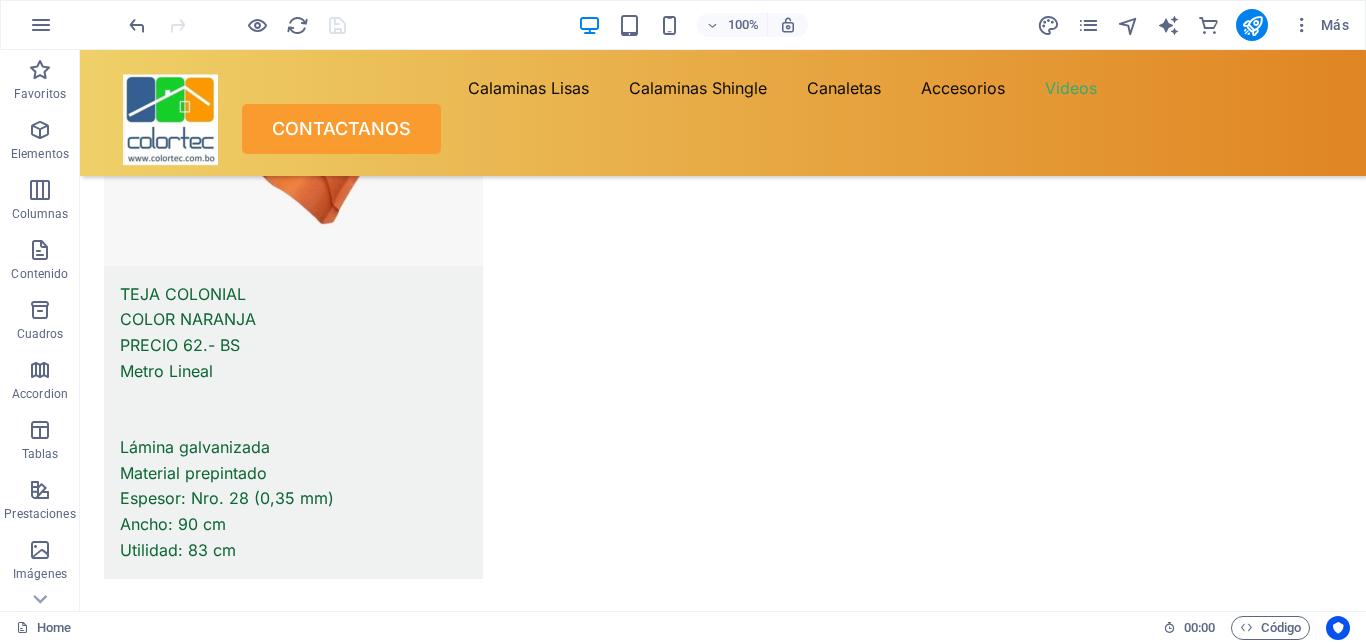 scroll, scrollTop: 14536, scrollLeft: 0, axis: vertical 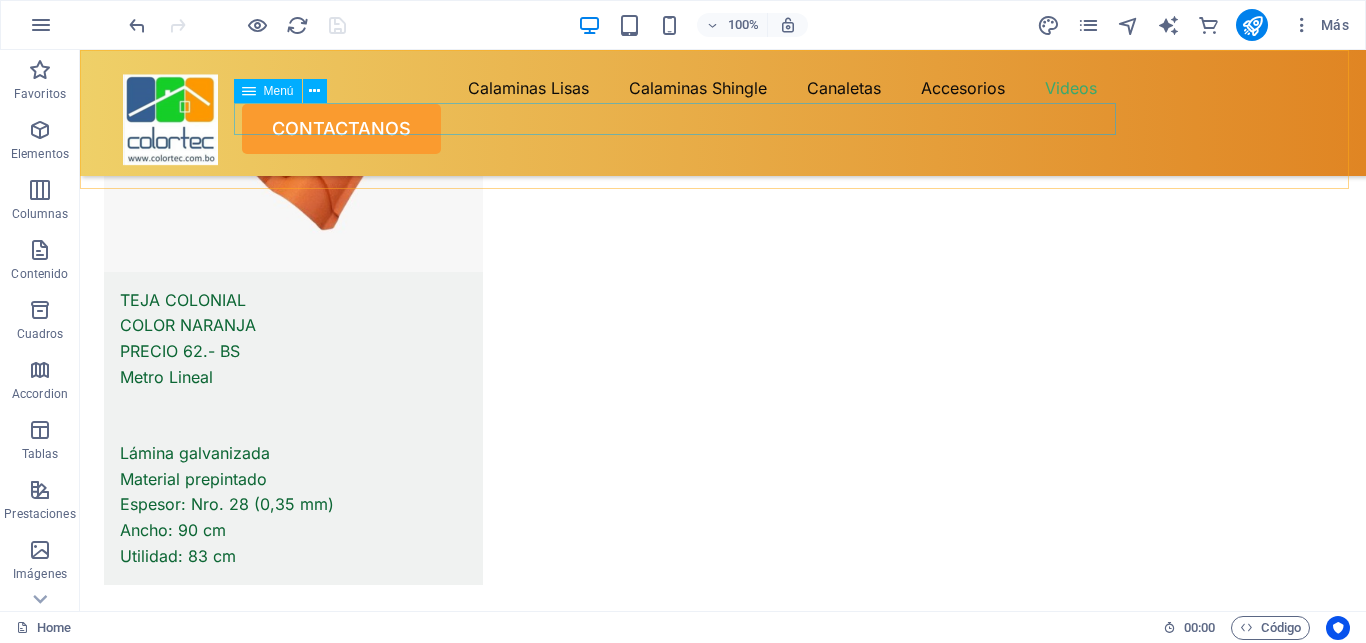 click on "Menú" at bounding box center [268, 91] 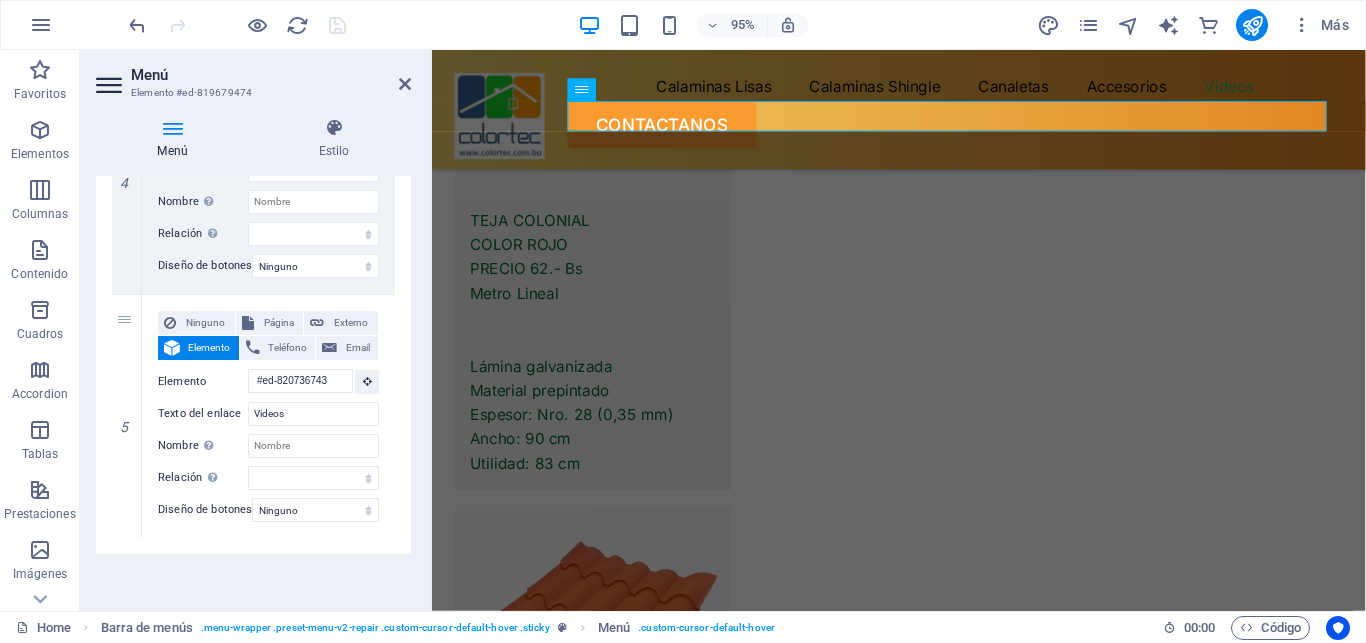 scroll, scrollTop: 1201, scrollLeft: 0, axis: vertical 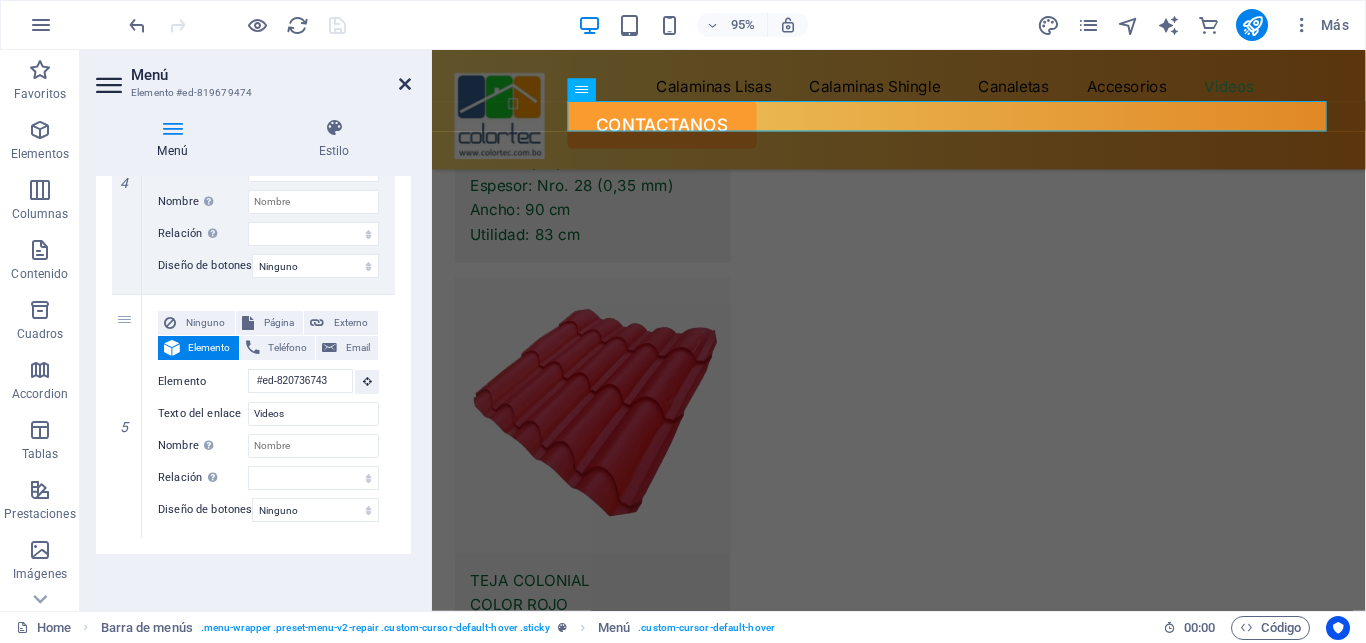 click at bounding box center (405, 84) 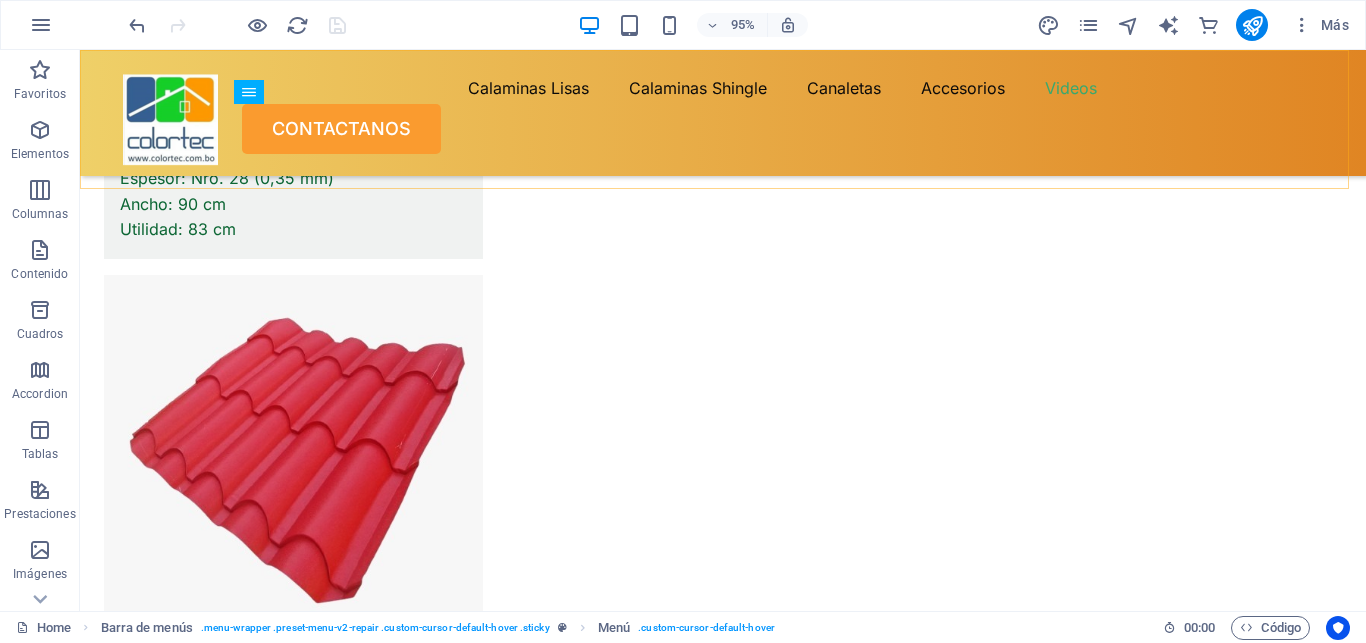 scroll, scrollTop: 14157, scrollLeft: 0, axis: vertical 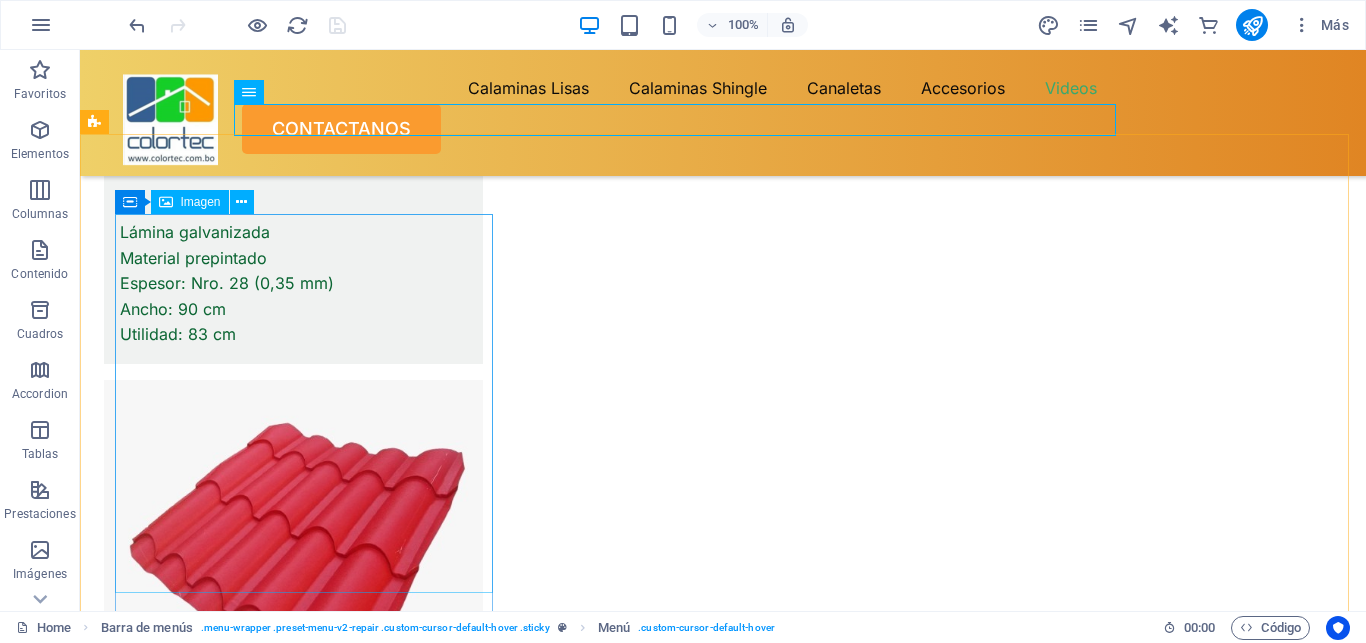 click on "Imagen" at bounding box center (190, 202) 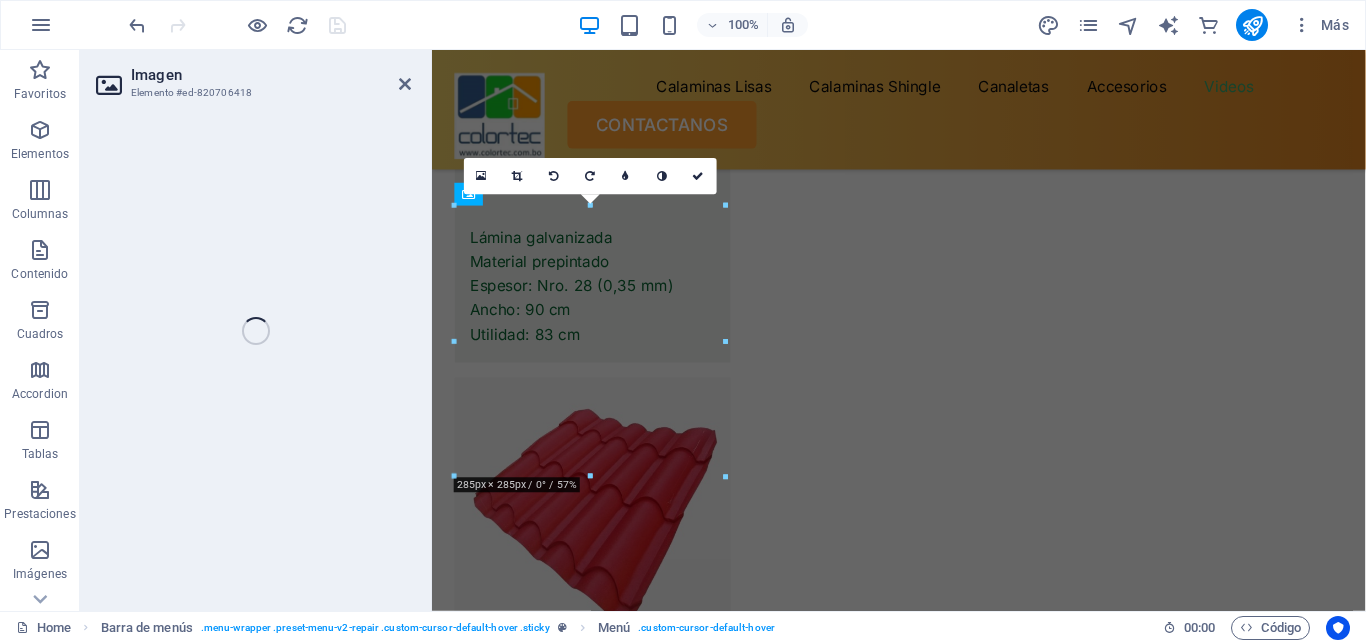 click on "Imagen Elemento #ed-820706418
Arrastra aquí para reemplazar el contenido existente. Si quieres crear un elemento nuevo, pulsa “Ctrl”.
H1   Texto en el fondo   Contenedor   Pie de página Saga   Barra de menús   Menú   Imagen   Contenedor   Imagen   Separador   Contenedor   Cuadros   Texto   Contenedor   Contenedor   Contenedor   Contenedor   Separador   Contenedor   Contenedor   H3   Separador   Contenedor   Texto   H3   Contenedor   Contenedor   Separador   Icono   Logo   Botón   Texto   Separador   Contenedor   H3   Separador   Contenedor   Separador   Icono   Separador   Icono   Texto   Contenedor   Contenedor   Separador   Contenedor   Contenedor   H3   Contenedor   Texto   Tarjetas   Contenedor   Tarjetas   Contenedor   Imagen   Contenedor   Contenedor   Contenedor   Texto   H3   Texto 180 170 160 150 140 130 120 110 100 90 80 70 60 50 40 30 20 10 0 -10 -20 -30 -40 -50 -60 -70 -80 -90 -100 -110 -120 -130 -140 -150 -160 -170 285px × 285px / 0° / 57% 4:3" at bounding box center [723, 330] 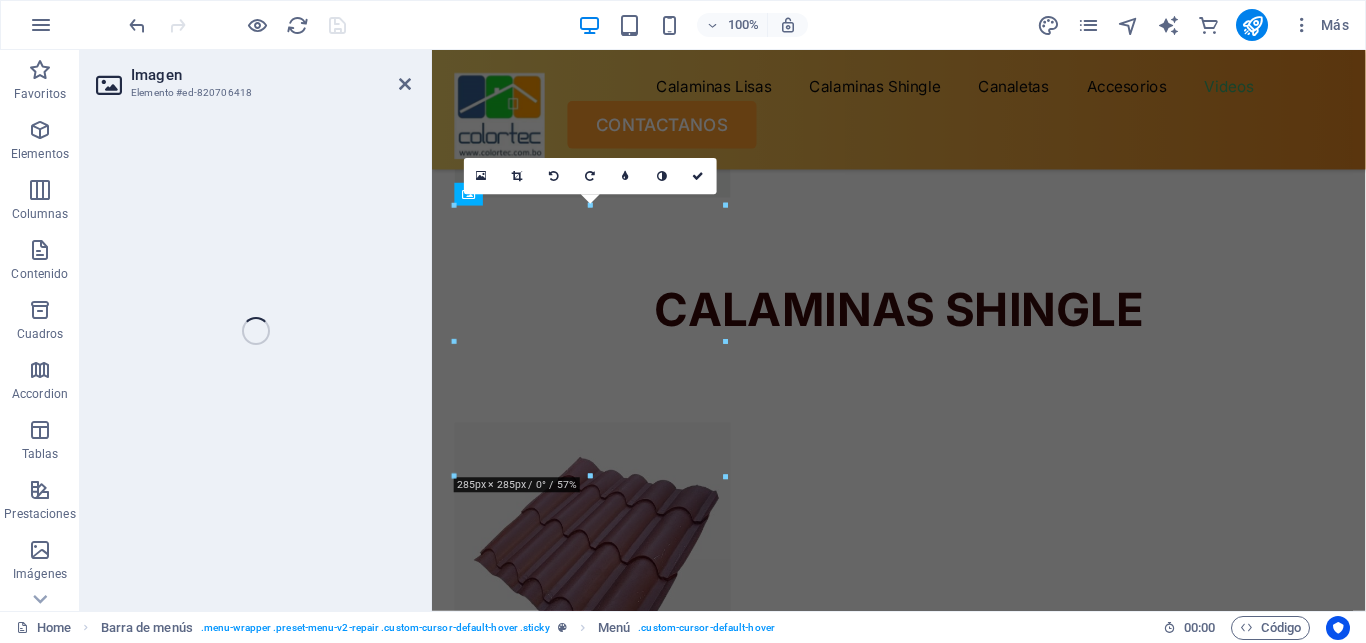 select on "%" 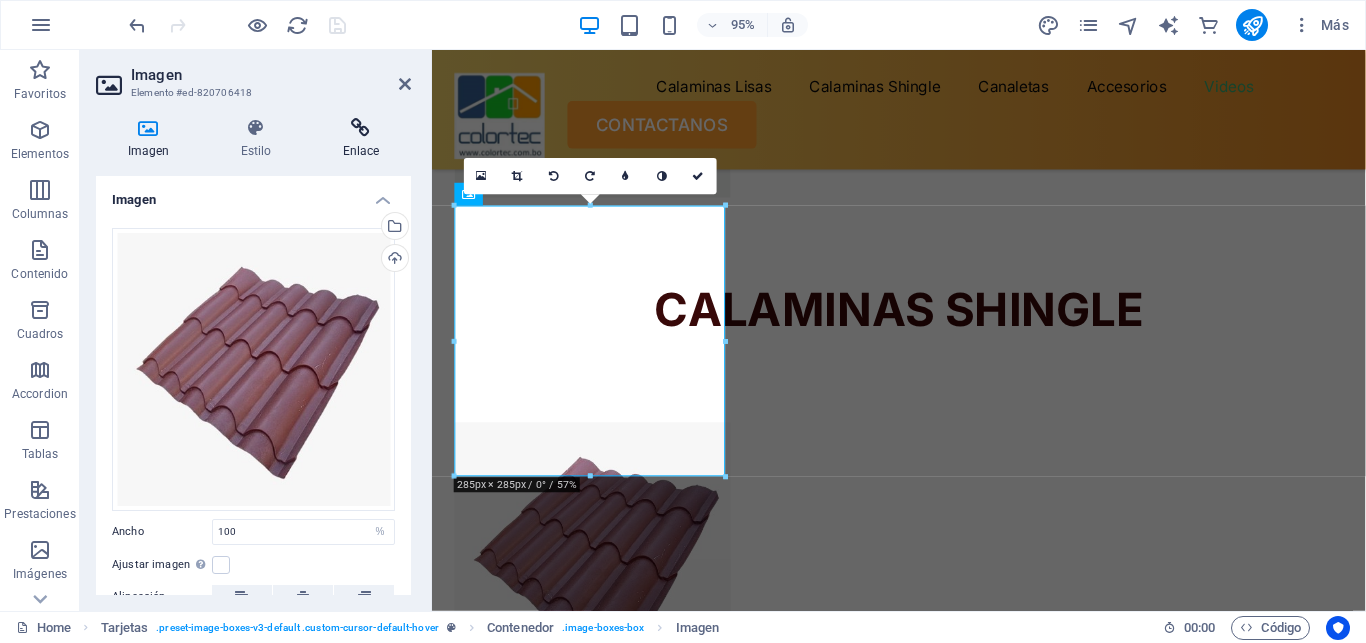 click on "Enlace" at bounding box center (361, 139) 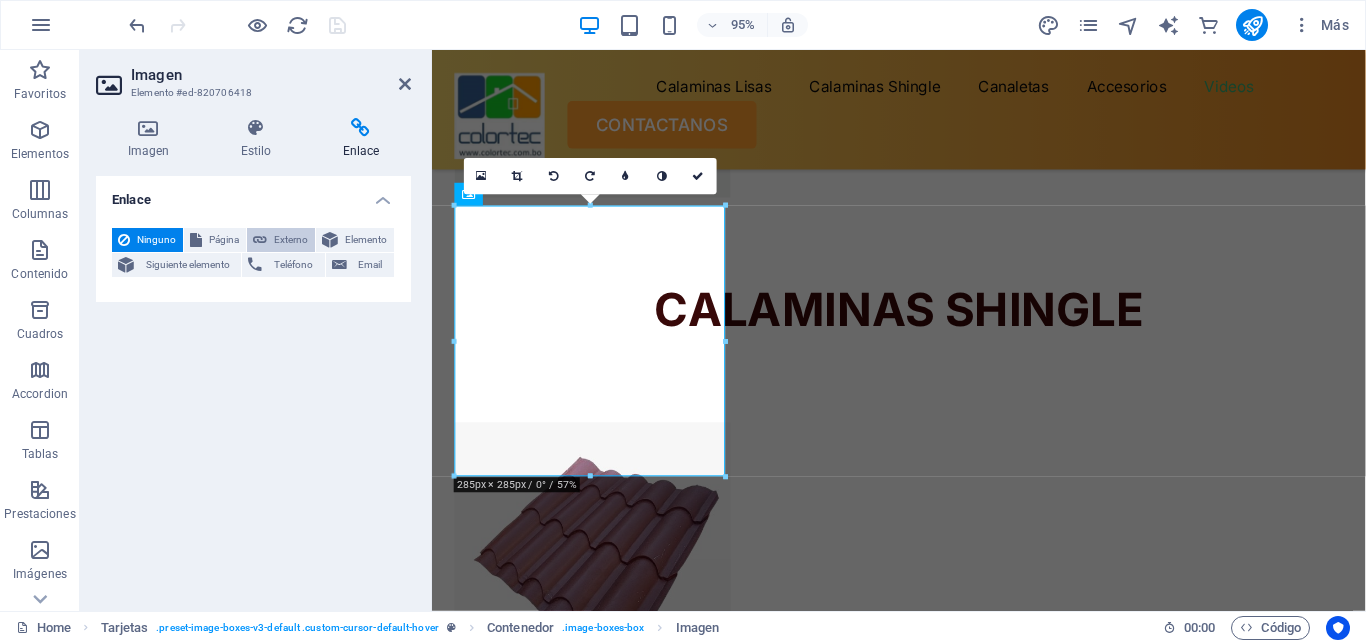 click on "Externo" at bounding box center [291, 240] 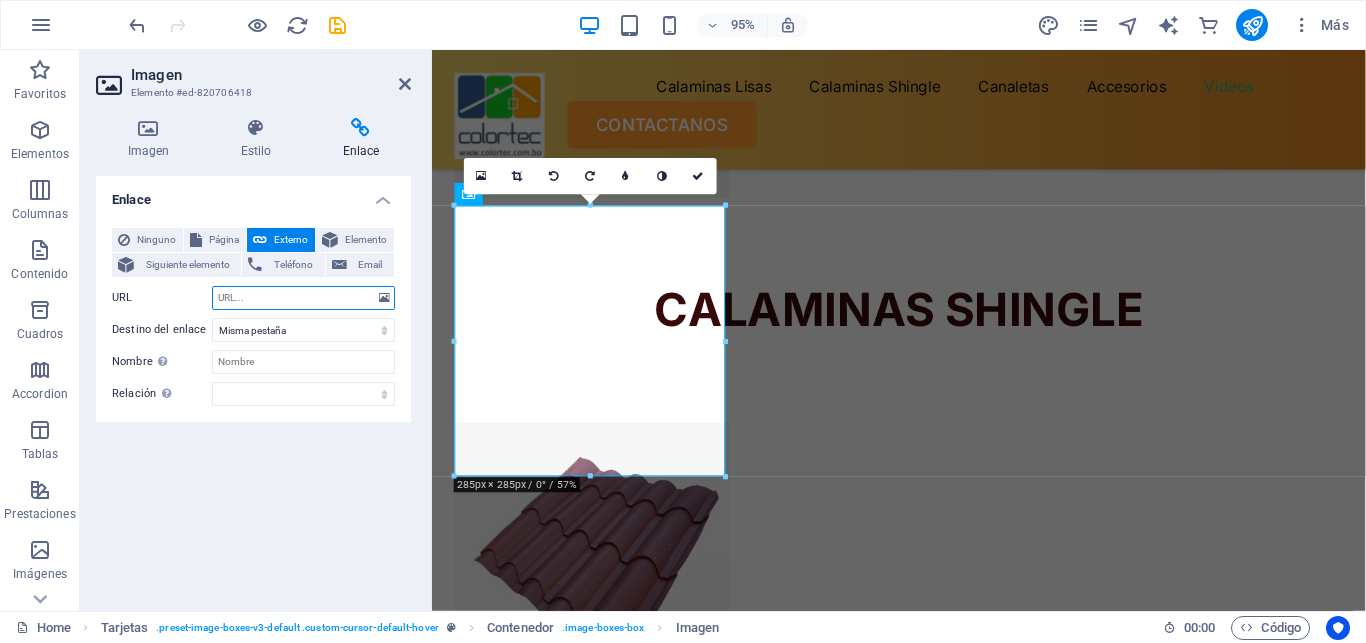 select on "blank" 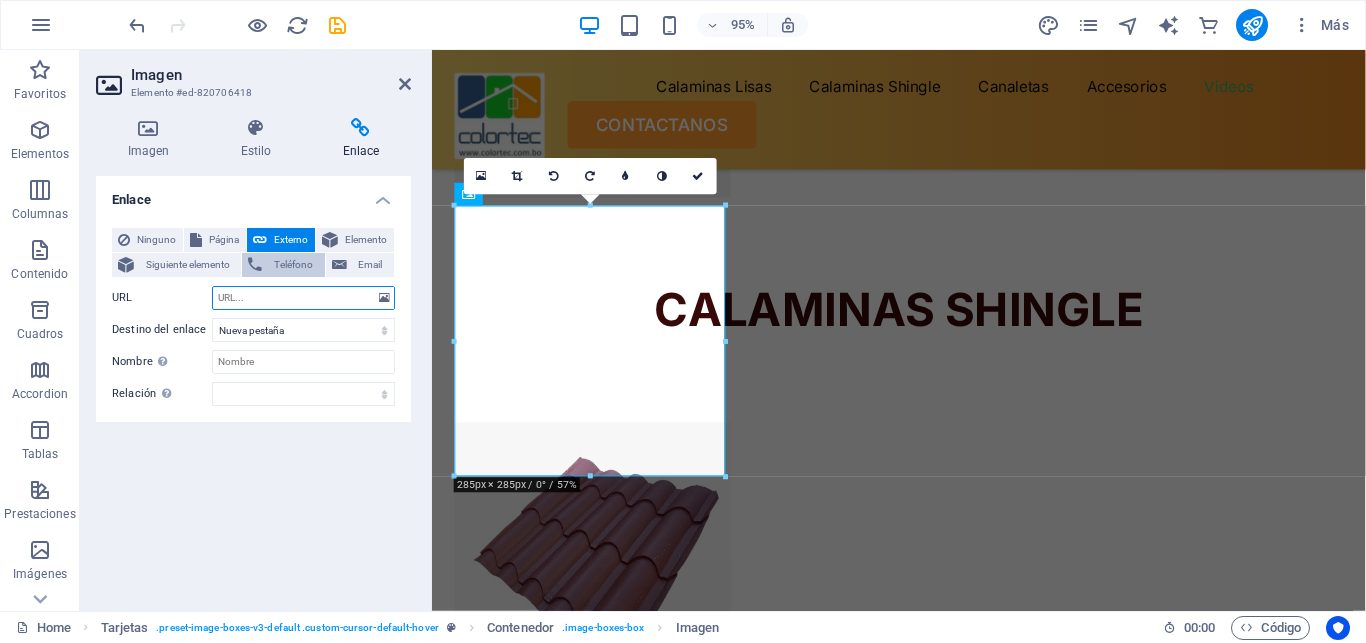 paste on "https://www.tiktok.com/@colortec/video/7517083535375715640" 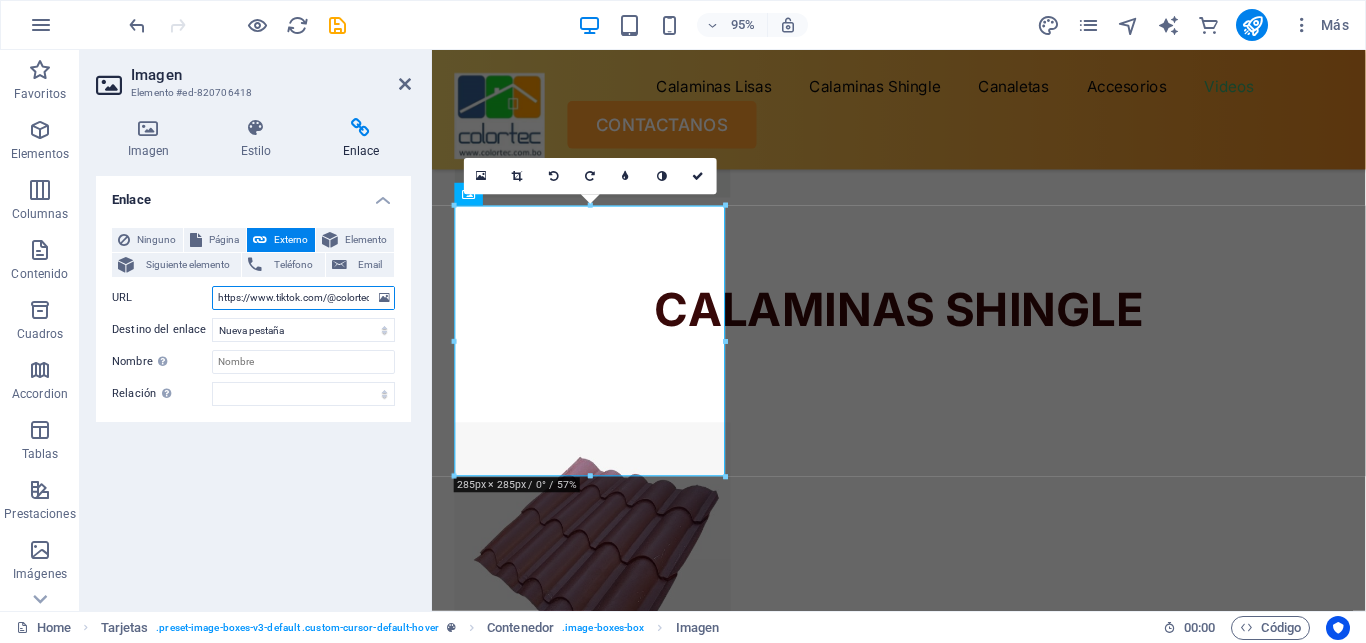 scroll, scrollTop: 0, scrollLeft: 142, axis: horizontal 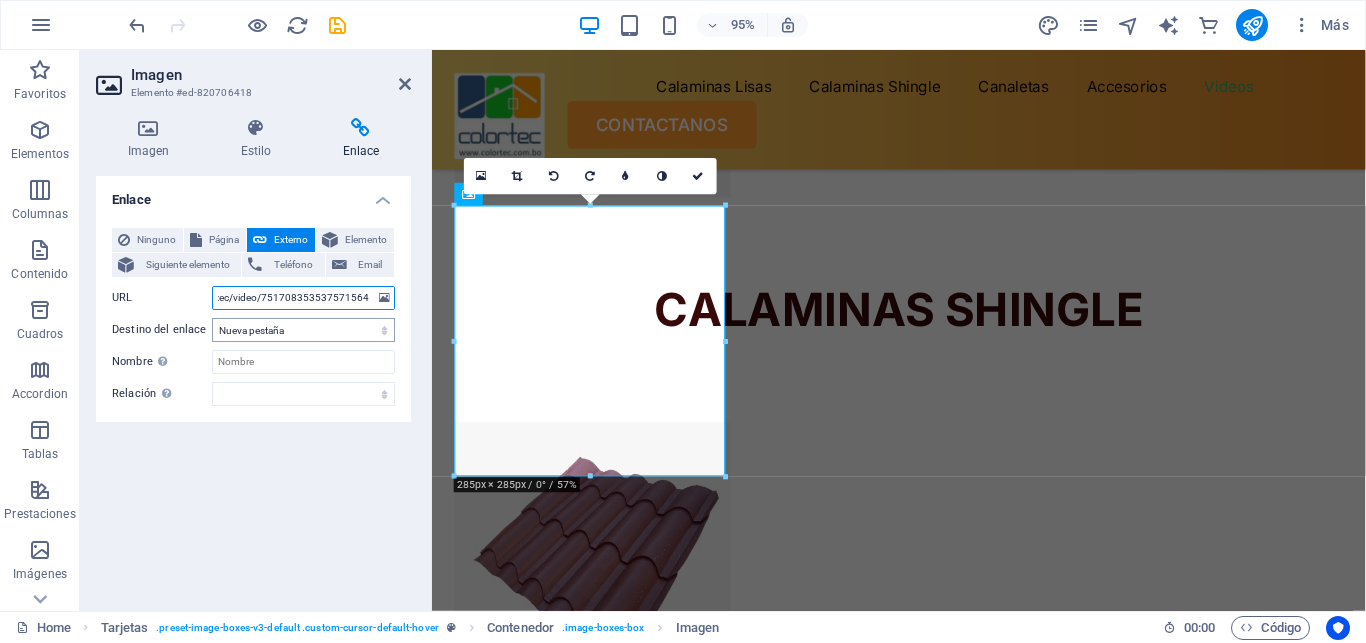type on "https://www.tiktok.com/@colortec/video/7517083535375715640" 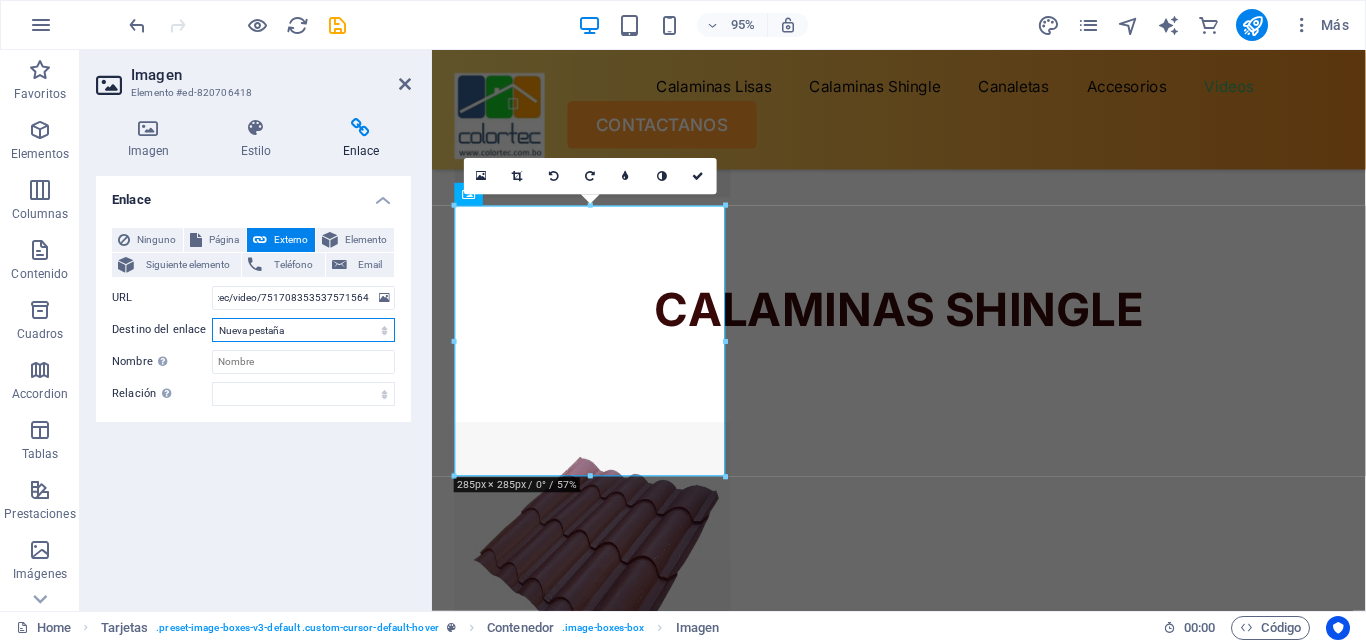 click on "Nueva pestaña Misma pestaña Superposición" at bounding box center [303, 330] 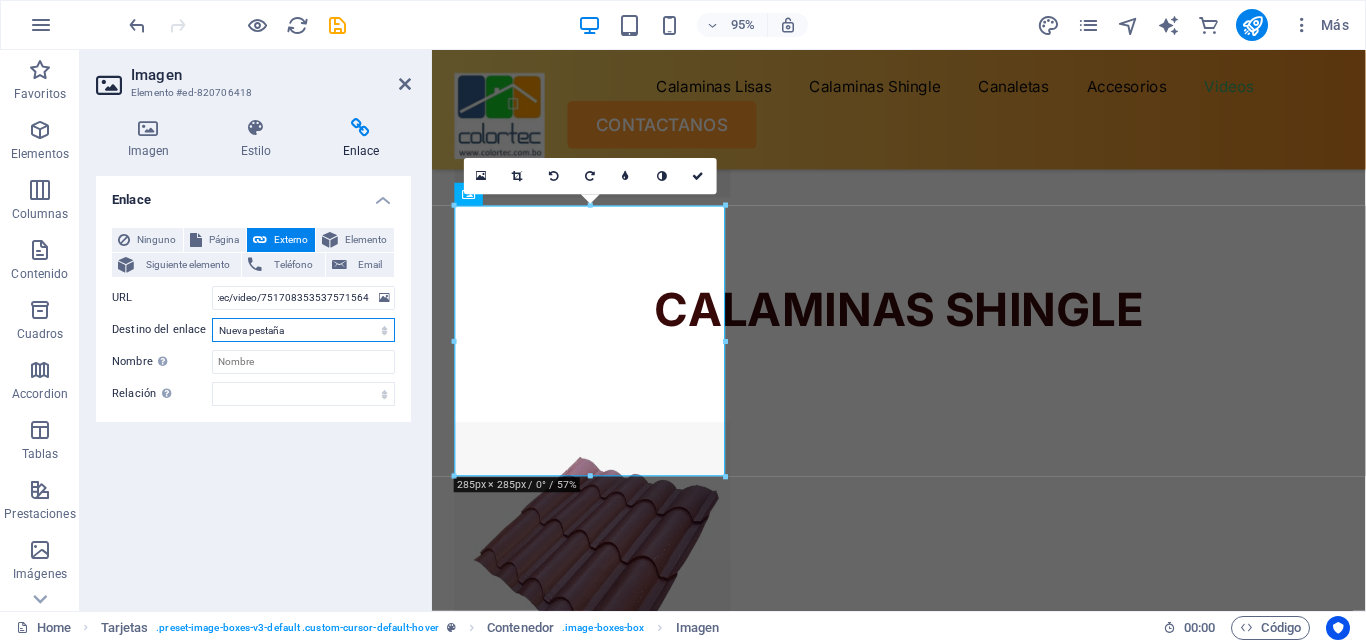 select on "overlay" 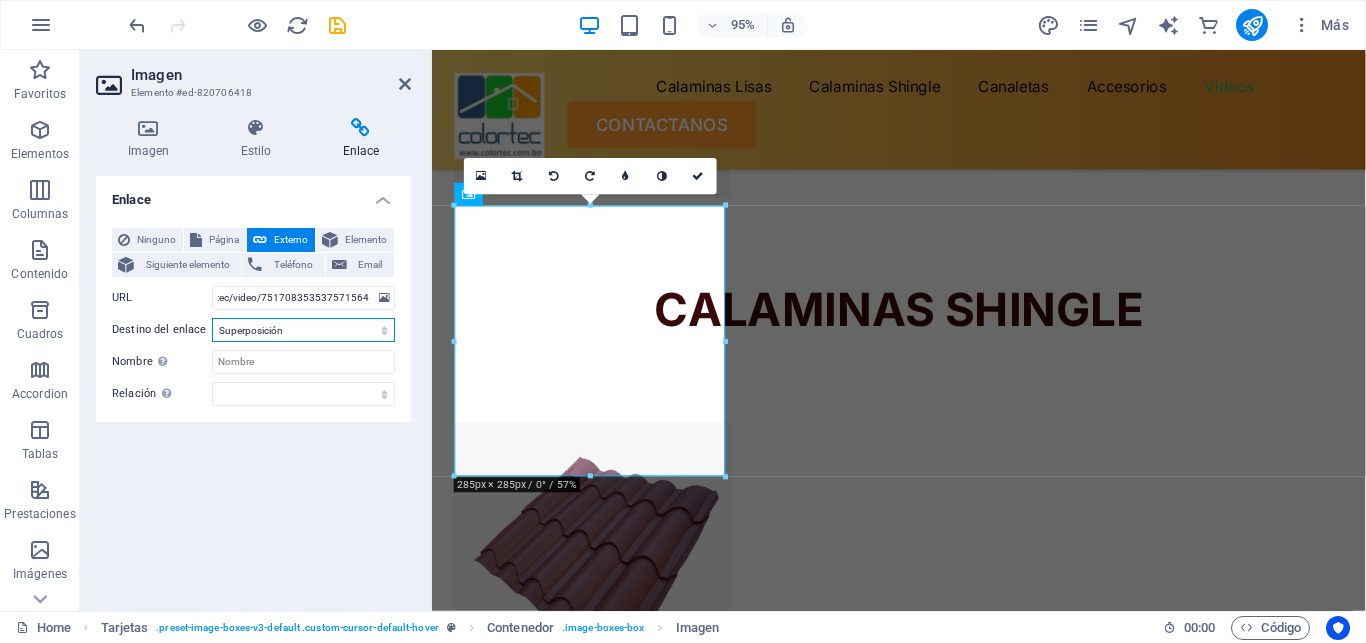 click on "Superposición" at bounding box center (0, 0) 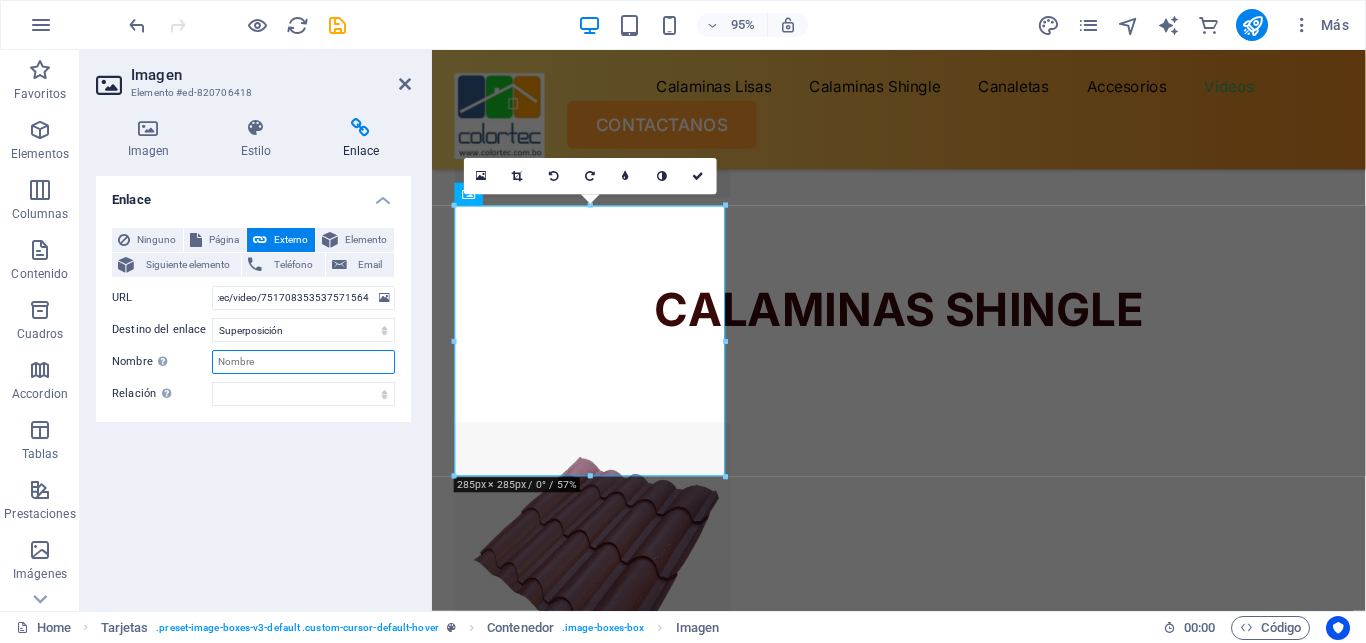 click on "Nombre Una descripción adicional del enlace no debería ser igual al texto del enlace. El título suele mostrarse como un texto de información cuando se mueve el ratón por encima del elemento. Déjalo en blanco en caso de dudas." at bounding box center (303, 362) 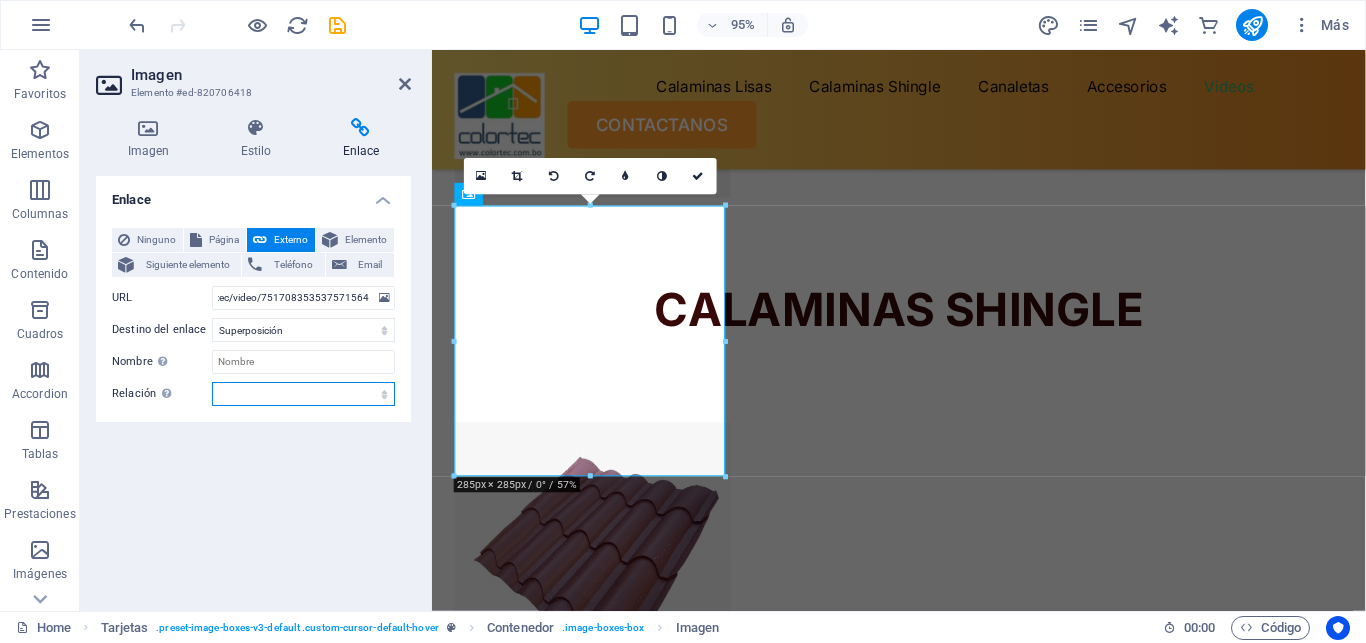 select on "external" 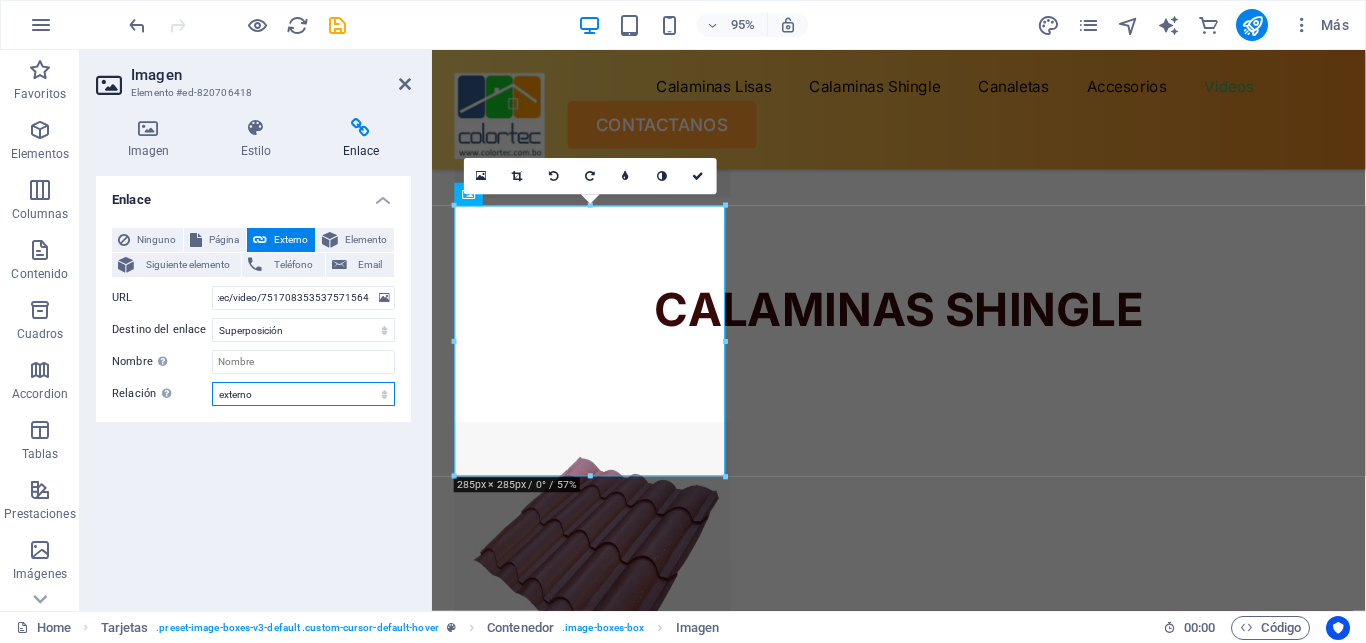 click on "externo" at bounding box center [0, 0] 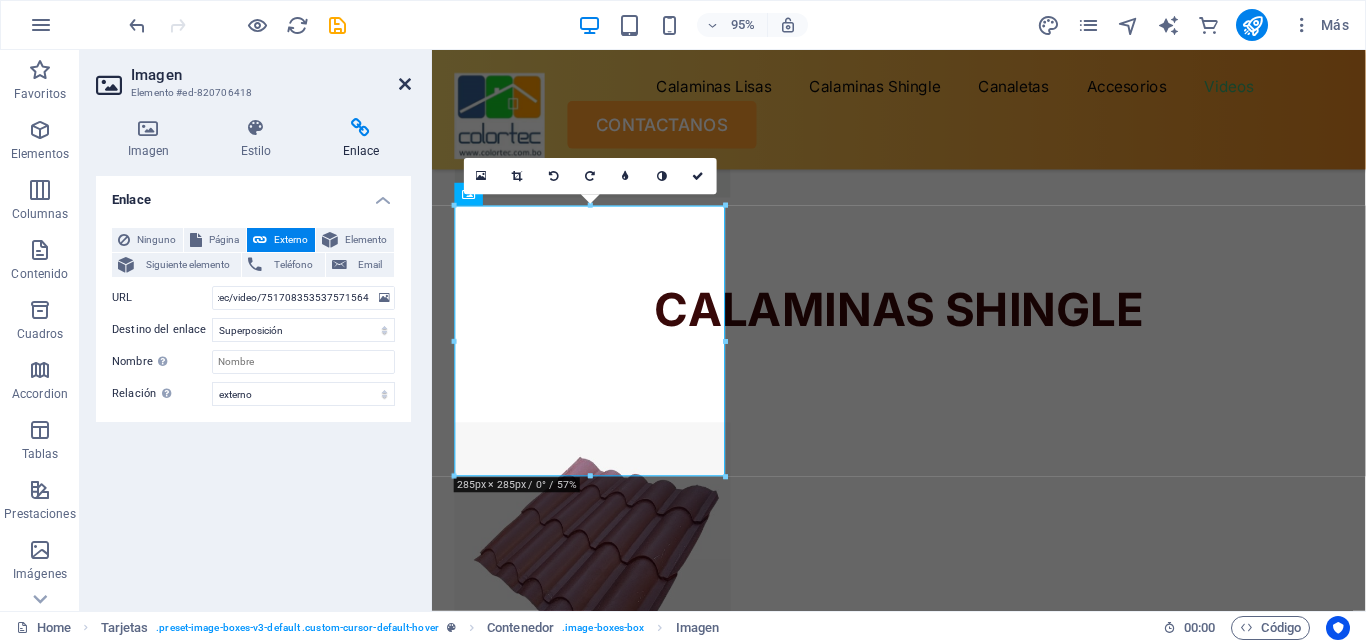 click at bounding box center [405, 84] 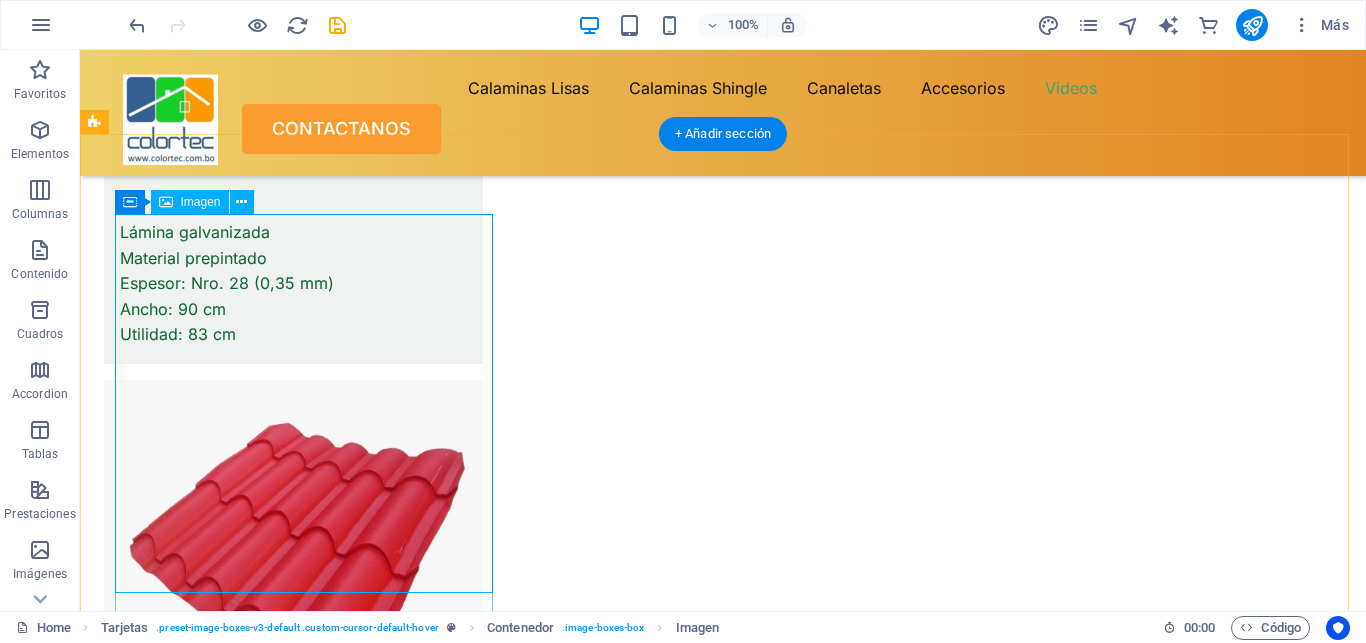 click at bounding box center [293, 21255] 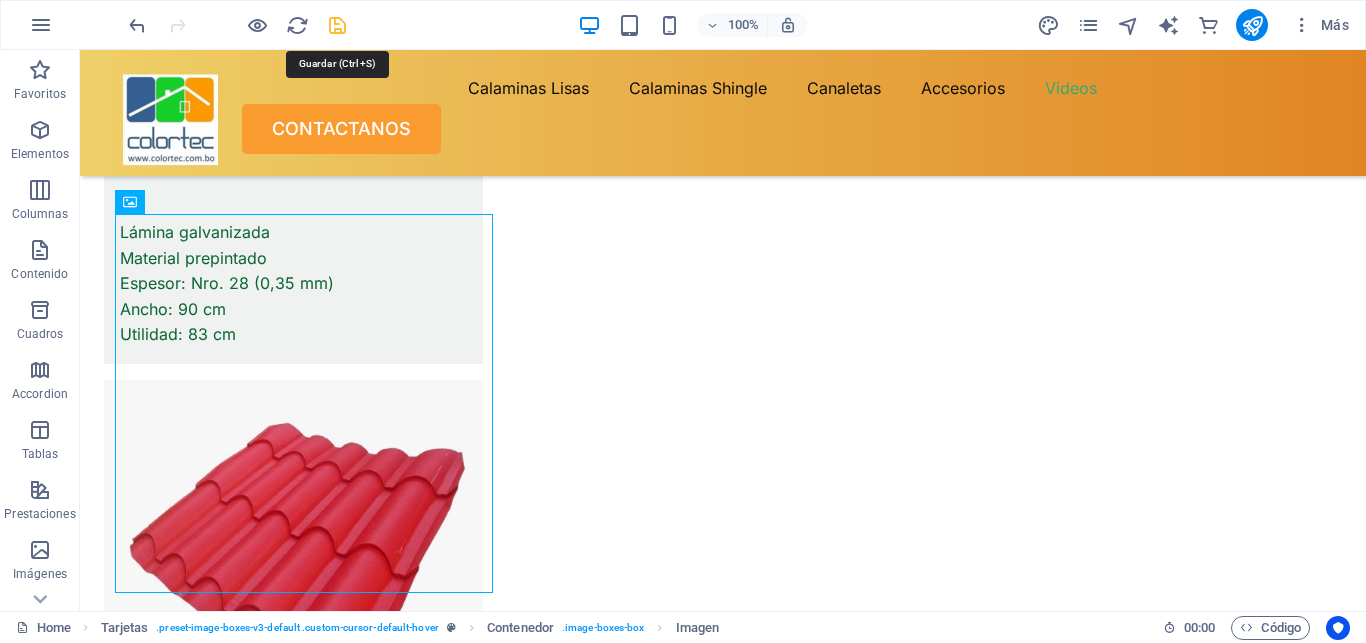 click at bounding box center [337, 25] 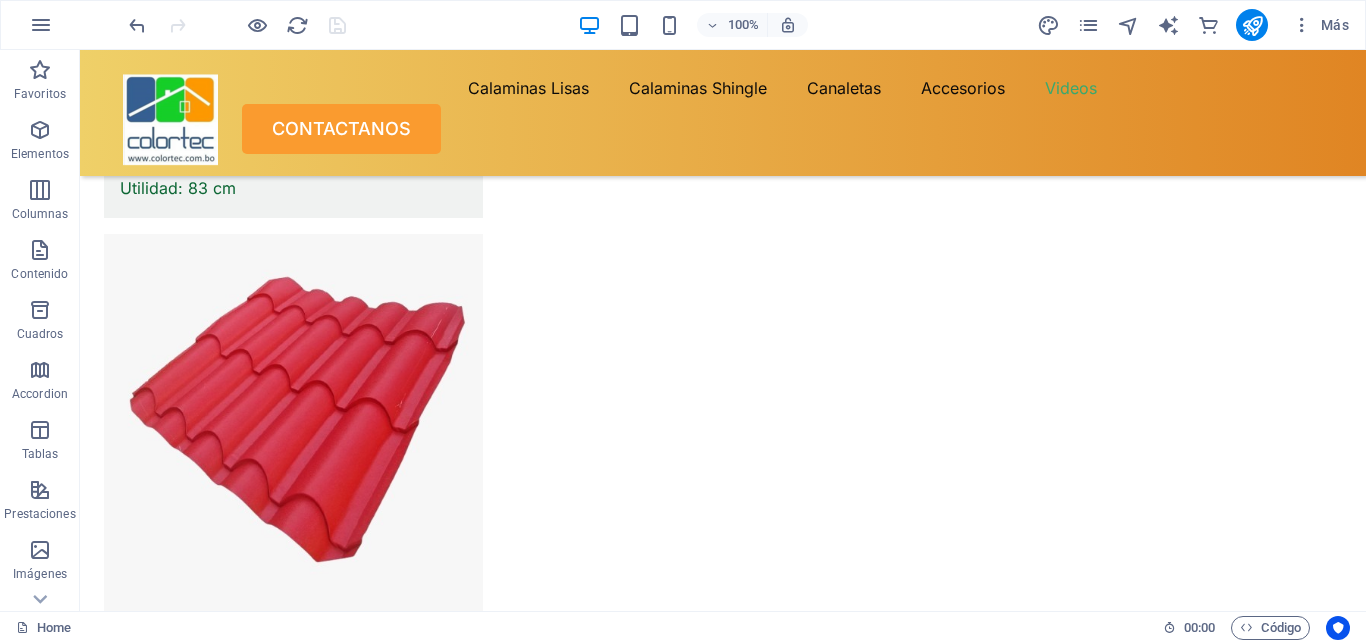 scroll, scrollTop: 13494, scrollLeft: 0, axis: vertical 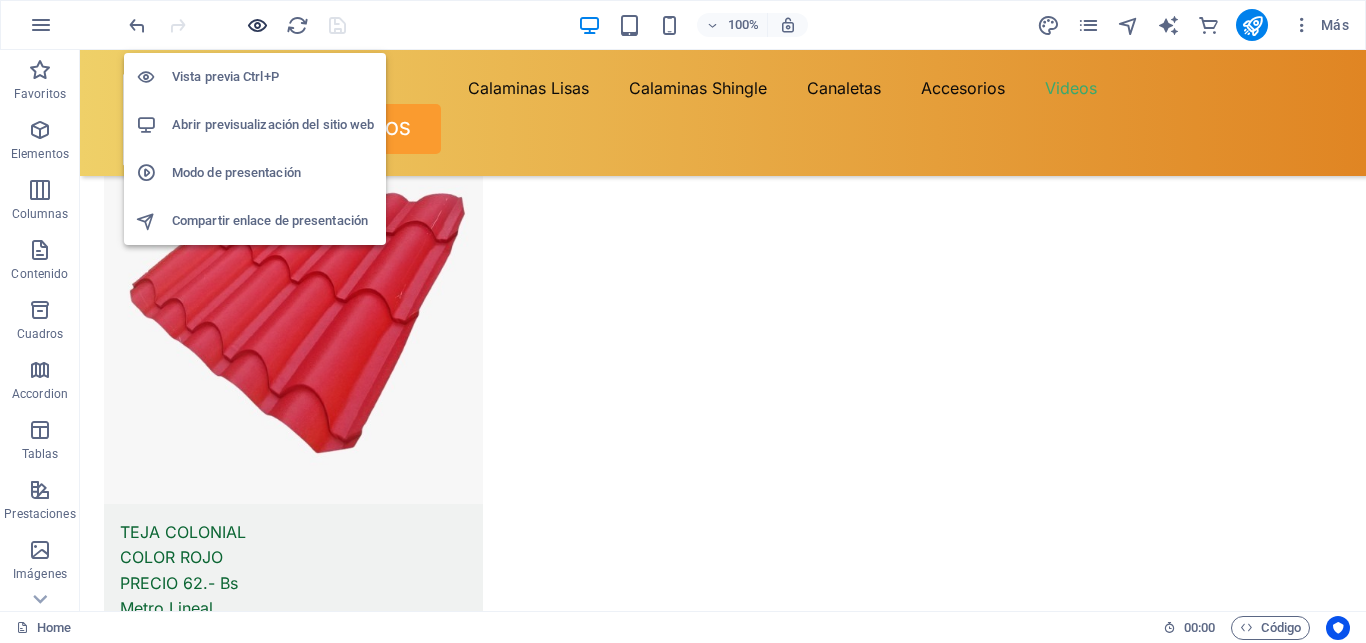 click at bounding box center [257, 25] 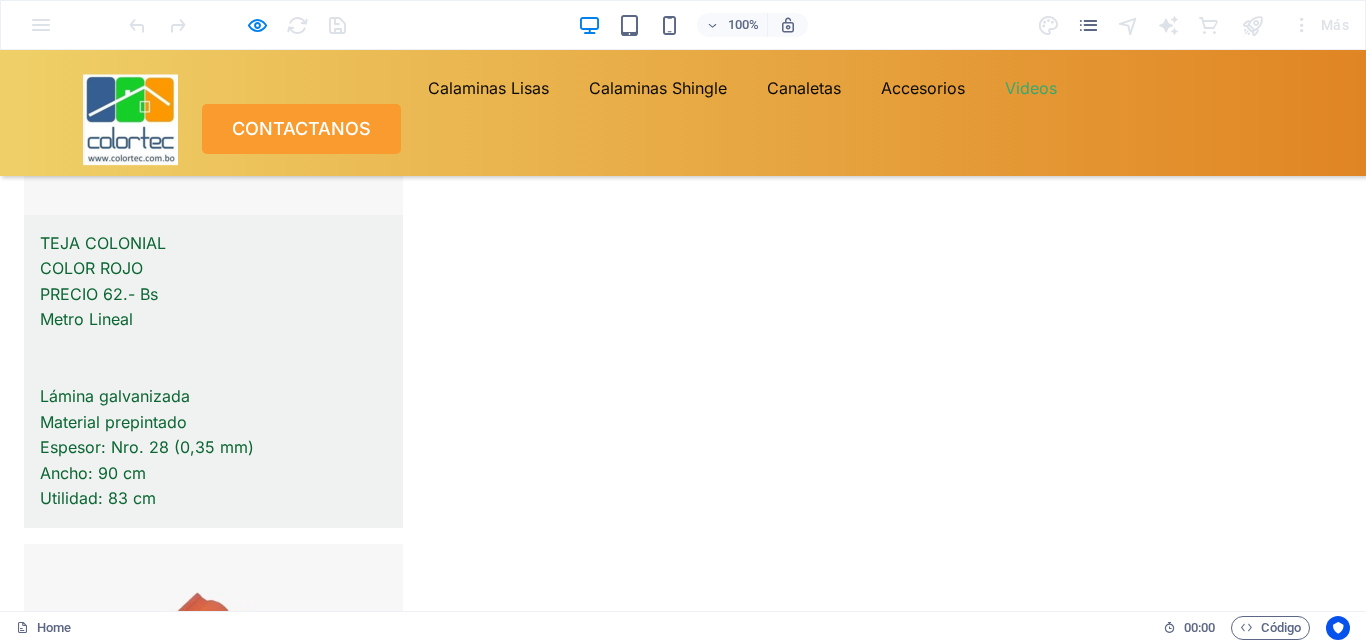 scroll, scrollTop: 13188, scrollLeft: 0, axis: vertical 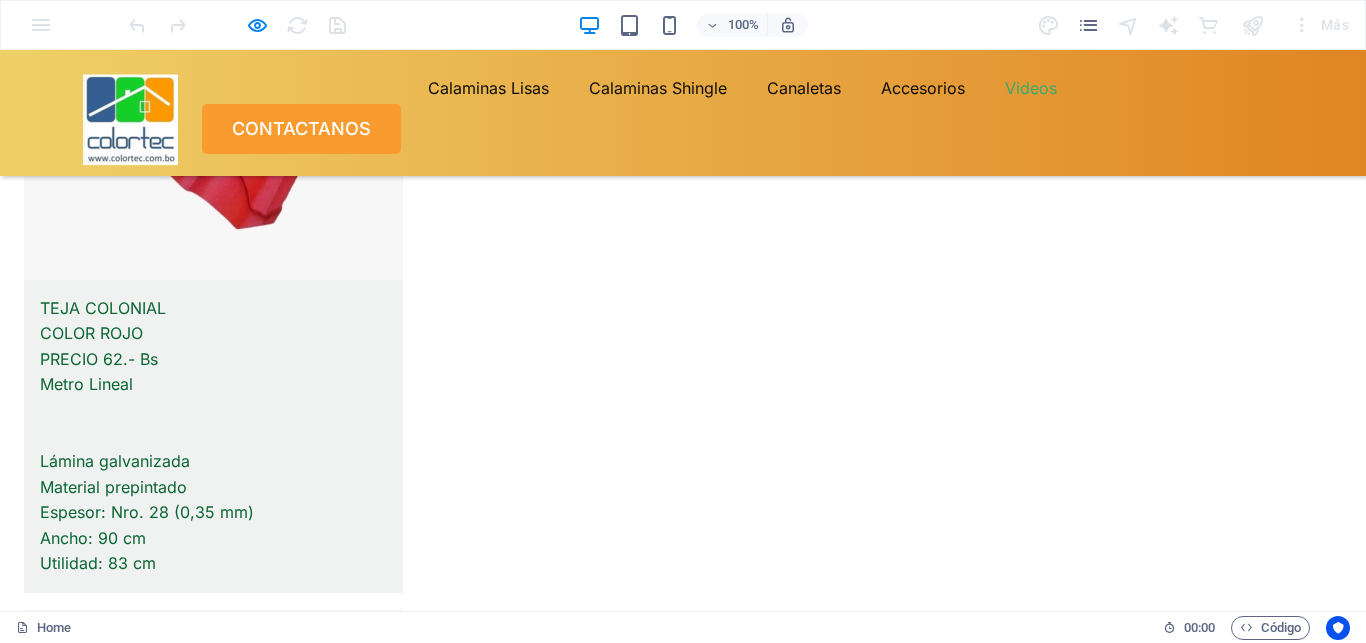 click at bounding box center [213, 20836] 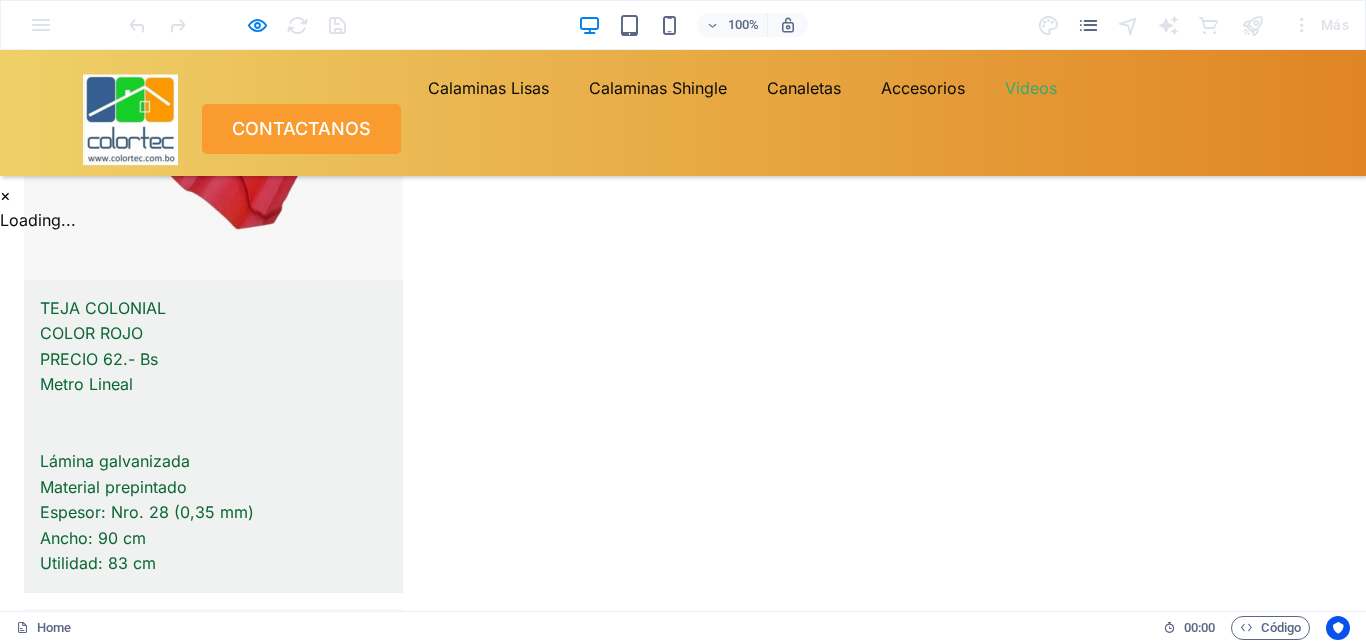 click on "×" at bounding box center (5, 196) 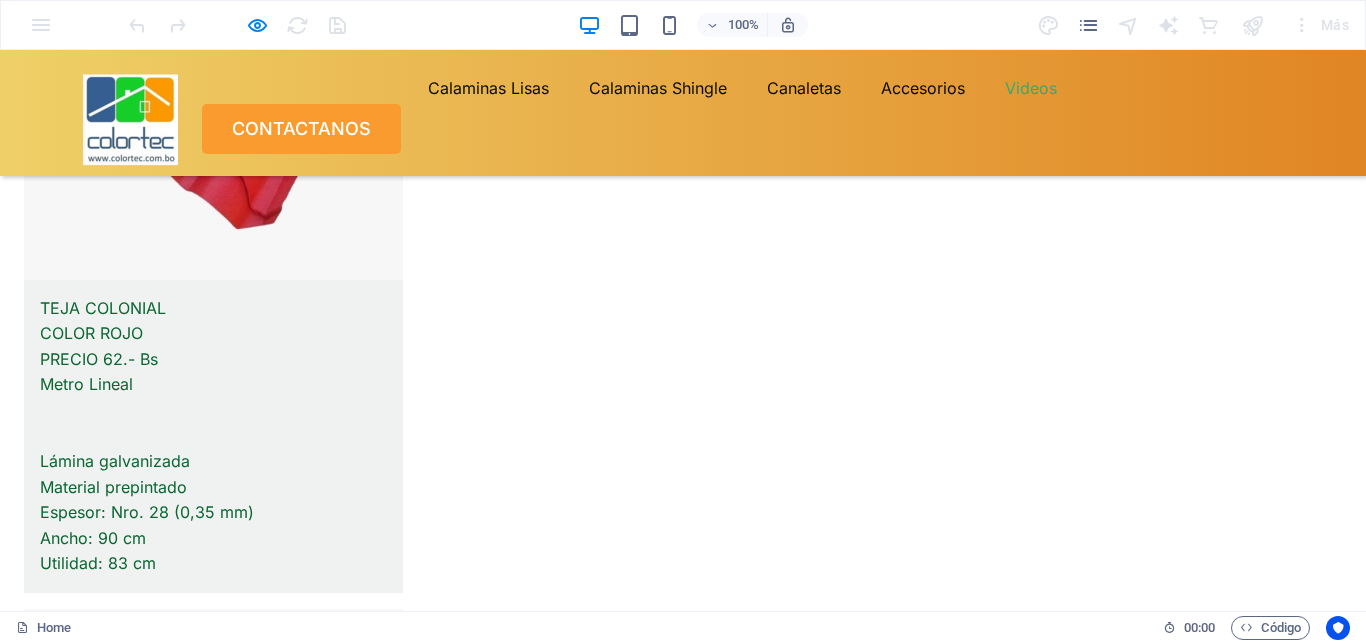 click at bounding box center (213, 20836) 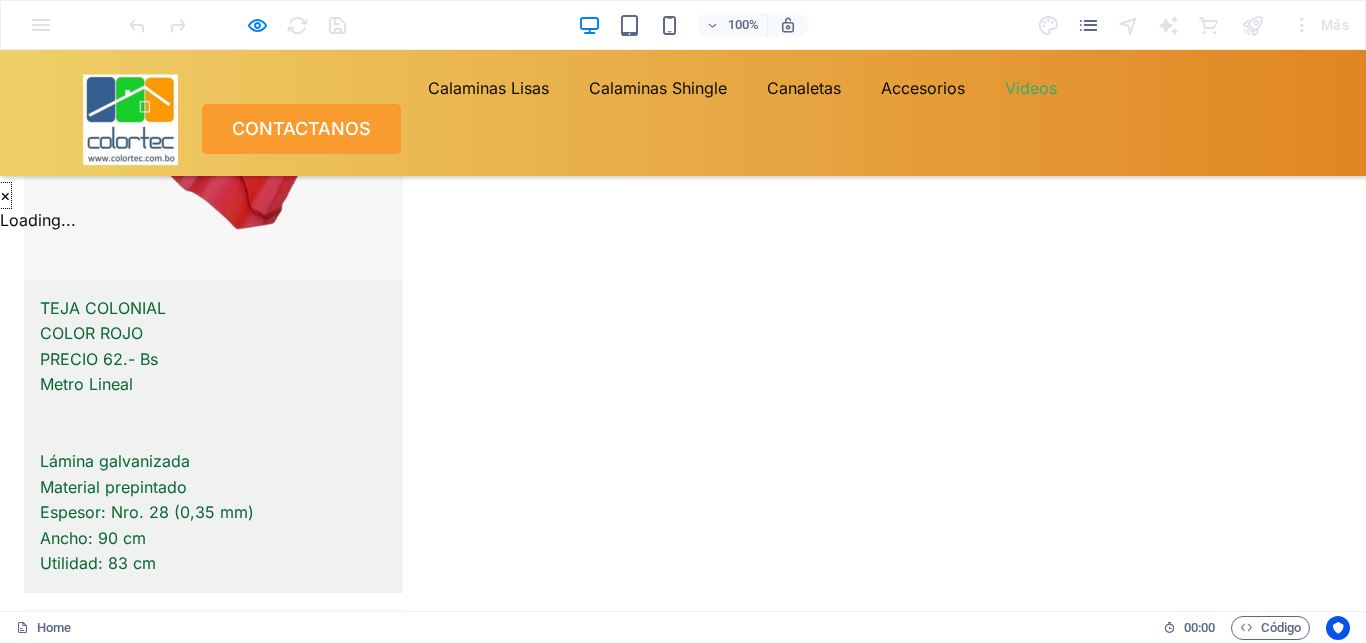 click on "×" at bounding box center (5, 196) 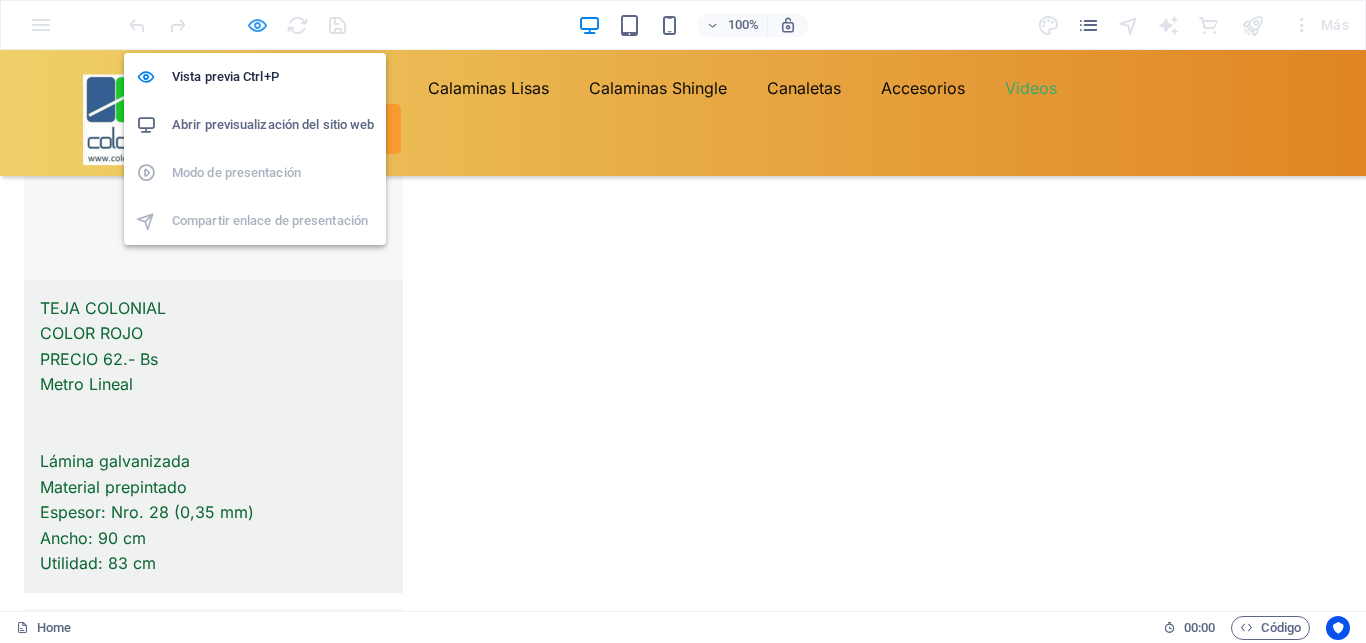 click at bounding box center (257, 25) 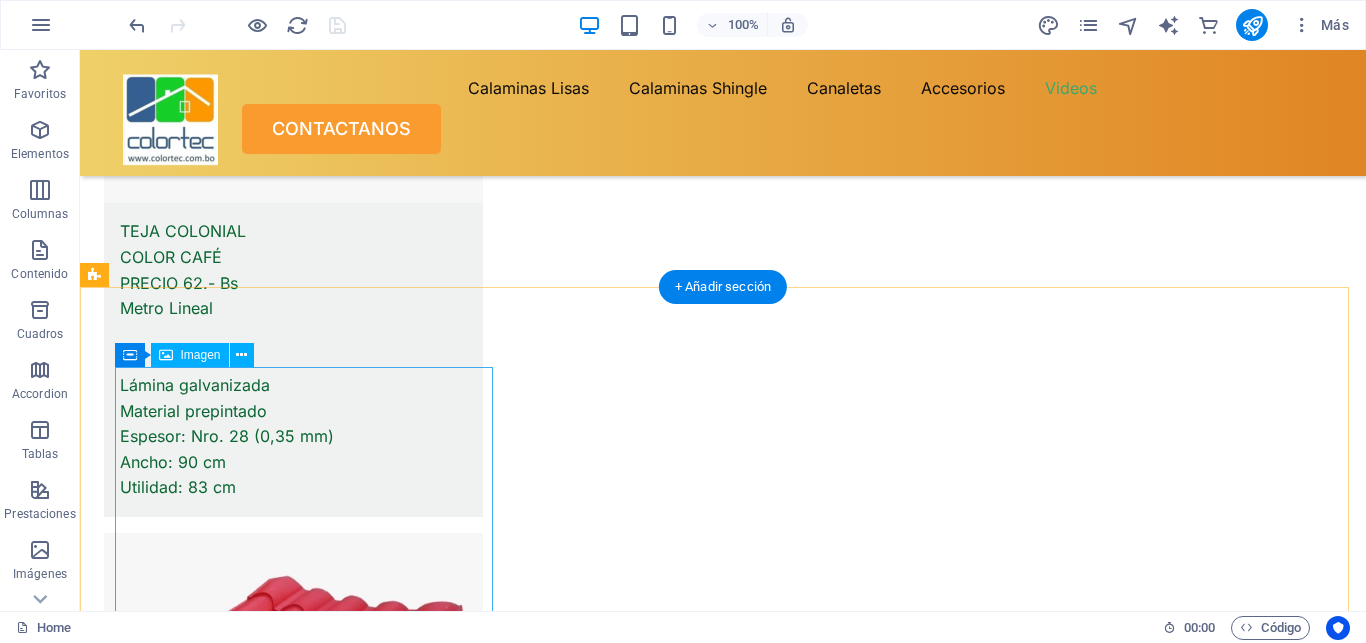 click at bounding box center (293, 21408) 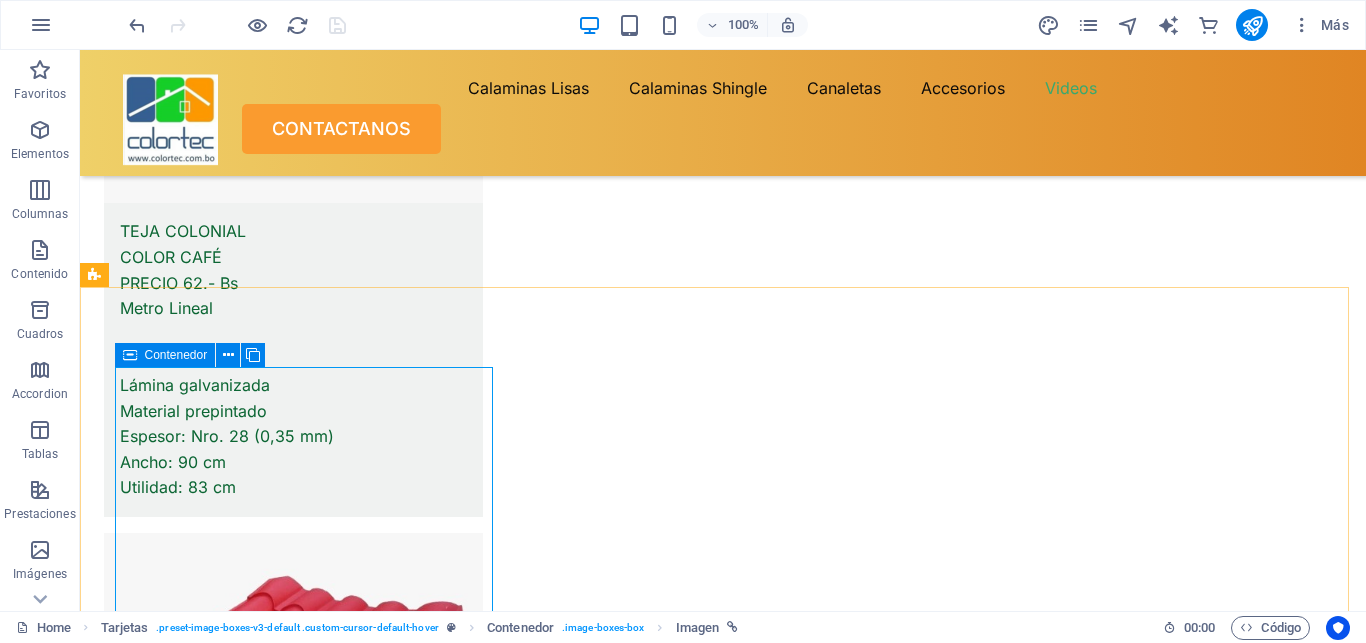 click at bounding box center [130, 355] 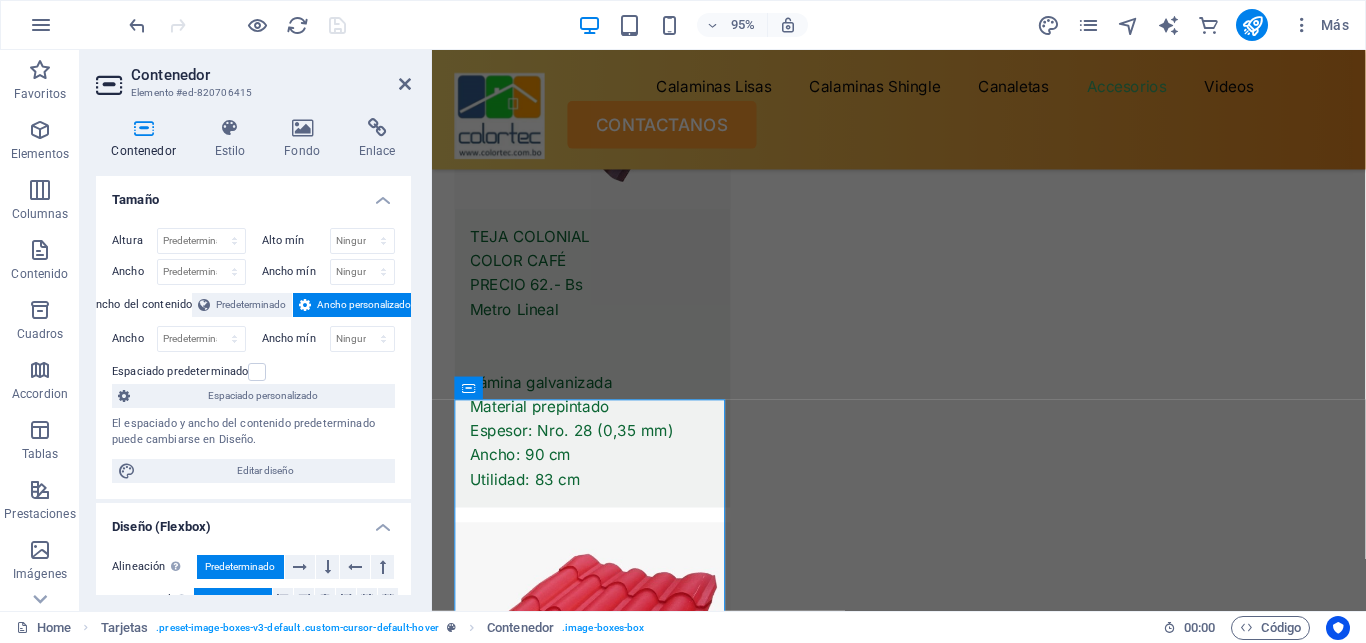 scroll, scrollTop: 12469, scrollLeft: 0, axis: vertical 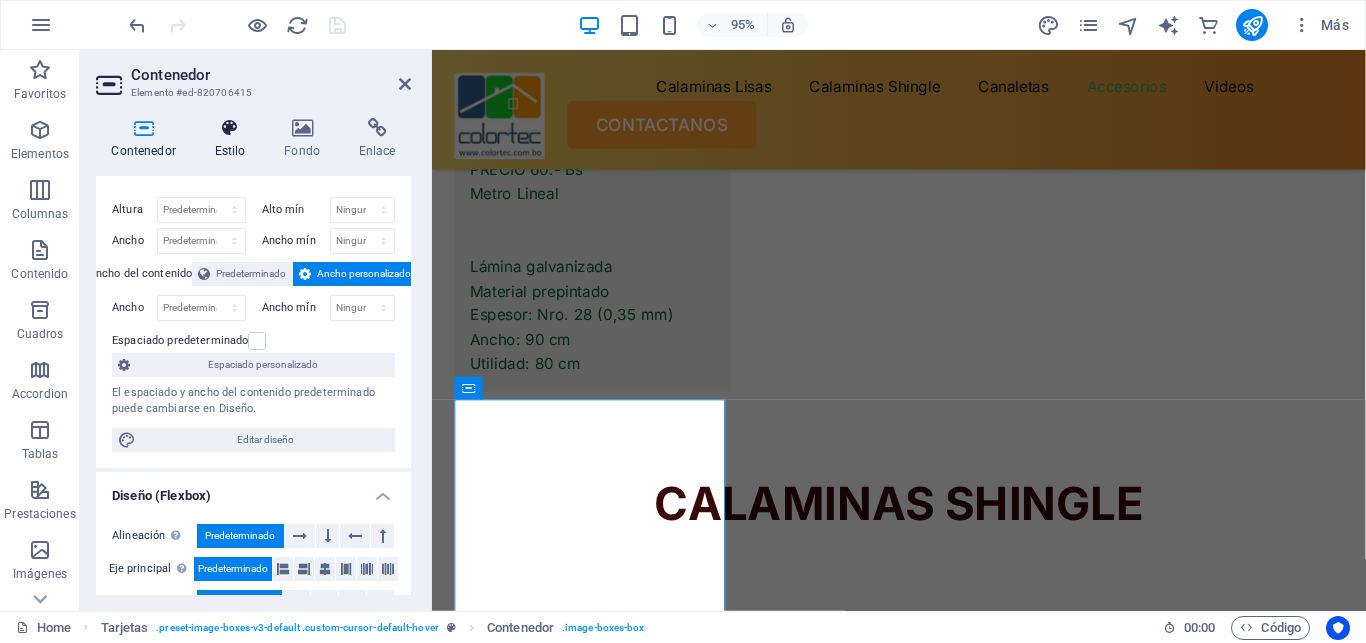 click at bounding box center (230, 128) 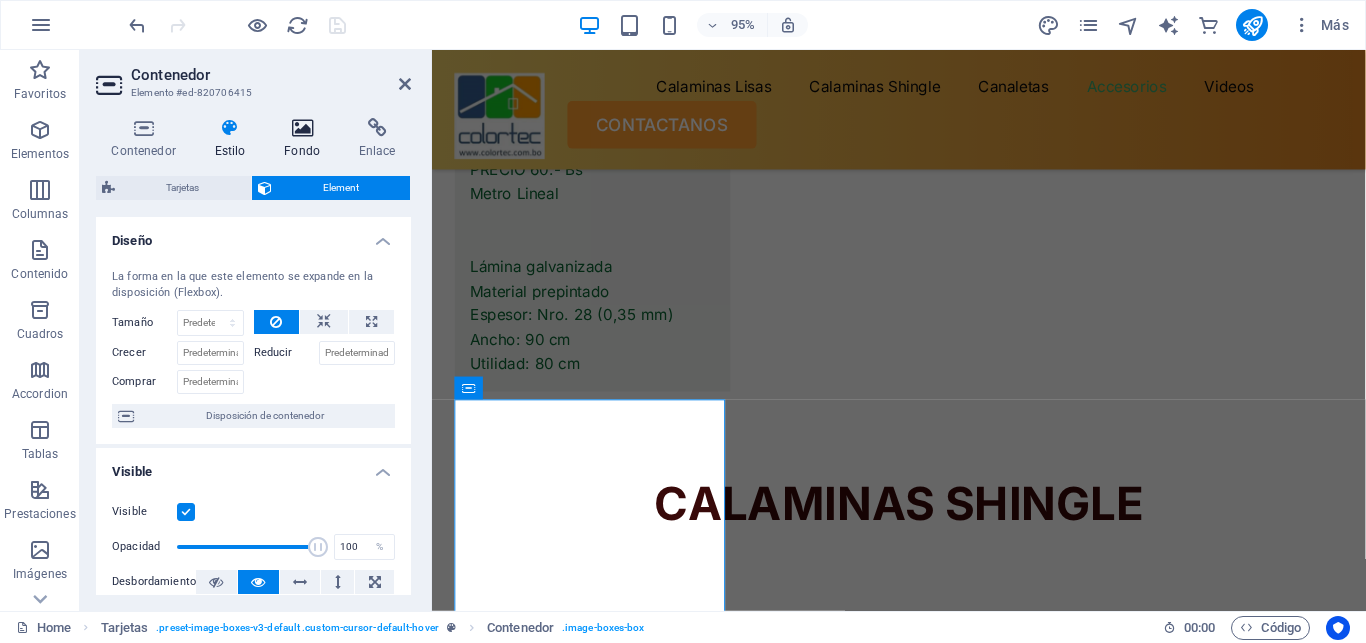 click on "Fondo" at bounding box center [306, 139] 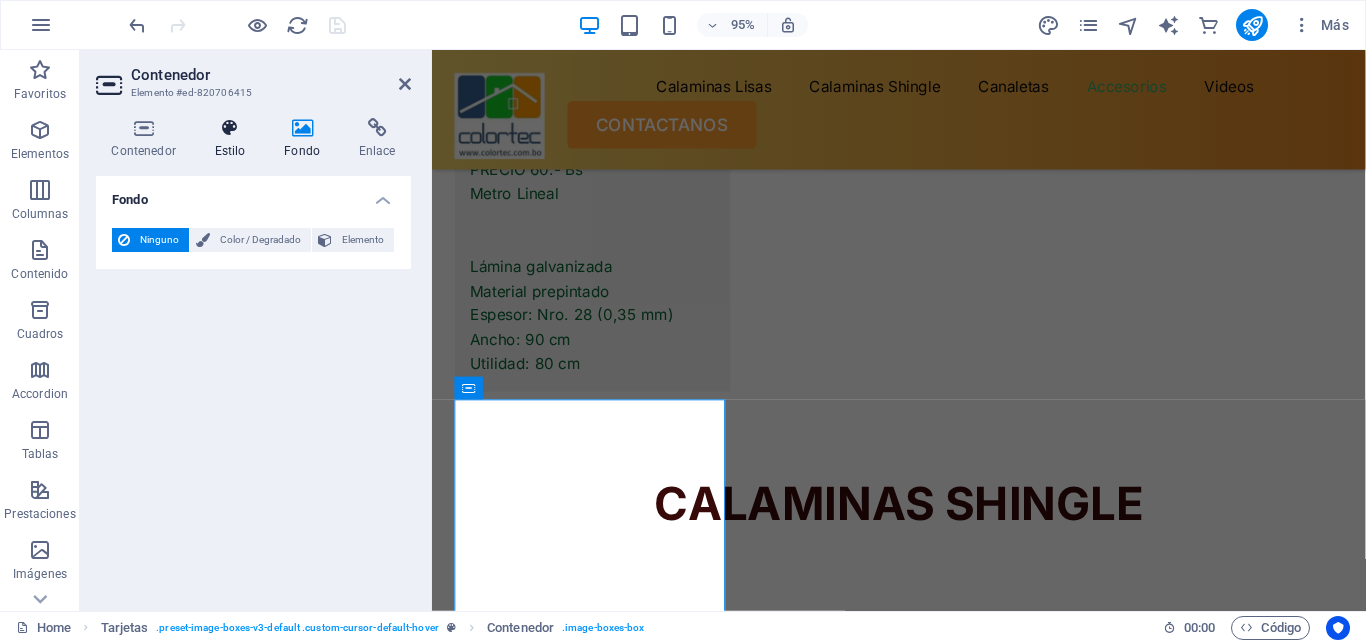 click at bounding box center (230, 128) 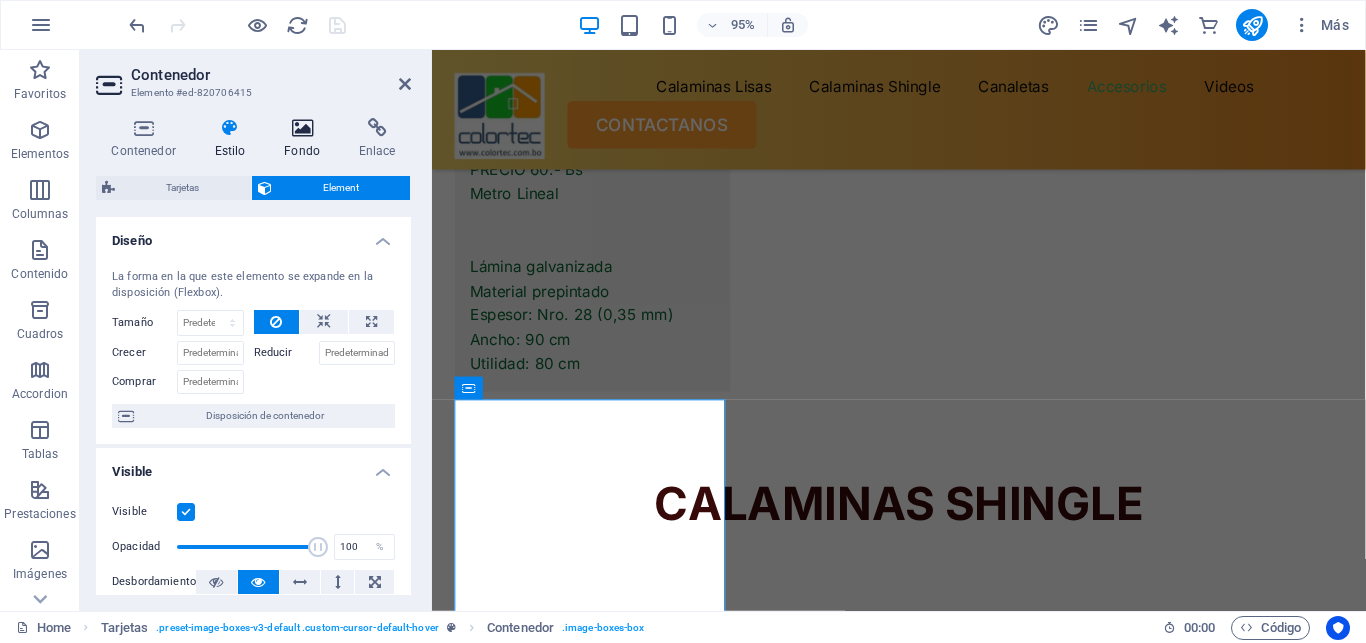 click at bounding box center [302, 128] 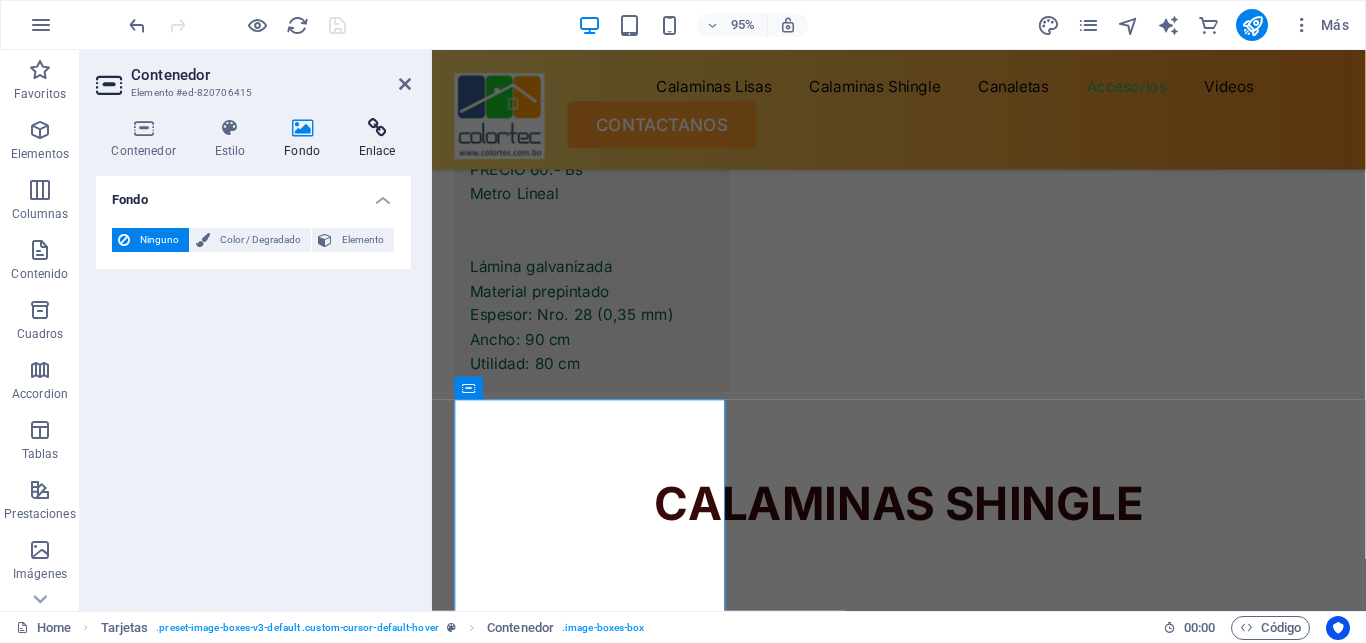 click at bounding box center [377, 128] 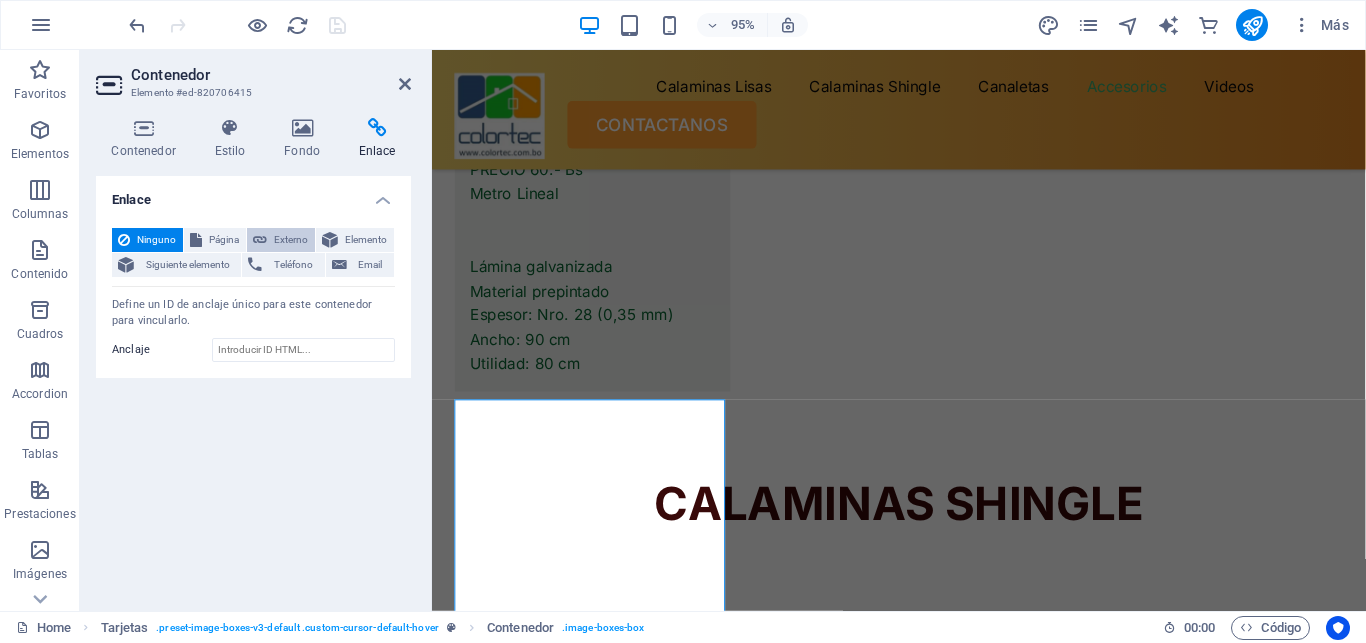 click on "Externo" at bounding box center (291, 240) 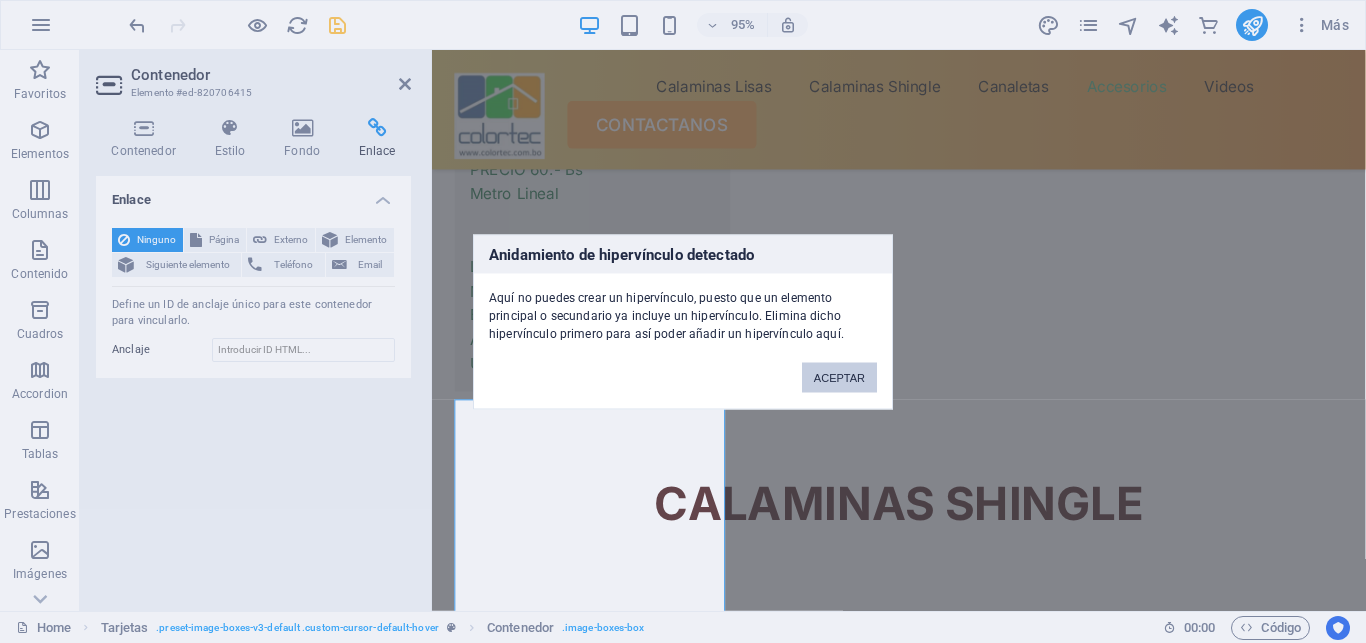 click on "ACEPTAR" at bounding box center (839, 377) 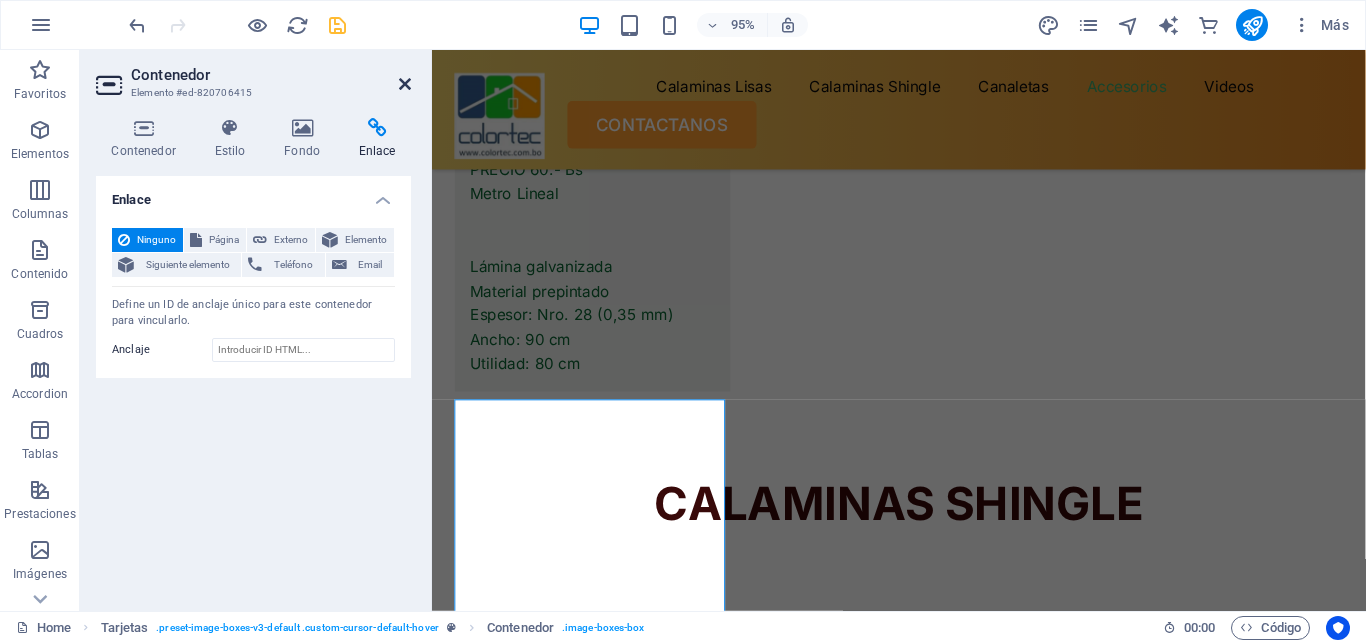 click at bounding box center (405, 84) 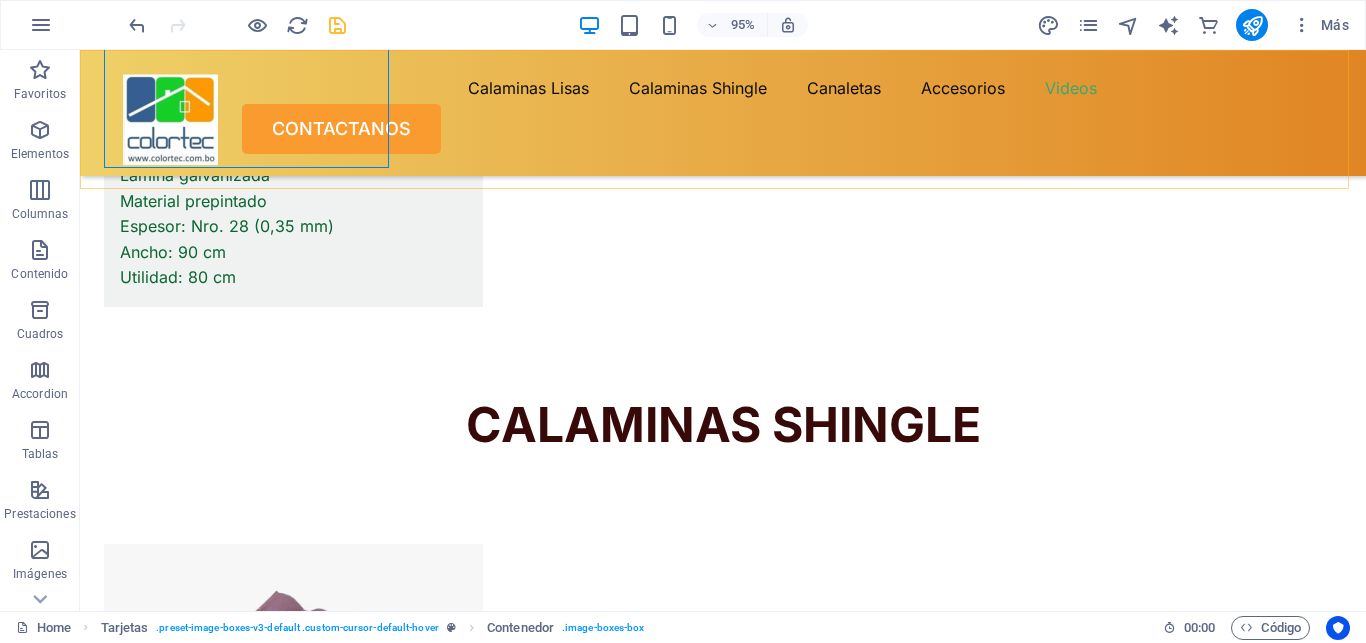 scroll, scrollTop: 13188, scrollLeft: 0, axis: vertical 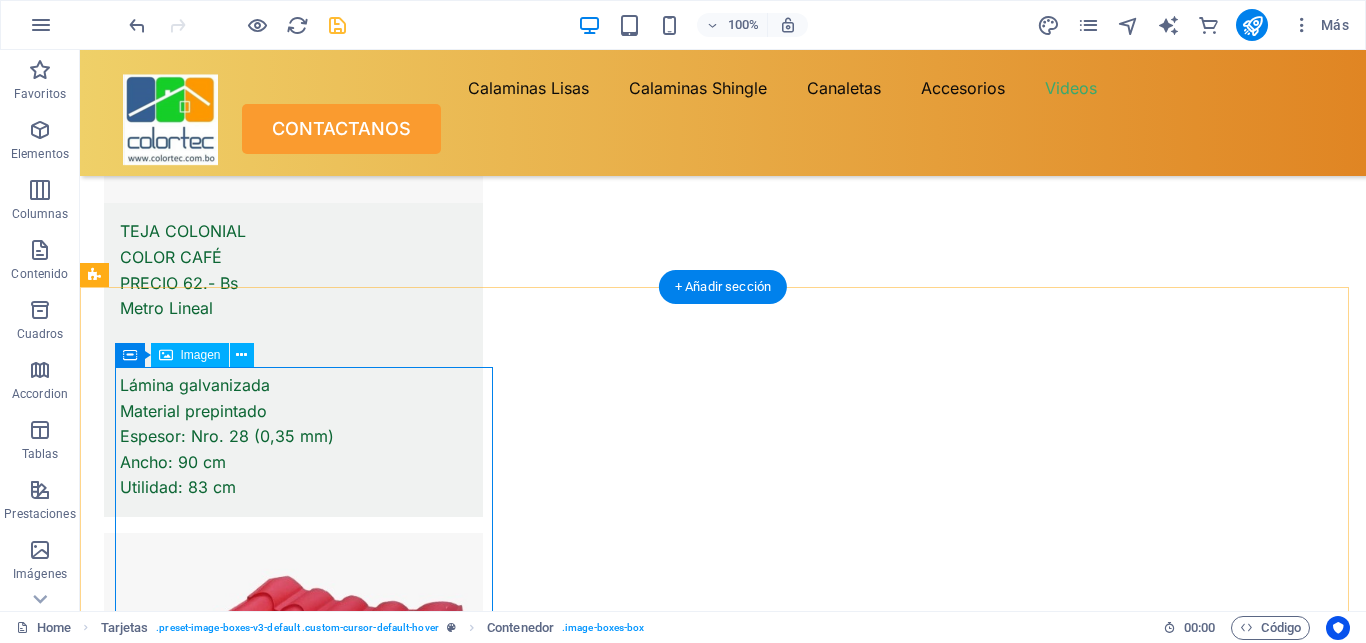 click at bounding box center [293, 21408] 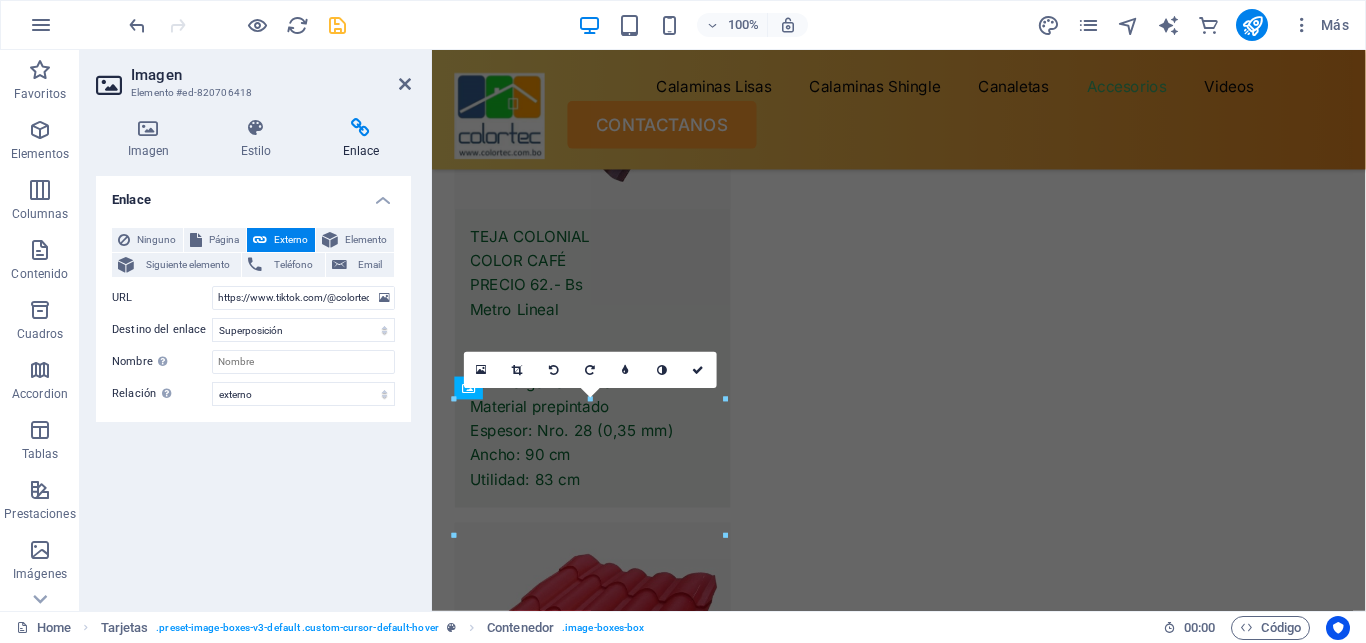 scroll, scrollTop: 12469, scrollLeft: 0, axis: vertical 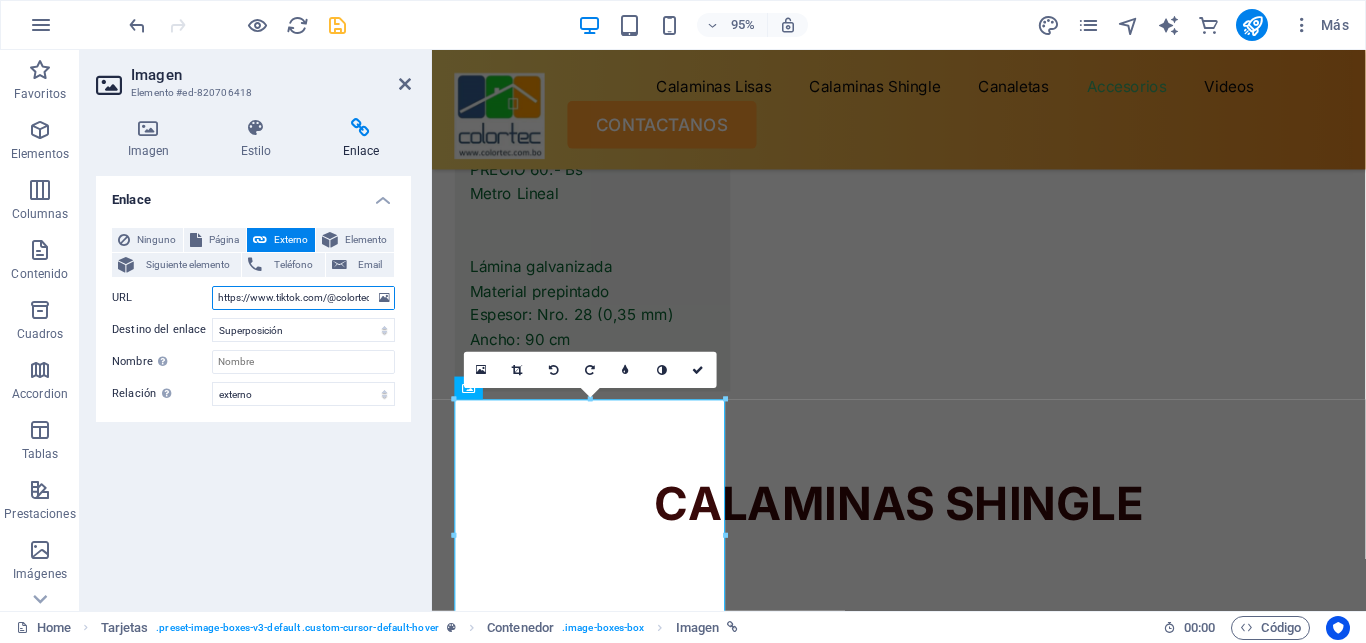 drag, startPoint x: 367, startPoint y: 296, endPoint x: 226, endPoint y: 305, distance: 141.28694 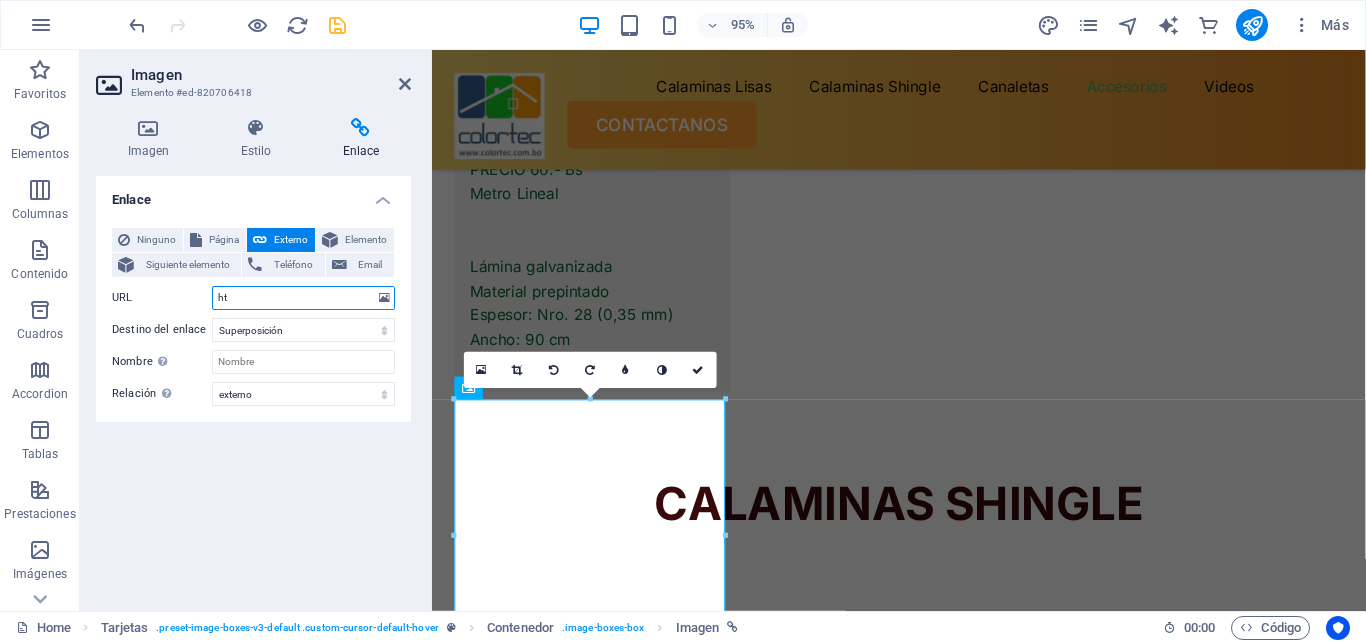 type on "h" 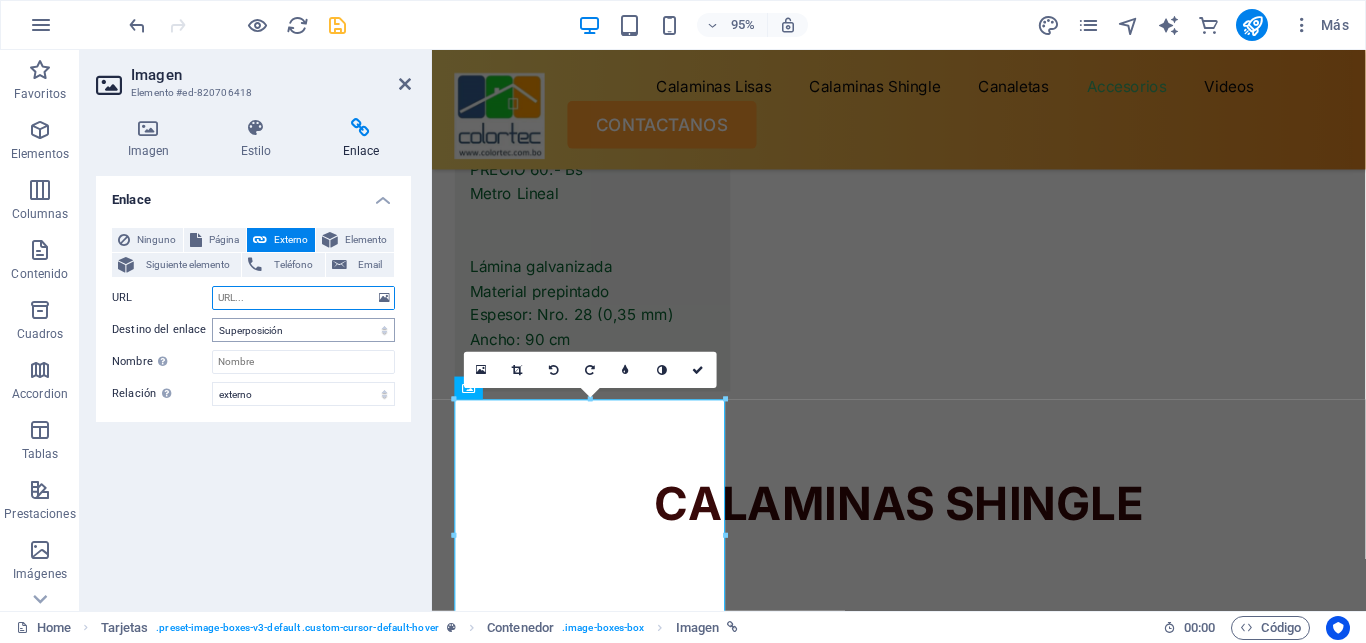 type 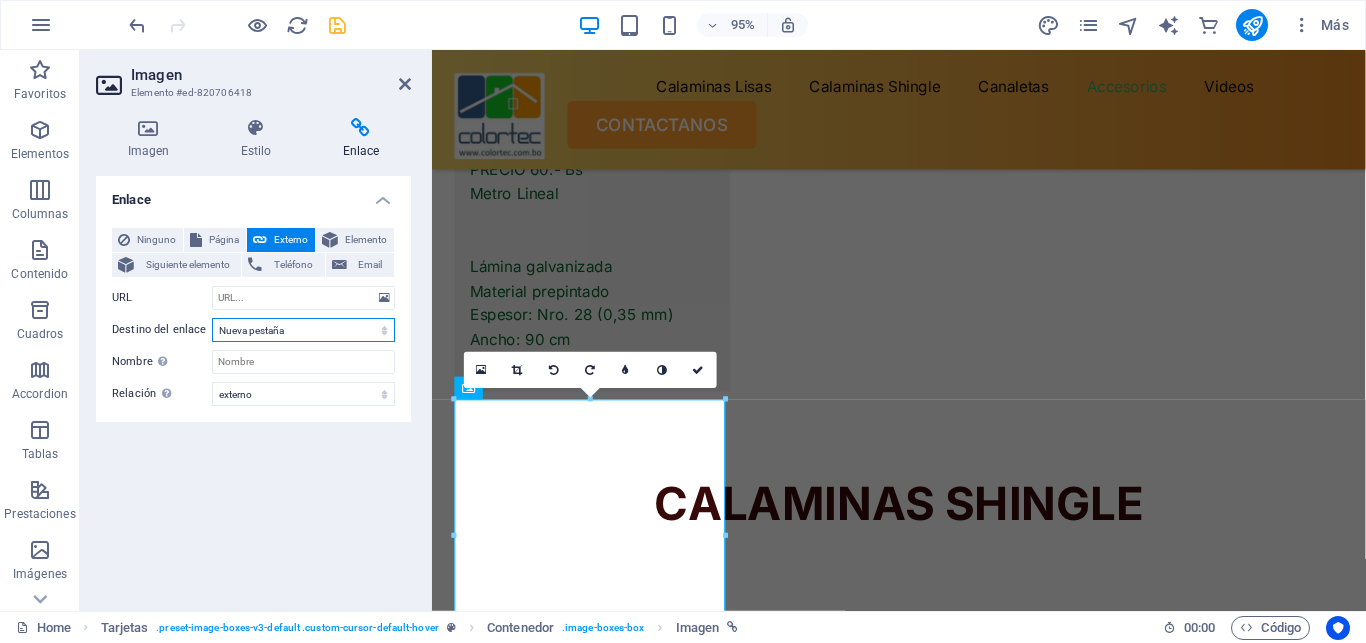 click on "Nueva pestaña" at bounding box center (0, 0) 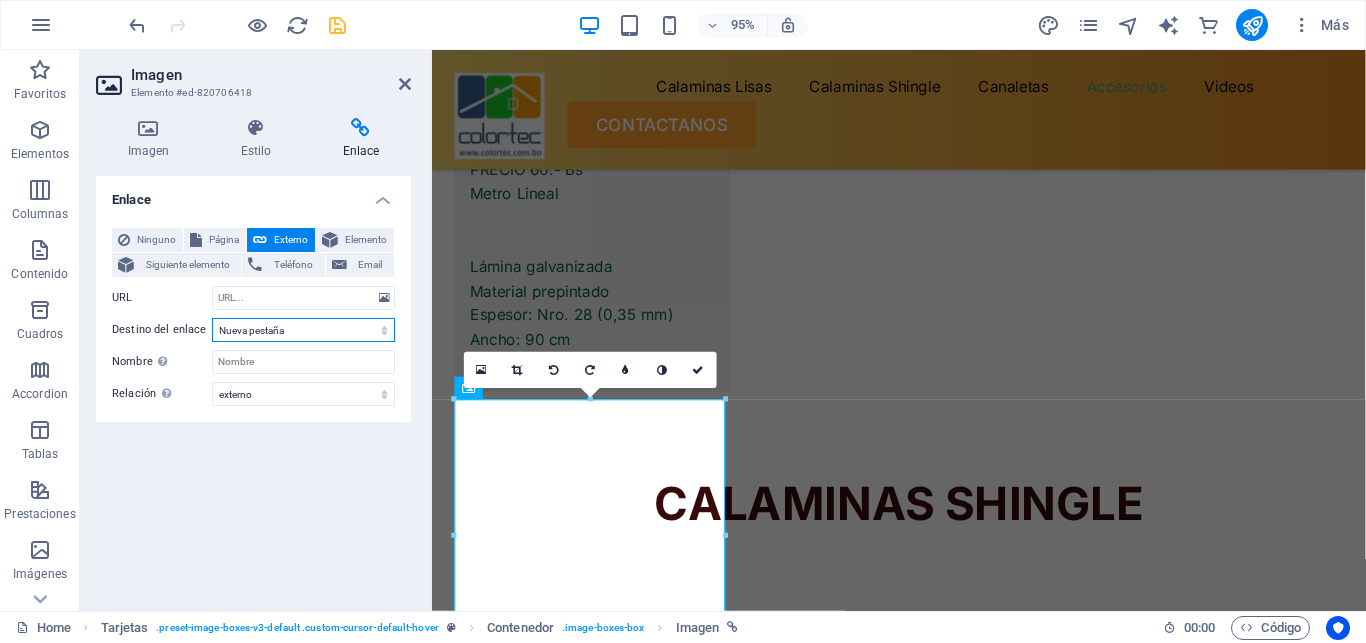 select on "overlay" 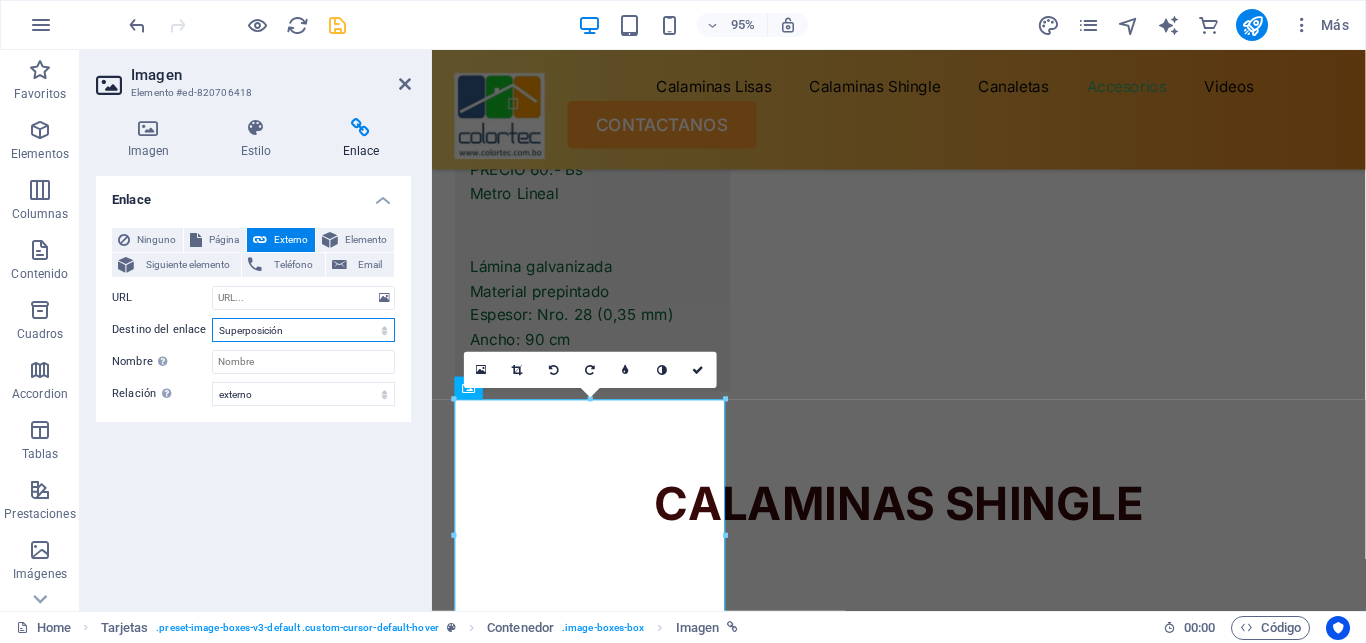 click on "Superposición" at bounding box center (0, 0) 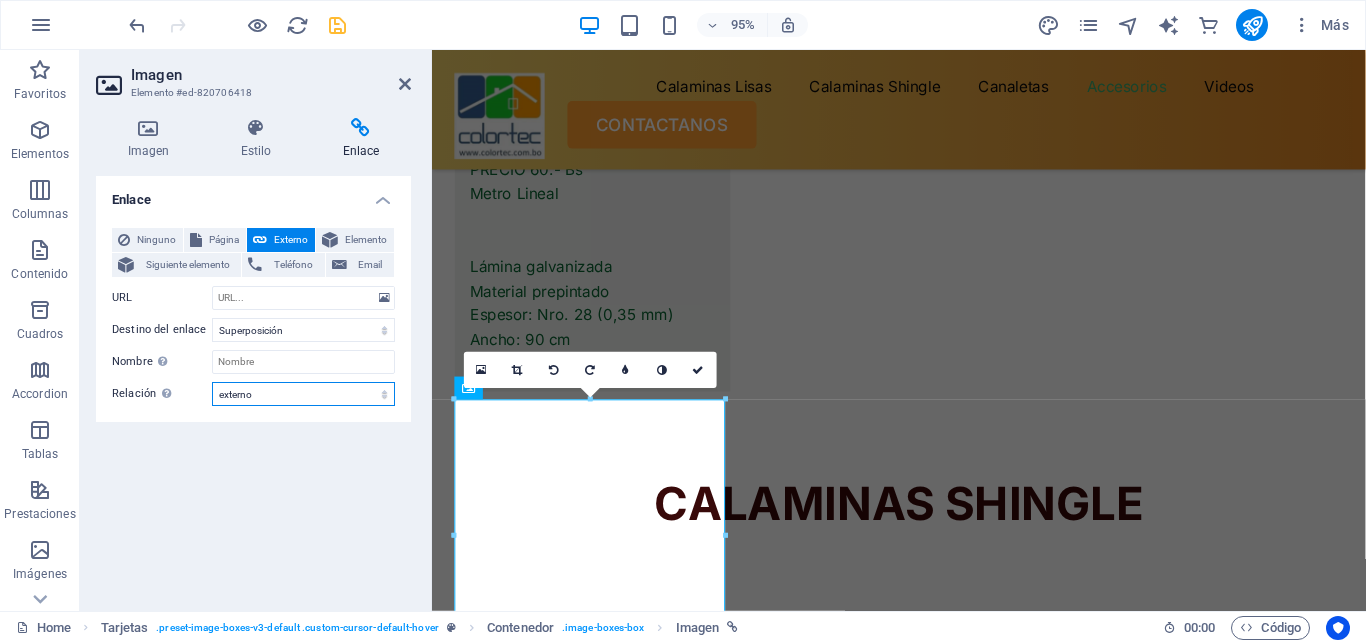 select on "alternate" 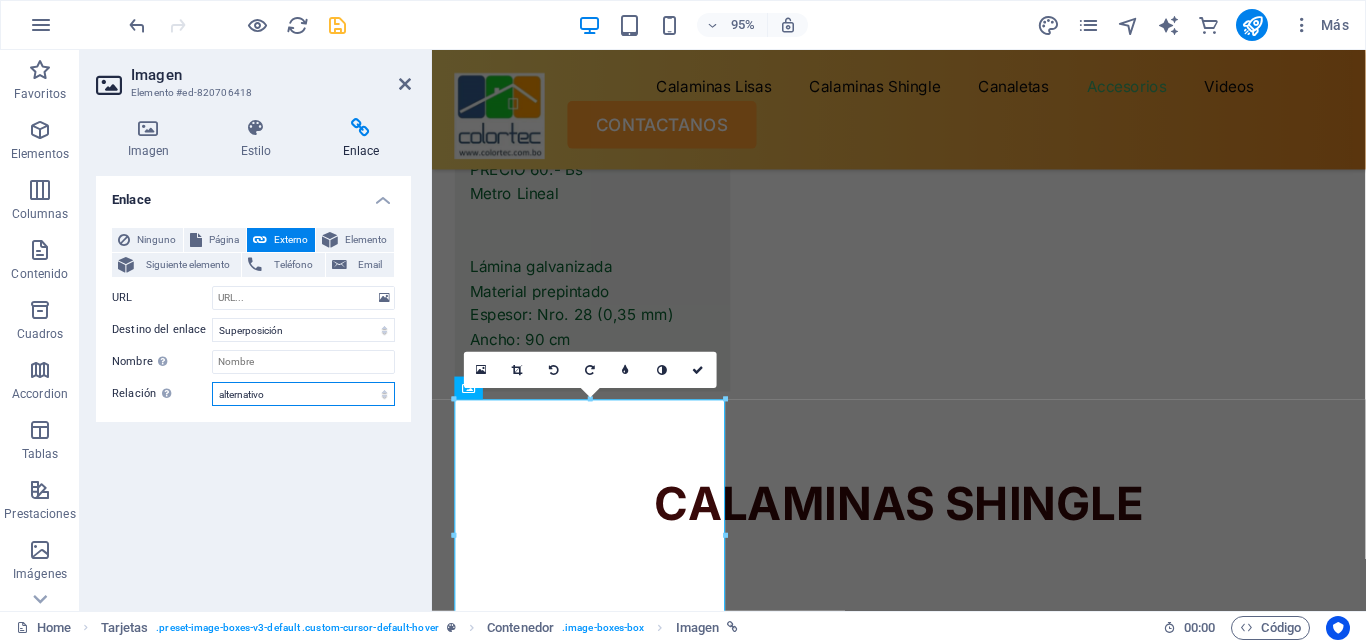 click on "alternativo" at bounding box center [0, 0] 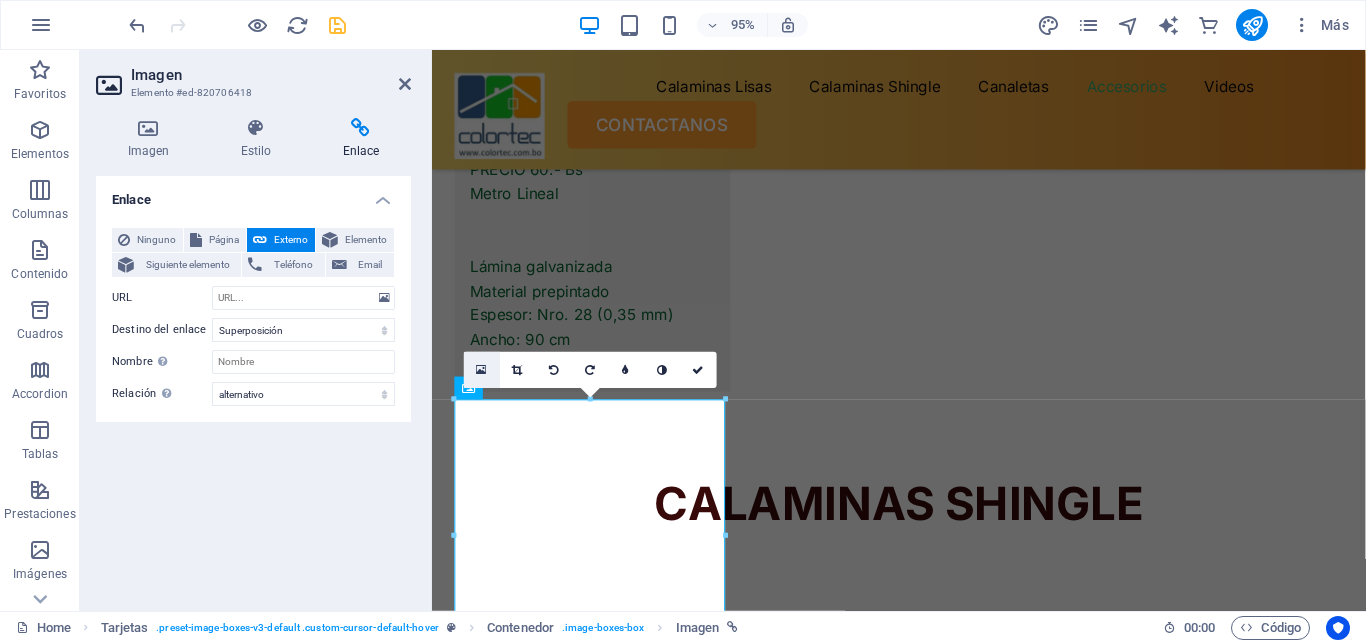 click at bounding box center [482, 370] 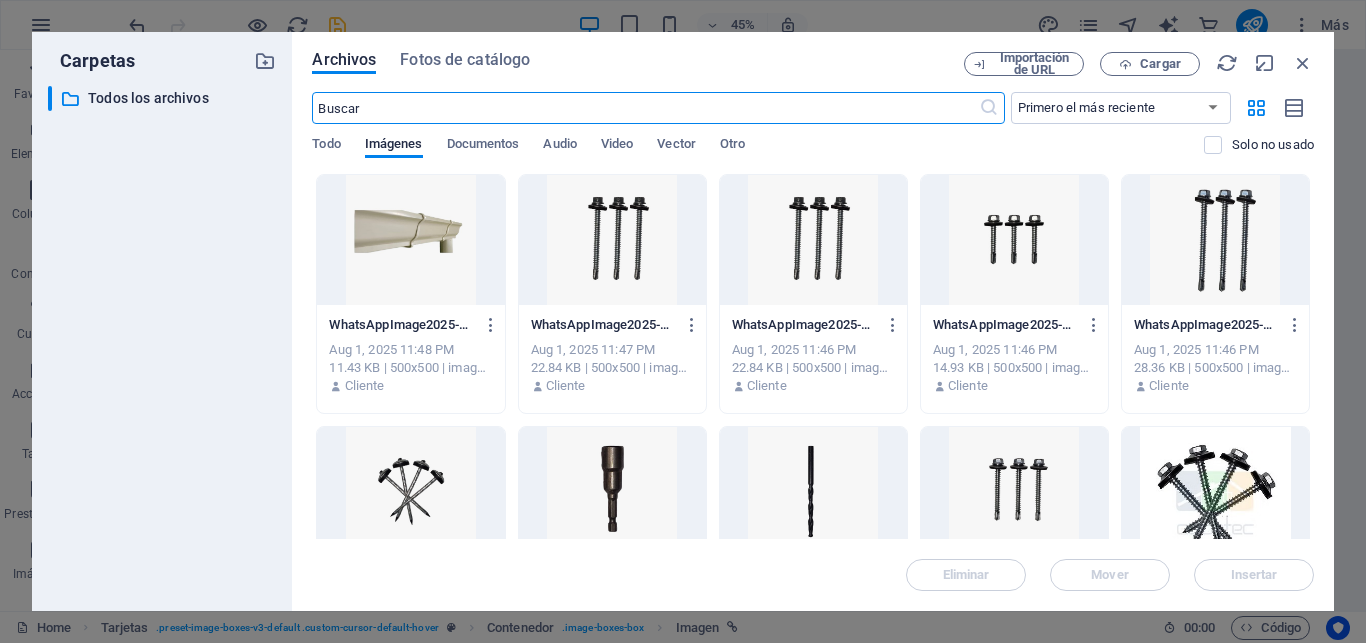 scroll, scrollTop: 12965, scrollLeft: 0, axis: vertical 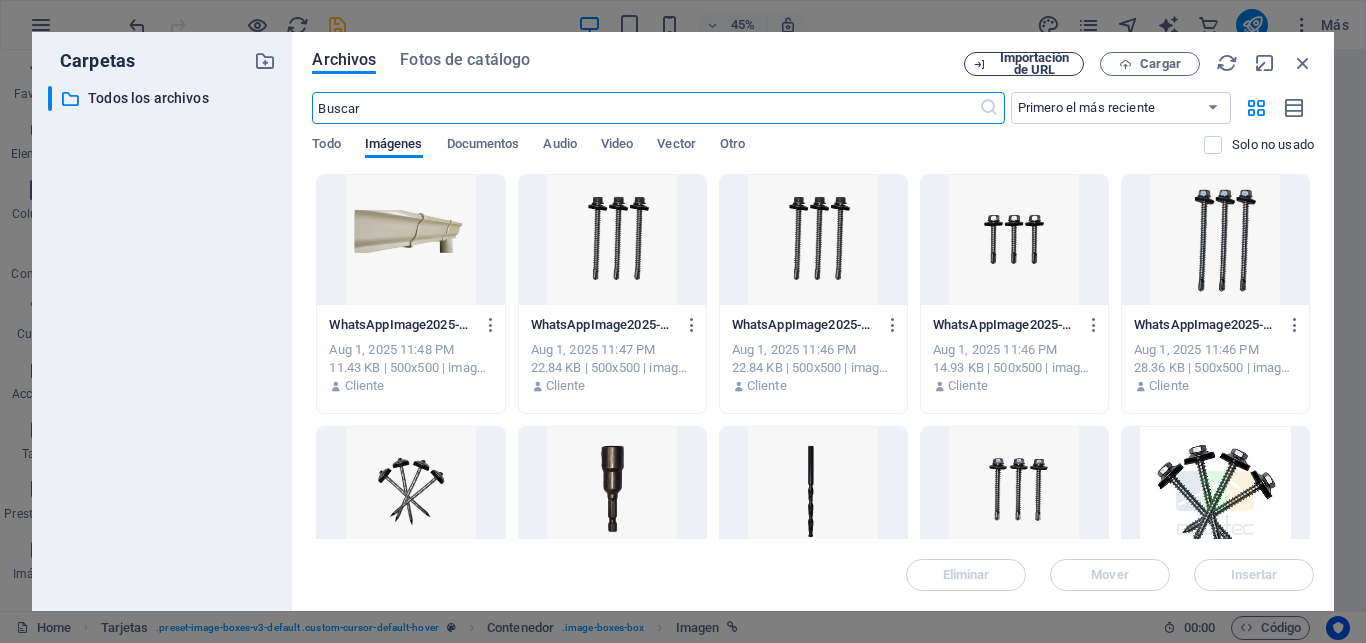 click on "Importación de URL" at bounding box center (1034, 64) 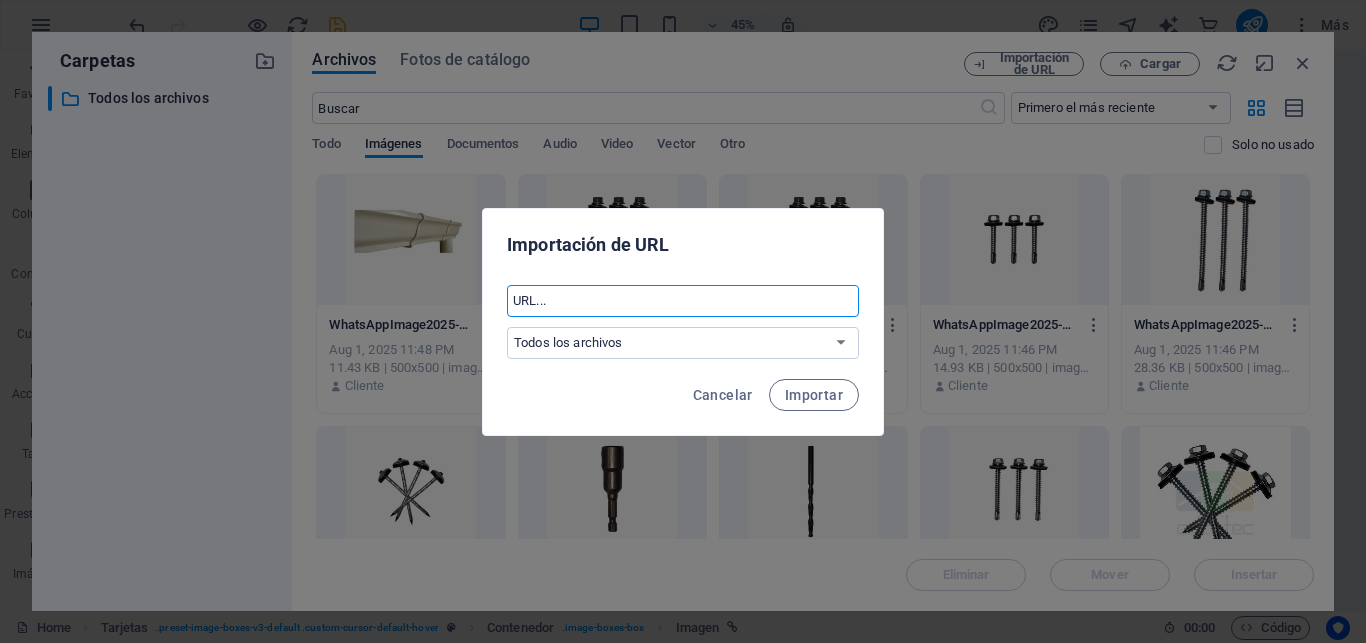 click at bounding box center (683, 301) 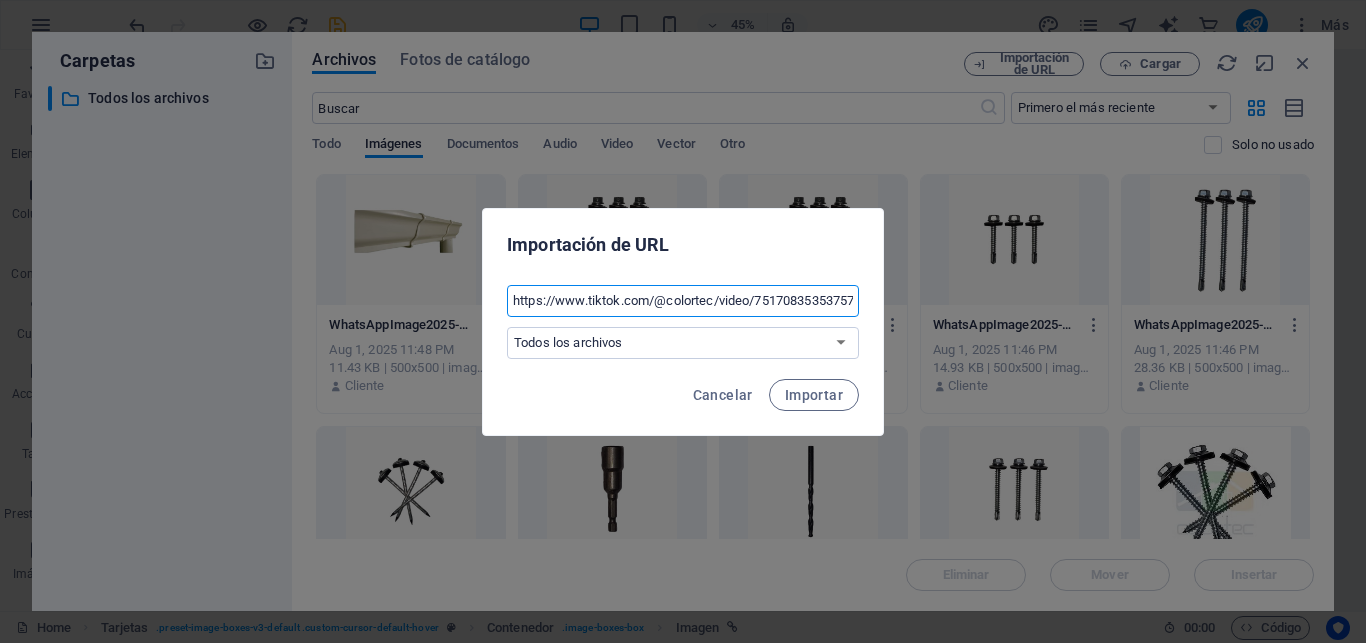 scroll, scrollTop: 0, scrollLeft: 48, axis: horizontal 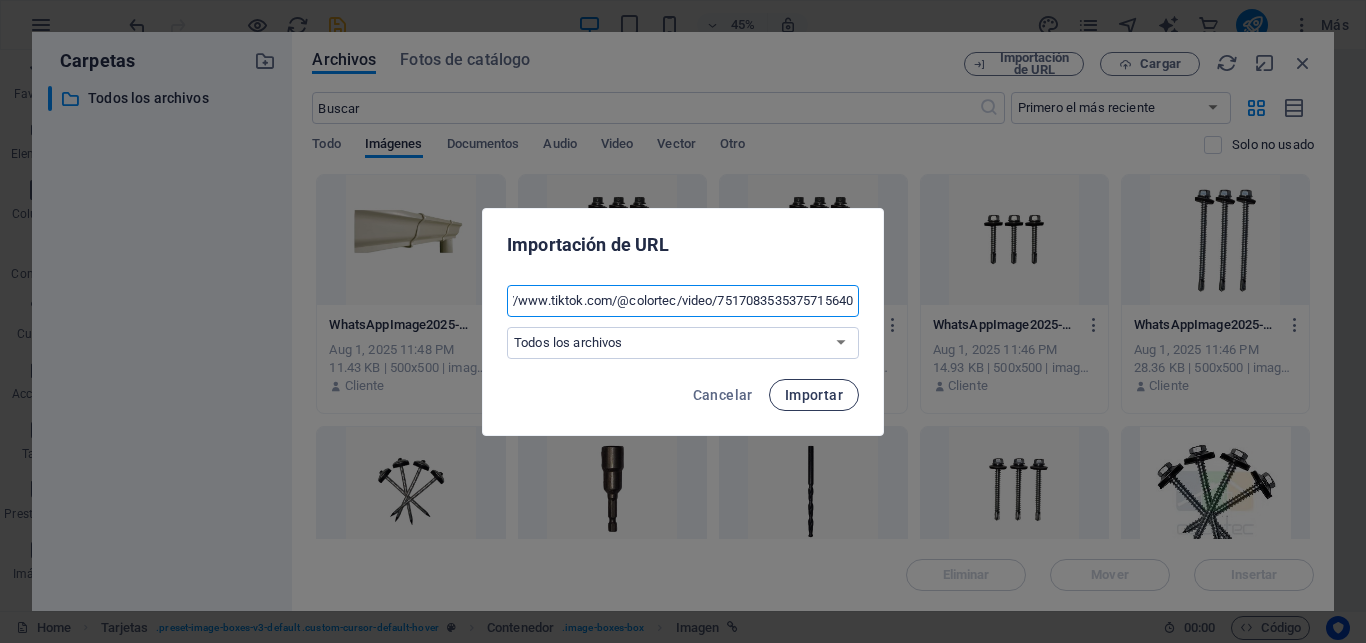 type on "https://www.tiktok.com/@colortec/video/7517083535375715640" 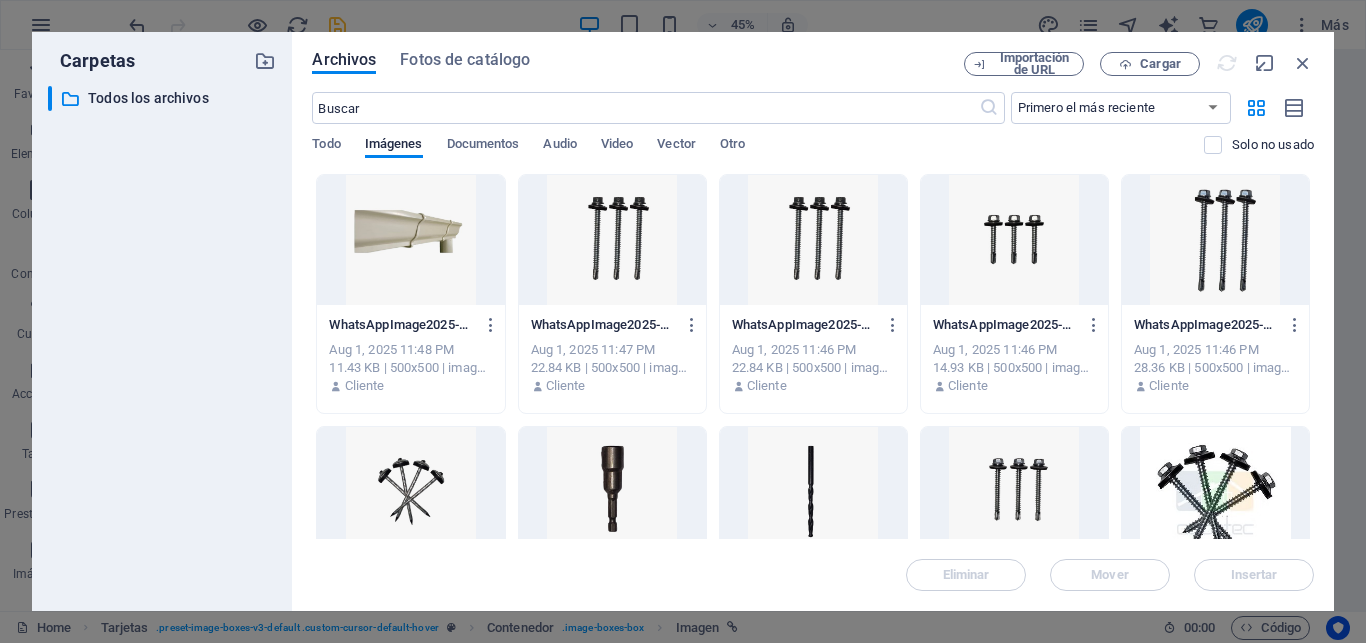 type 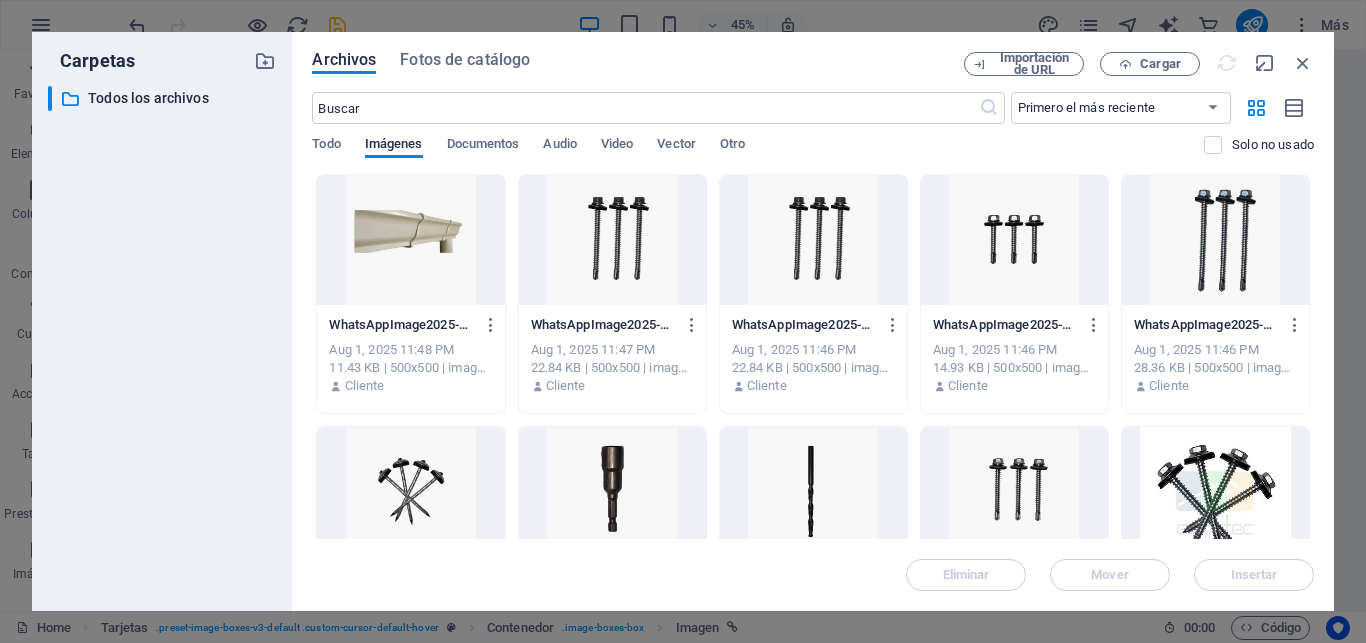 scroll, scrollTop: 0, scrollLeft: 0, axis: both 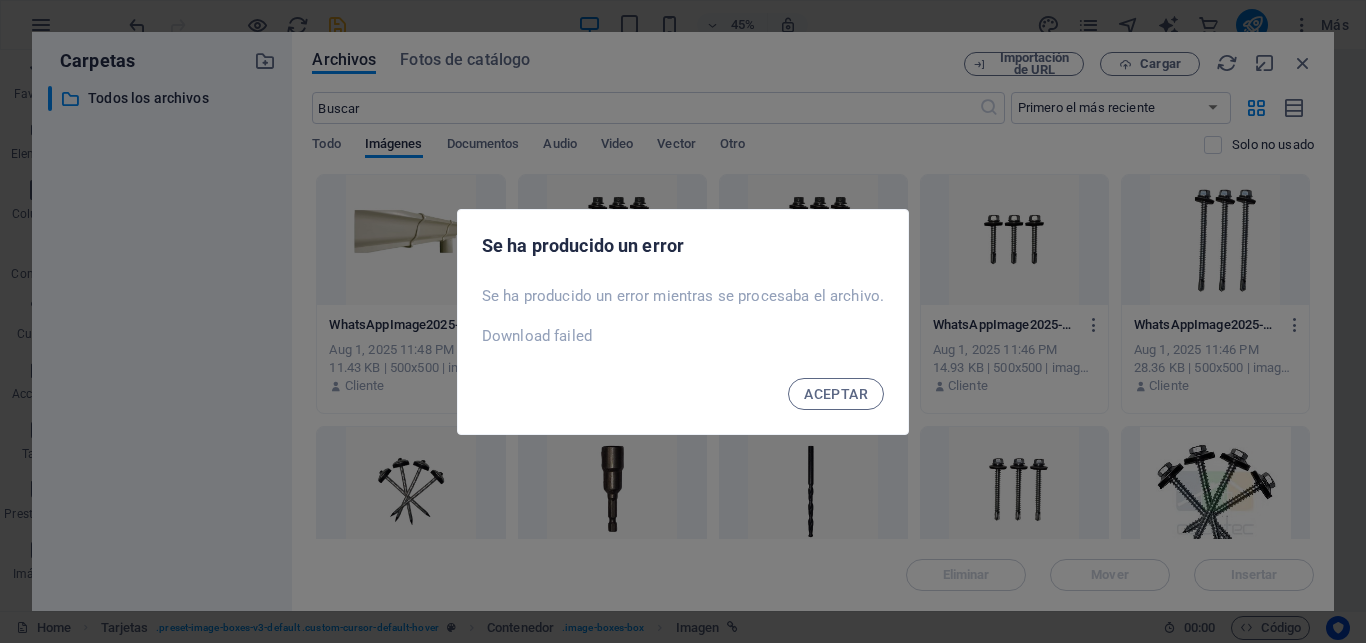 click on "ACEPTAR" at bounding box center (836, 394) 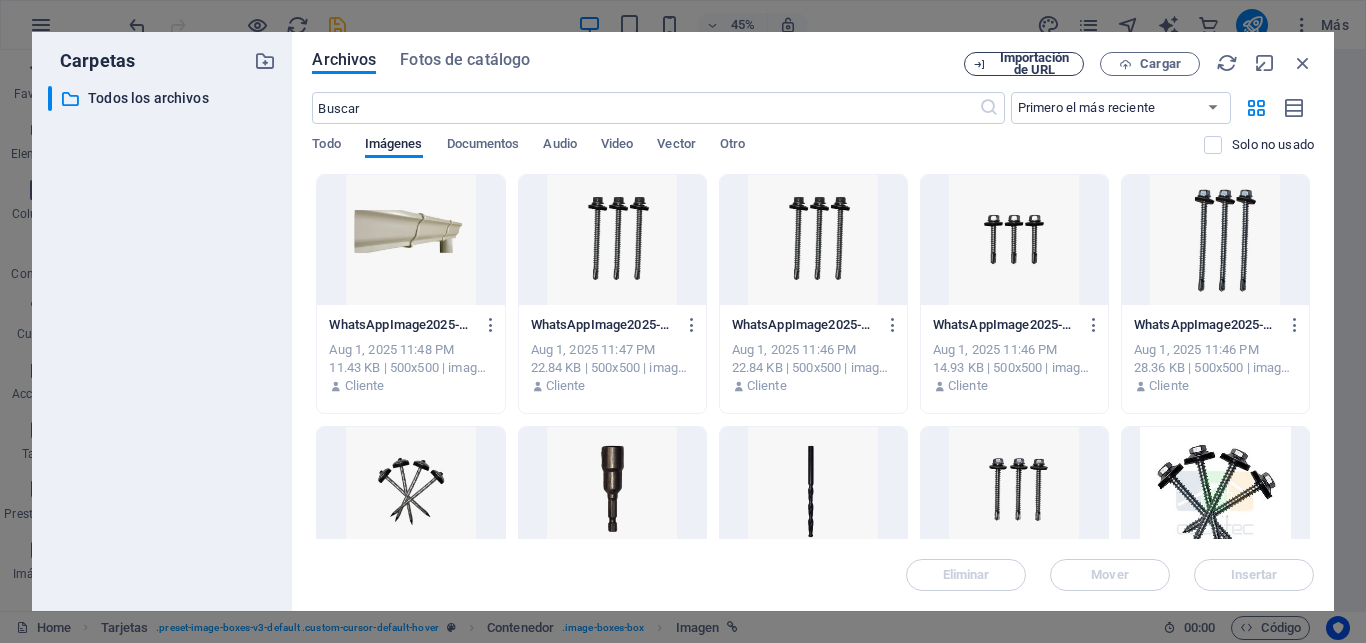 click on "Importación de URL" at bounding box center (1034, 64) 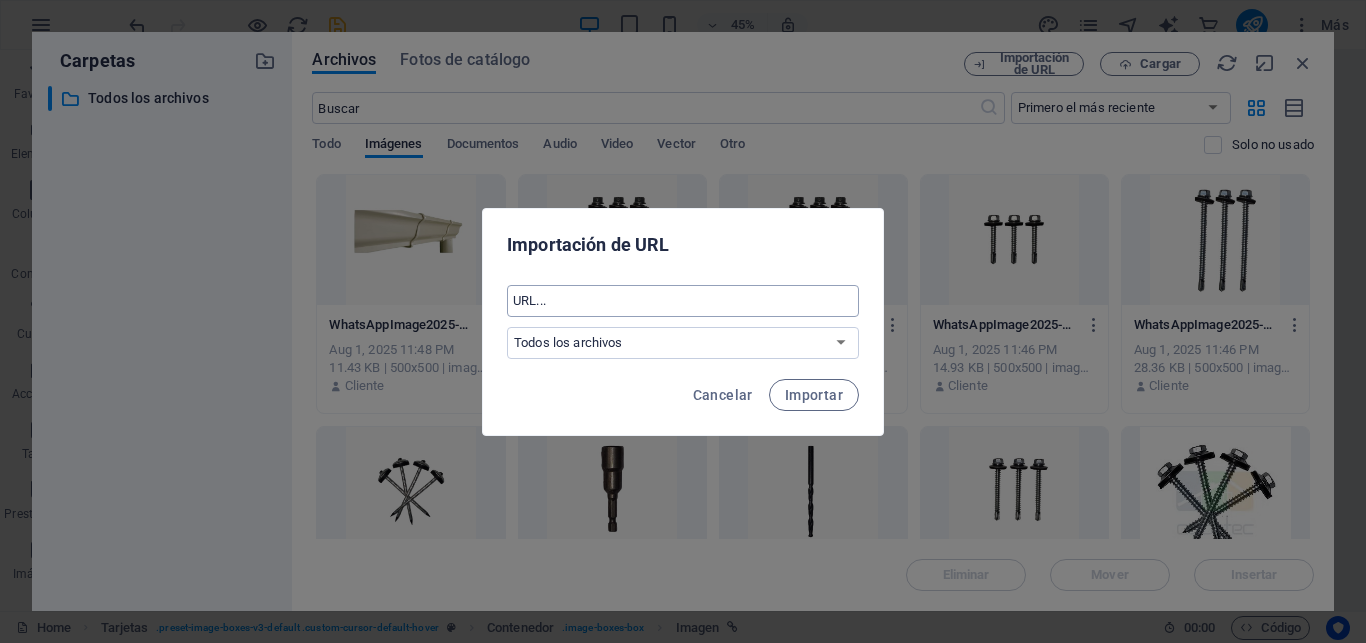 click at bounding box center [683, 301] 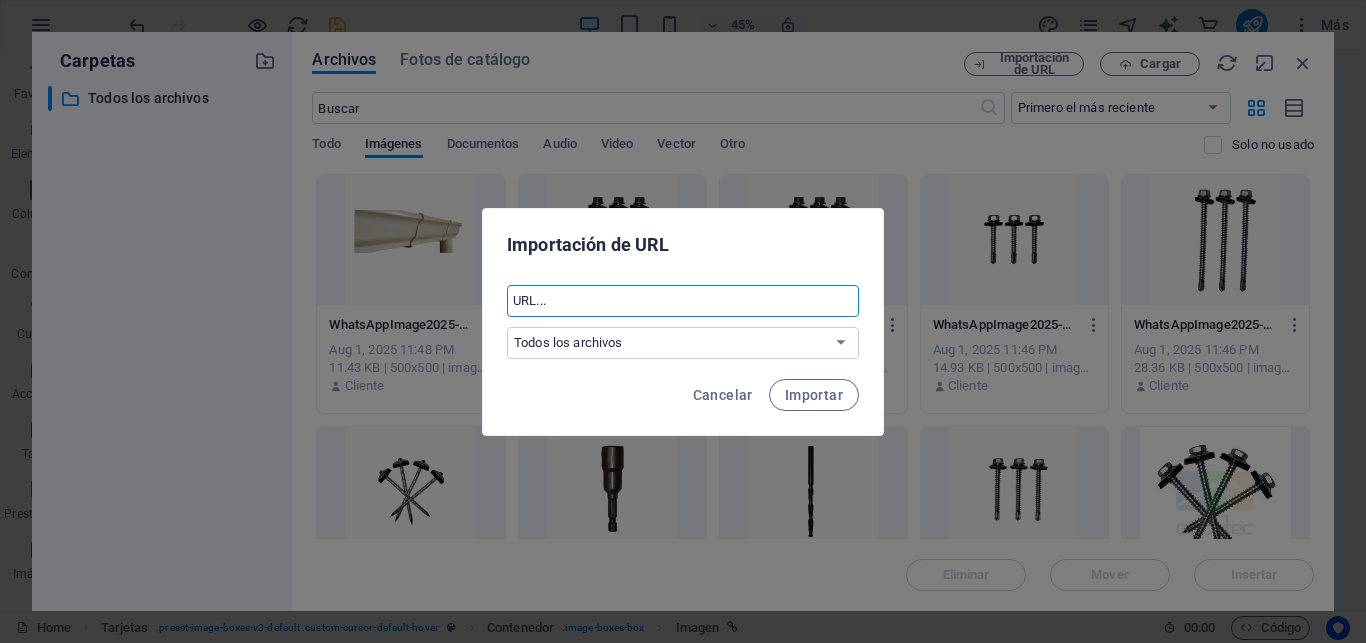 paste on "https://www.tiktok.com/@colortec/video/7517083535375715640" 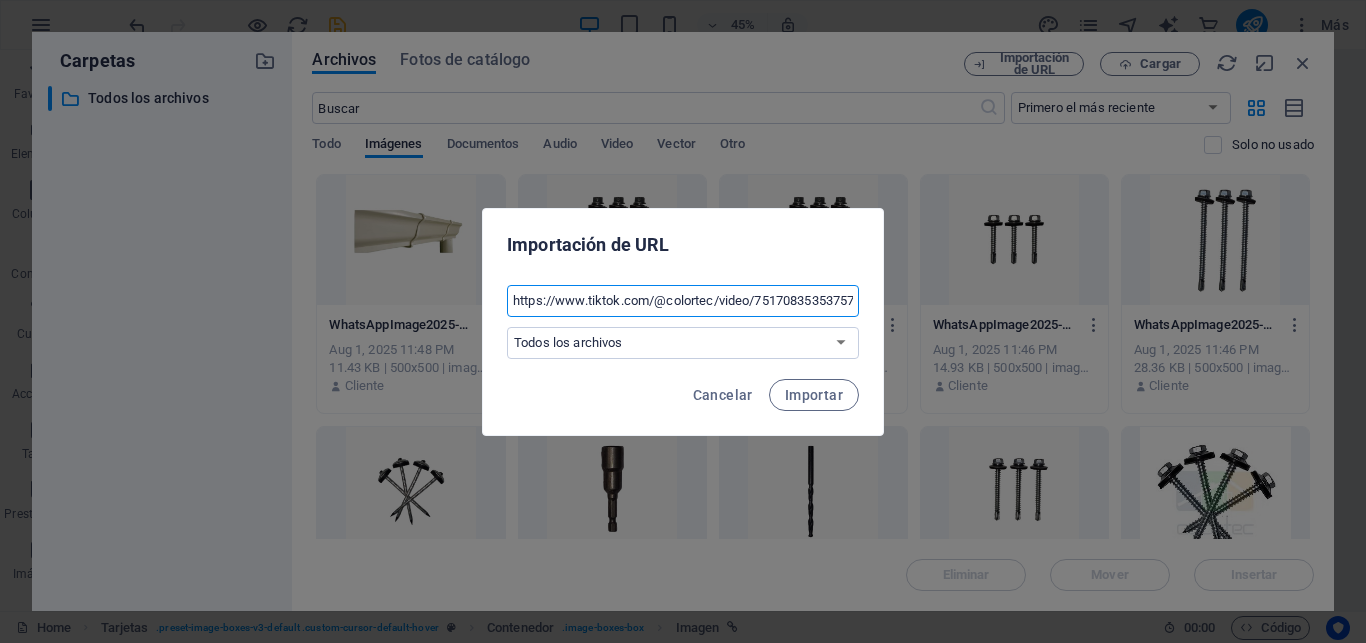 scroll, scrollTop: 0, scrollLeft: 48, axis: horizontal 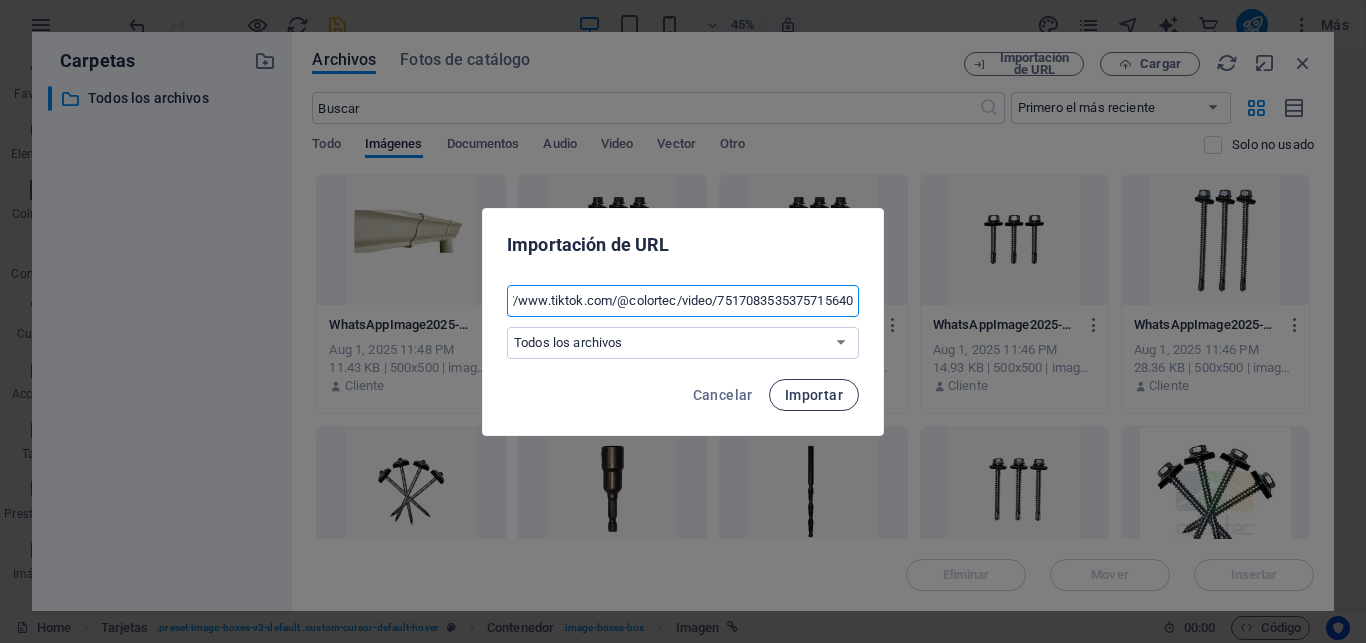 type on "https://www.tiktok.com/@colortec/video/7517083535375715640" 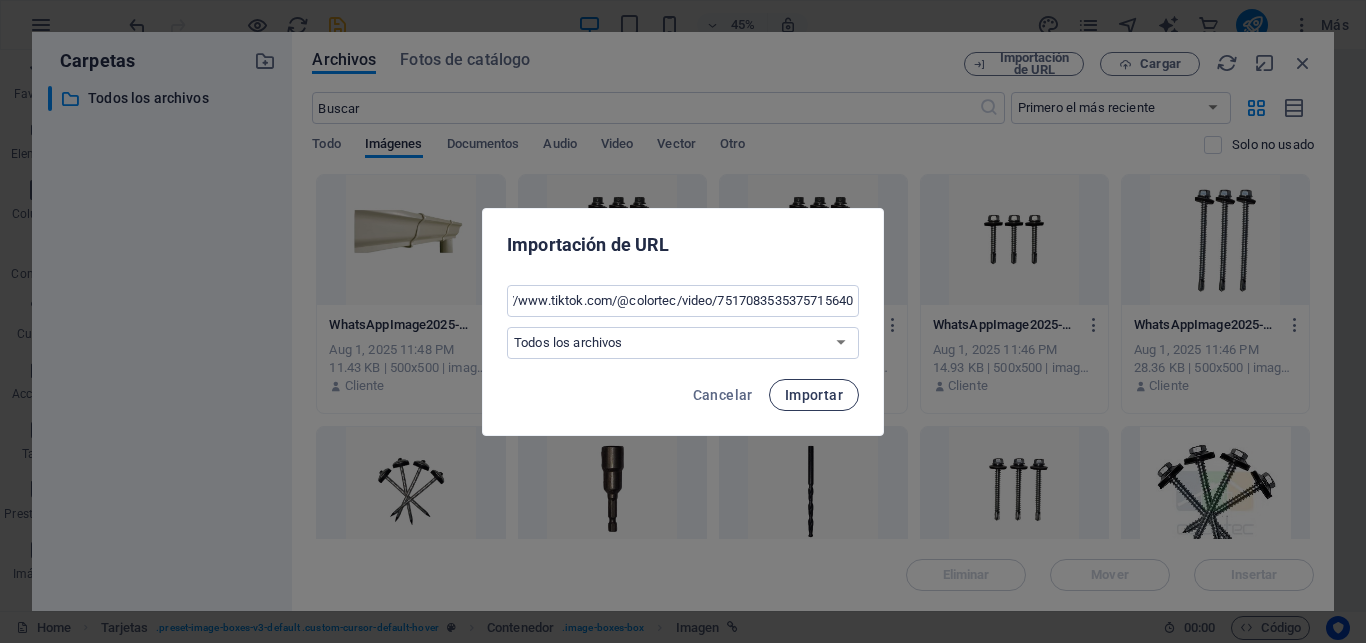 click on "Importar" at bounding box center (814, 395) 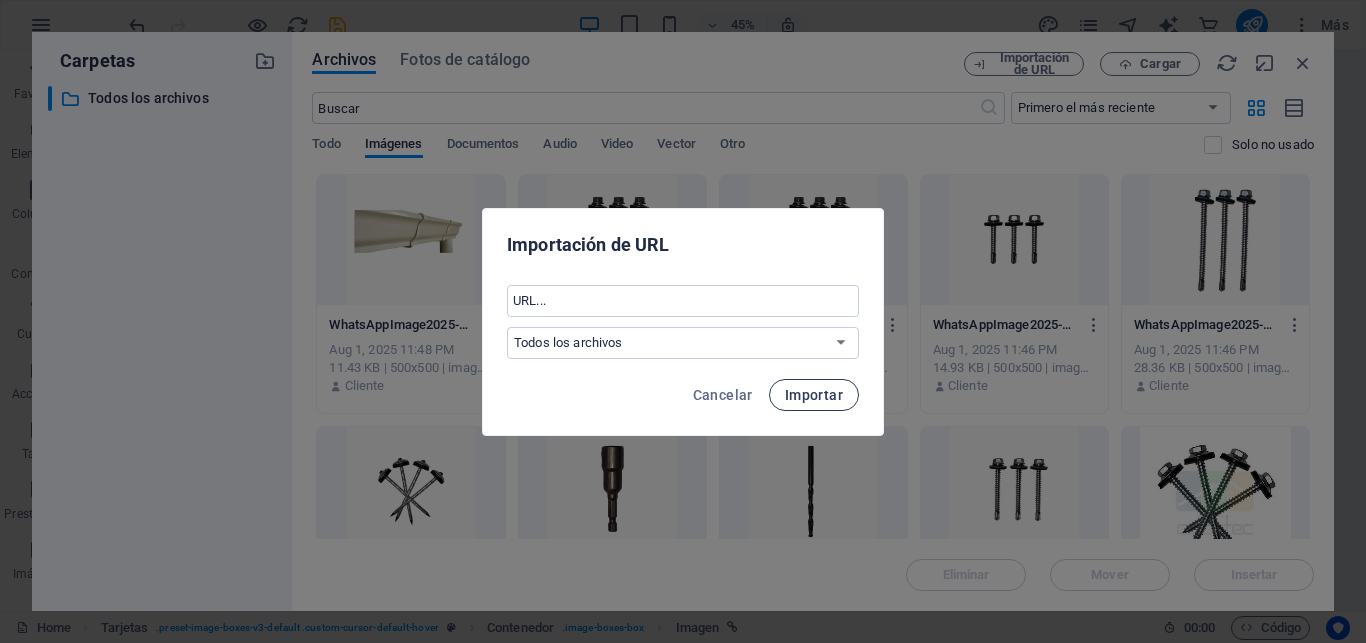 scroll, scrollTop: 0, scrollLeft: 0, axis: both 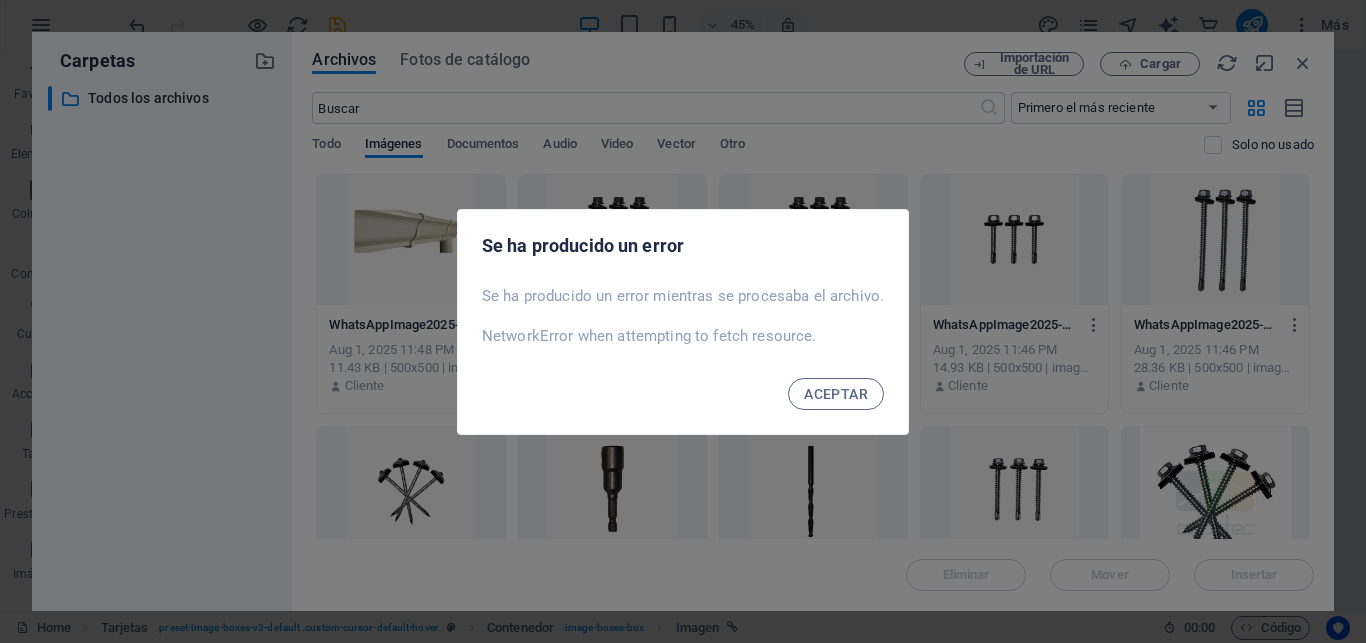 click on "ACEPTAR" at bounding box center [836, 394] 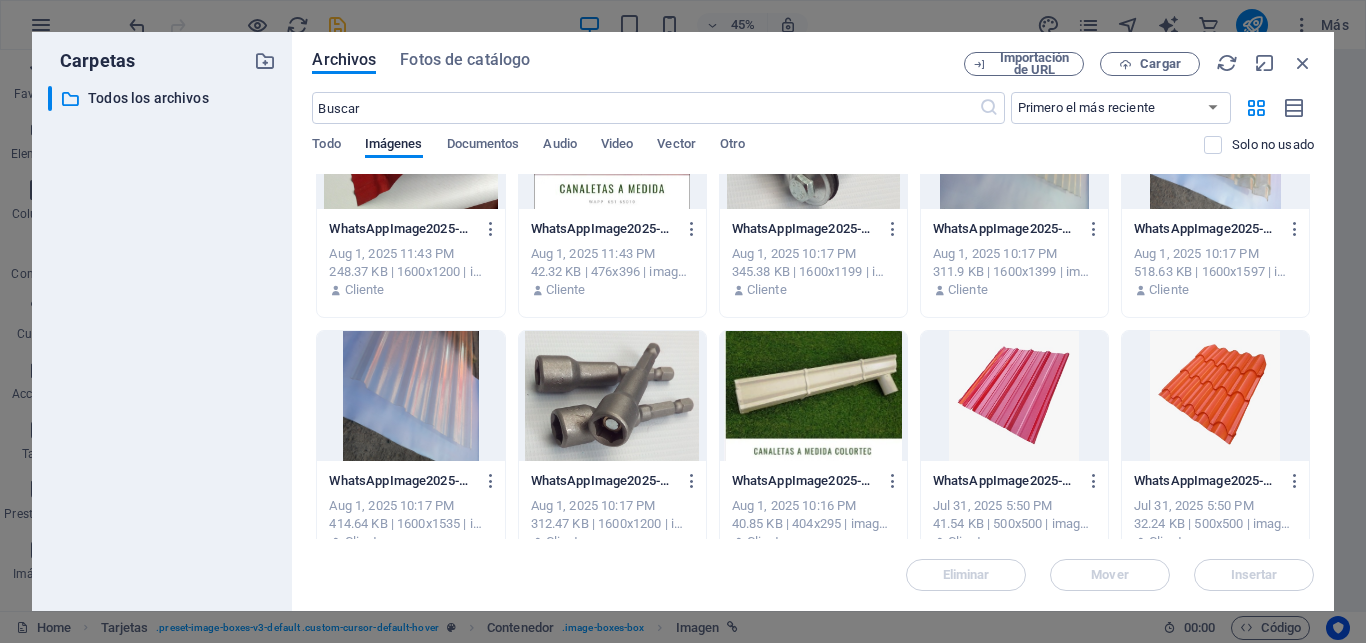 scroll, scrollTop: 1135, scrollLeft: 0, axis: vertical 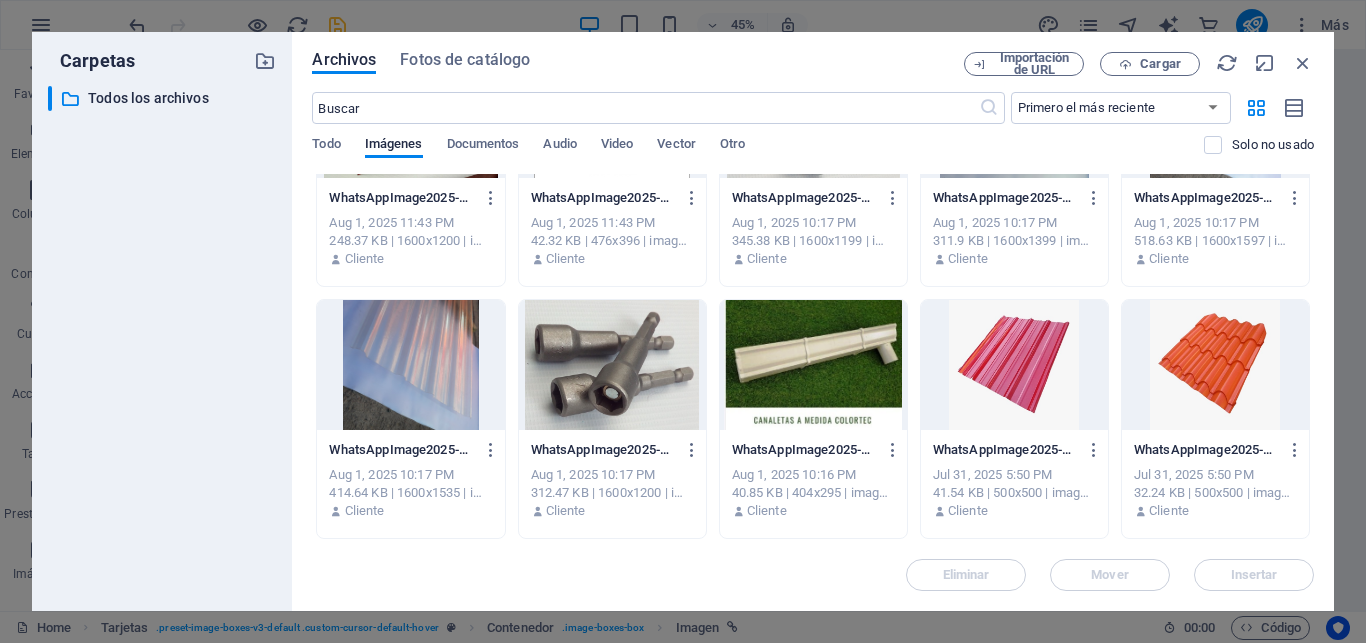 drag, startPoint x: 1273, startPoint y: 573, endPoint x: 1295, endPoint y: 492, distance: 83.9345 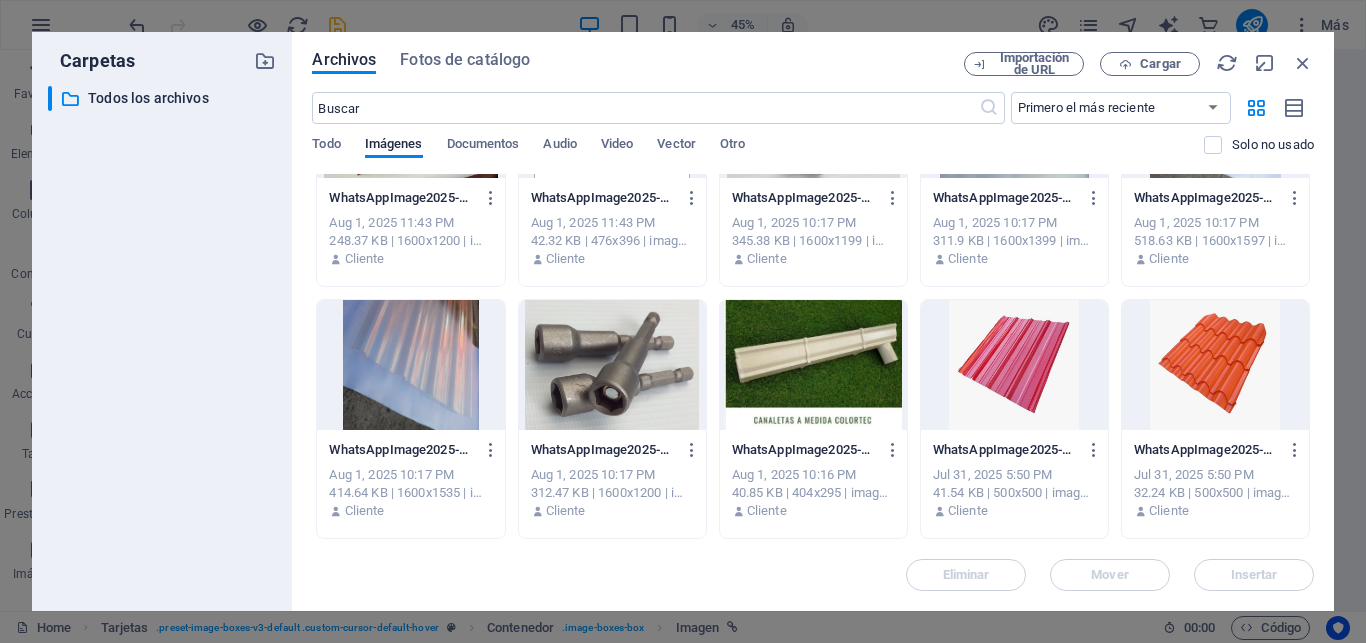 click on "Archivos Fotos de catálogo Importación de URL Cargar ​ Primero el más reciente Primero el más antiguo Nombre (A-Z) Nombre (Z-A) Tamaño (0-9) Tamaño (9-0) Resolución (0-9) Resolución (9-0) Todo Imágenes Documentos Audio Video Vector Otro Solo no usado Arrastra archivos aquí para cargarlos de inmediato WhatsAppImage2025-07-15at11.55.27AM1-Zulxs_h2EDAeoIWnGkc1Ew.jpeg WhatsAppImage2025-07-15at11.55.27AM1-Zulxs_h2EDAeoIWnGkc1Ew.jpeg Aug 1, 2025 11:48 PM 11.43 KB | 500x500 | image/jpeg Cliente WhatsAppImage2025-07-15at11.48.48AM-KJjReowlU59ZWtxrqRvDJg.jpeg WhatsAppImage2025-07-15at11.48.48AM-KJjReowlU59ZWtxrqRvDJg.jpeg Aug 1, 2025 11:47 PM 22.84 KB | 500x500 | image/jpeg Cliente WhatsAppImage2025-07-15at11.48.48AM1-iRLyJV3pzHDQtKcPhWnk5w.jpeg WhatsAppImage2025-07-15at11.48.48AM1-iRLyJV3pzHDQtKcPhWnk5w.jpeg Aug 1, 2025 11:46 PM 22.84 KB | 500x500 | image/jpeg Cliente WhatsAppImage2025-07-15at11.48.10AM-yjclMB9iSKNh1BR6t8EhzA.jpeg WhatsAppImage2025-07-15at11.48.10AM-yjclMB9iSKNh1BR6t8EhzA.jpeg Cliente" at bounding box center [813, 321] 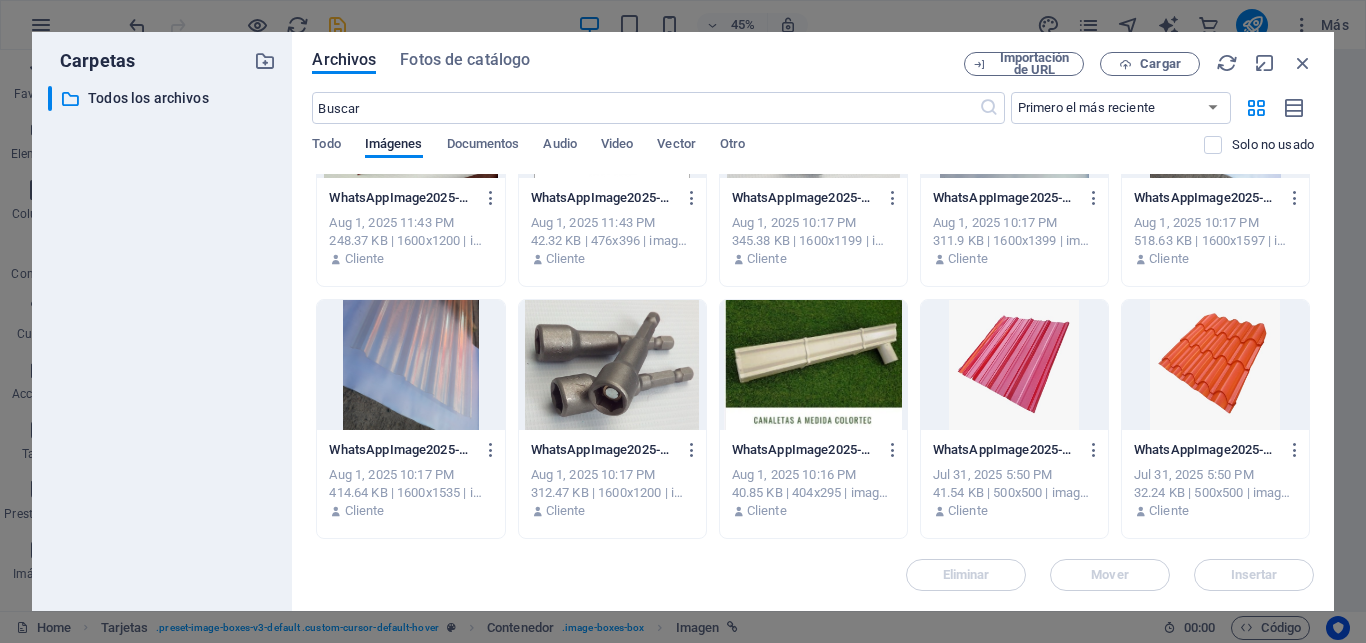 drag, startPoint x: 1295, startPoint y: 492, endPoint x: 1303, endPoint y: 422, distance: 70.45566 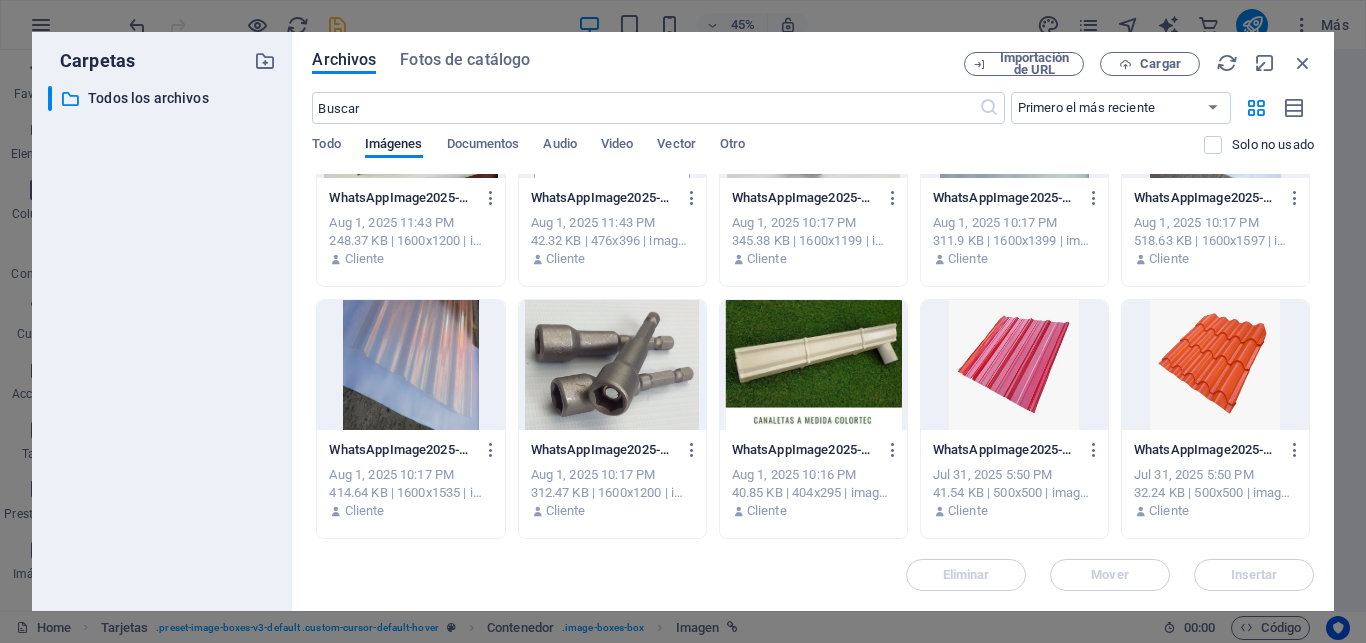 click on "WhatsAppImage2025-07-15at11.55.27AM1-Zulxs_h2EDAeoIWnGkc1Ew.jpeg WhatsAppImage2025-07-15at11.55.27AM1-Zulxs_h2EDAeoIWnGkc1Ew.jpeg Aug 1, 2025 11:48 PM 11.43 KB | 500x500 | image/jpeg Cliente WhatsAppImage2025-07-15at11.48.48AM-KJjReowlU59ZWtxrqRvDJg.jpeg WhatsAppImage2025-07-15at11.48.48AM-KJjReowlU59ZWtxrqRvDJg.jpeg Aug 1, 2025 11:47 PM 22.84 KB | 500x500 | image/jpeg Cliente WhatsAppImage2025-07-15at11.48.48AM1-iRLyJV3pzHDQtKcPhWnk5w.jpeg WhatsAppImage2025-07-15at11.48.48AM1-iRLyJV3pzHDQtKcPhWnk5w.jpeg Aug 1, 2025 11:46 PM 22.84 KB | 500x500 | image/jpeg Cliente WhatsAppImage2025-07-15at11.48.10AM-yjclMB9iSKNh1BR6t8EhzA.jpeg WhatsAppImage2025-07-15at11.48.10AM-yjclMB9iSKNh1BR6t8EhzA.jpeg Aug 1, 2025 11:46 PM 14.93 KB | 500x500 | image/jpeg Cliente WhatsAppImage2025-07-15at11.47.37AM-MHVaeKN1SpAhp_nOE_6unw.jpeg WhatsAppImage2025-07-15at11.47.37AM-MHVaeKN1SpAhp_nOE_6unw.jpeg Aug 1, 2025 11:46 PM 28.36 KB | 500x500 | image/jpeg Cliente WhatsAppImage2025-07-15at11.55.36AM-AJDGk2nsjkht4RatXlIAIg.jpeg Cliente" at bounding box center [813, 545] 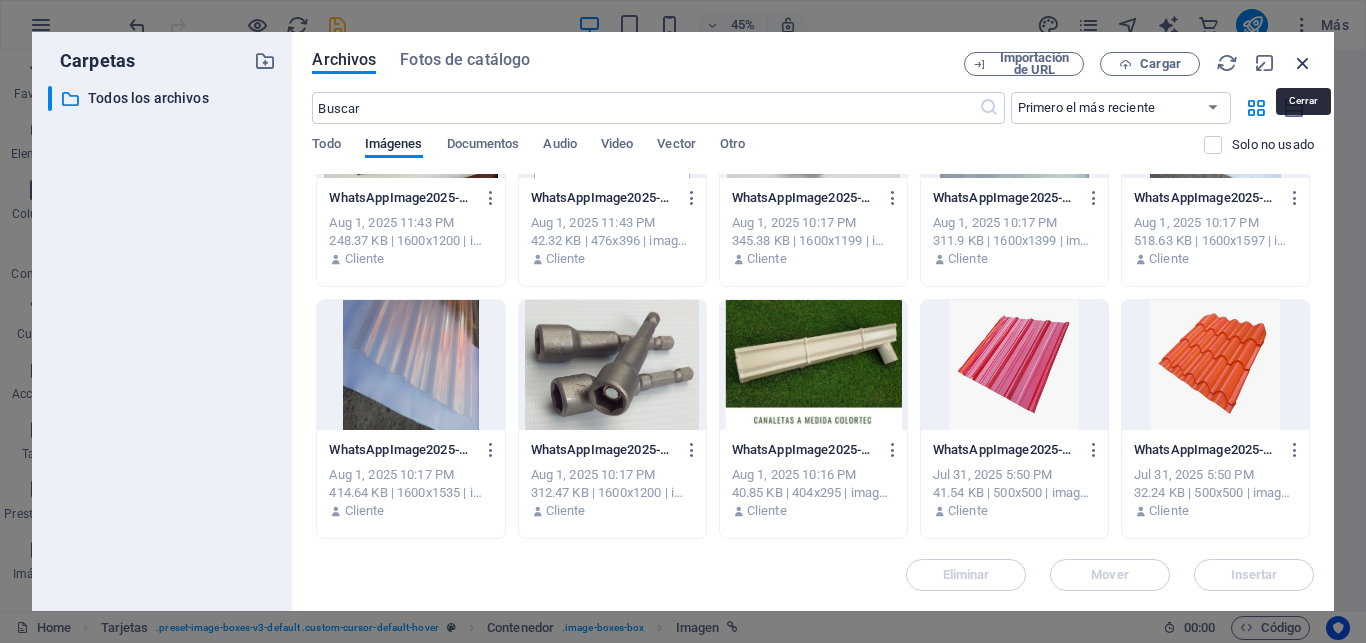 click at bounding box center (1303, 63) 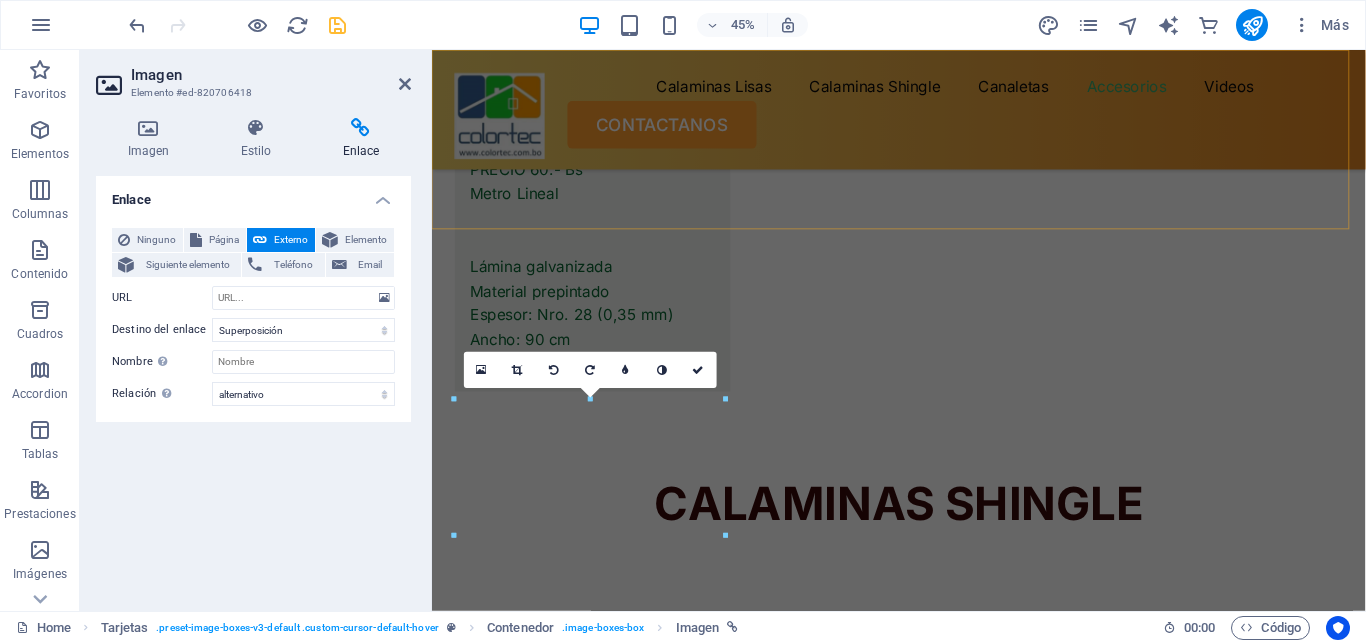 click on "Calaminas Lisas Calaminas Shingle Canaletas Accesorios Videos CONTACTANOS" at bounding box center [923, 113] 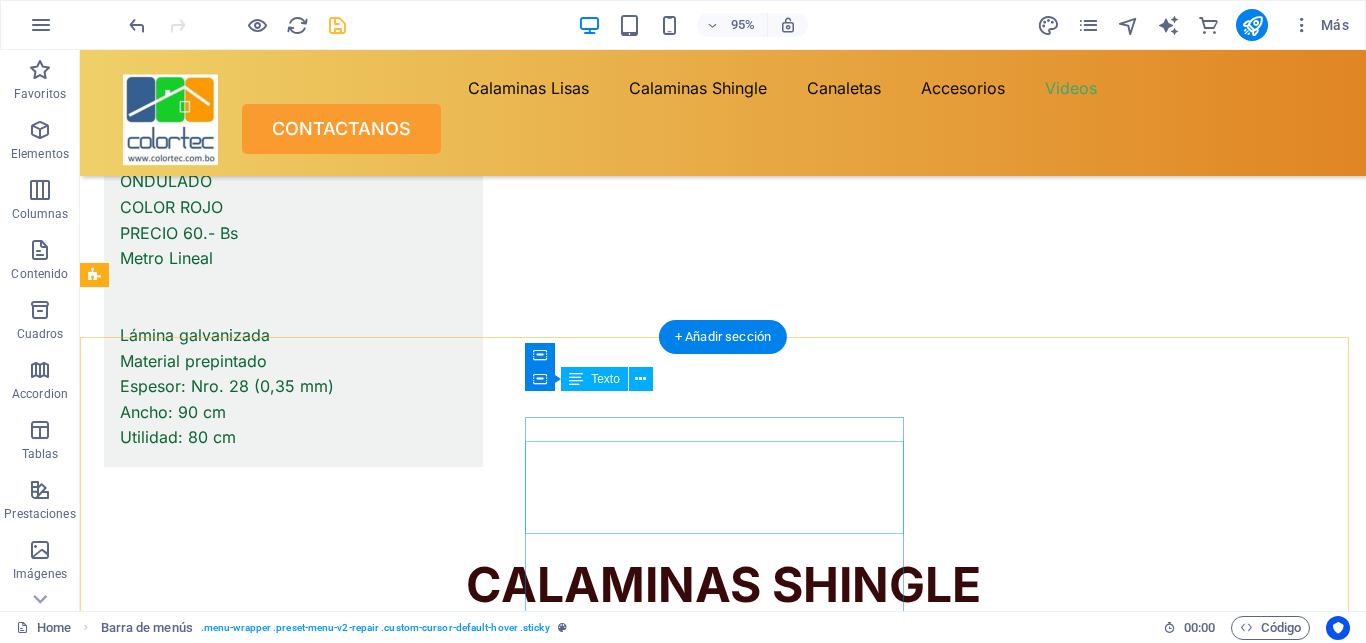 scroll, scrollTop: 13188, scrollLeft: 0, axis: vertical 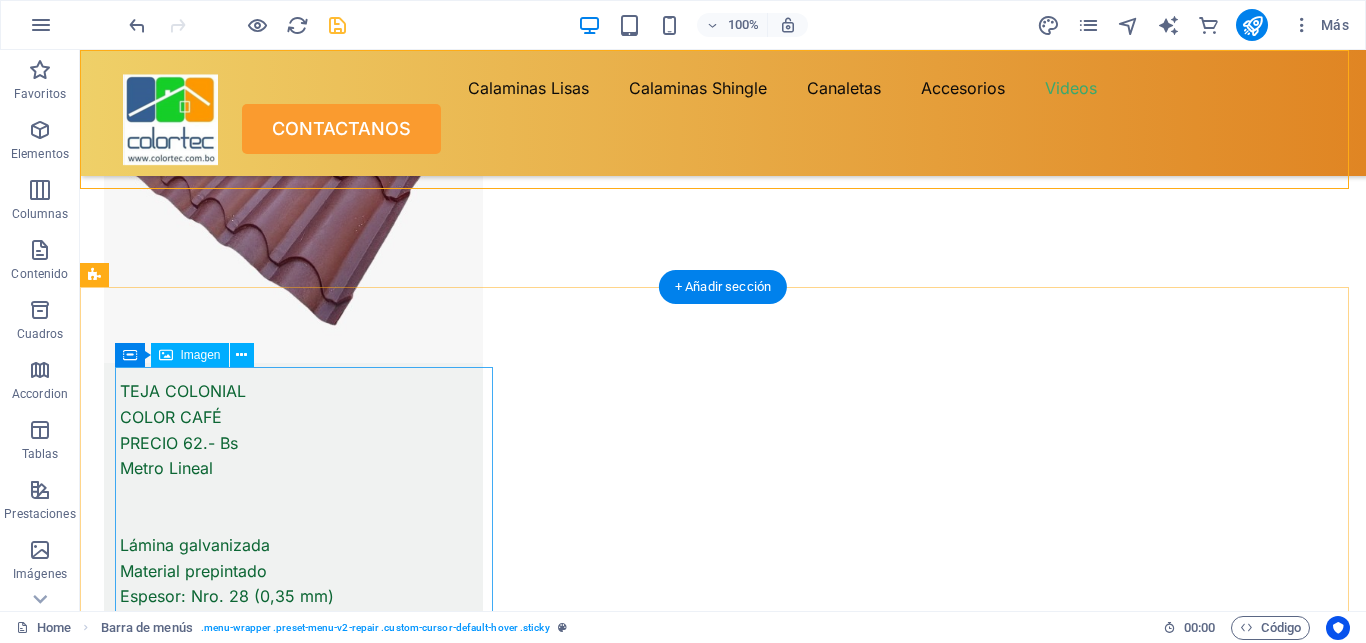 click at bounding box center [293, 21568] 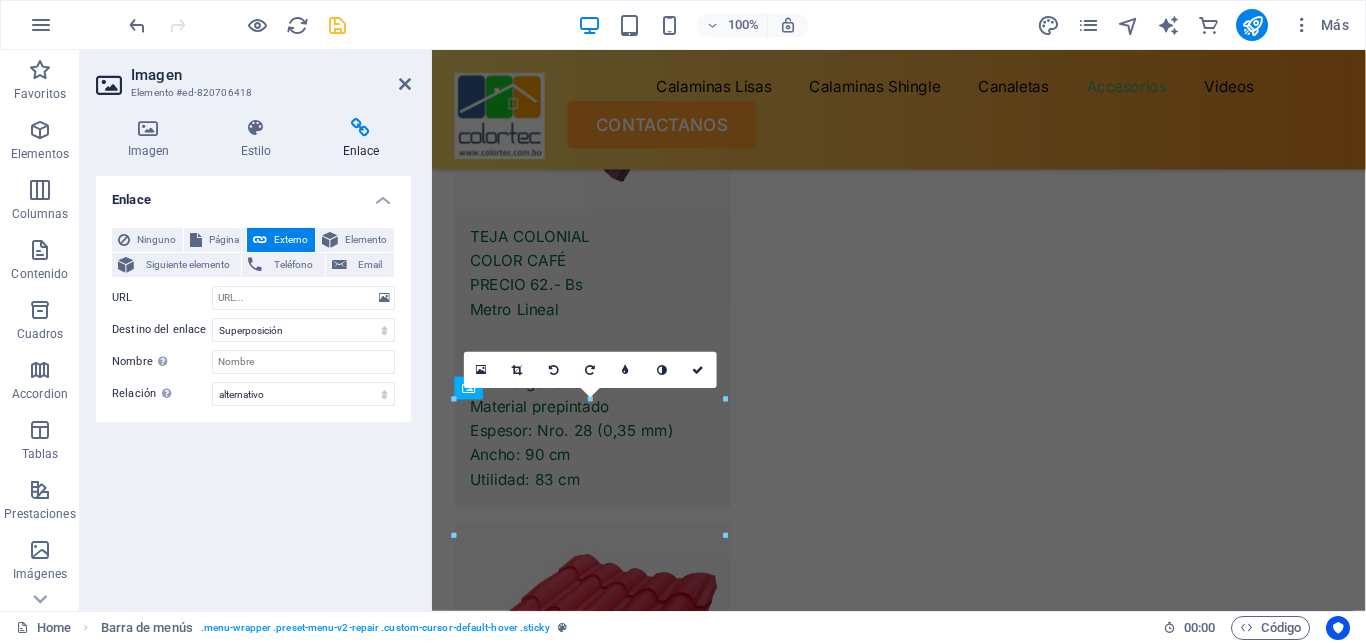 scroll, scrollTop: 12469, scrollLeft: 0, axis: vertical 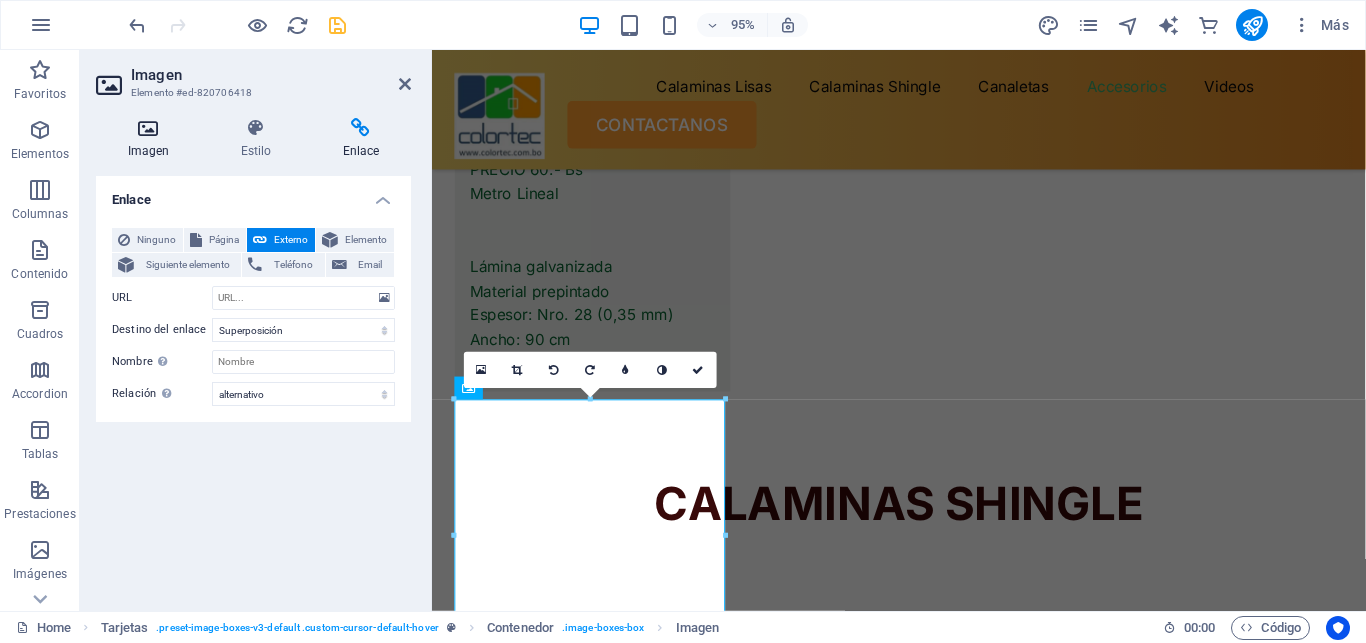 click on "Imagen" at bounding box center (152, 139) 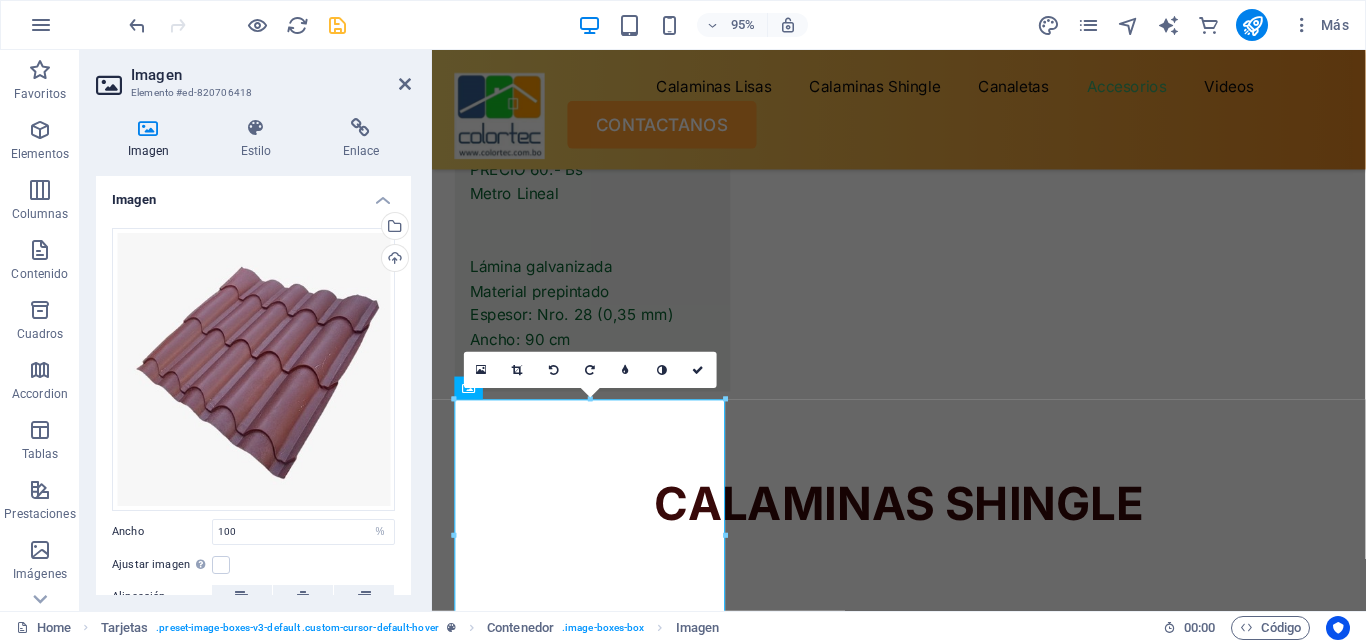 scroll, scrollTop: 31, scrollLeft: 0, axis: vertical 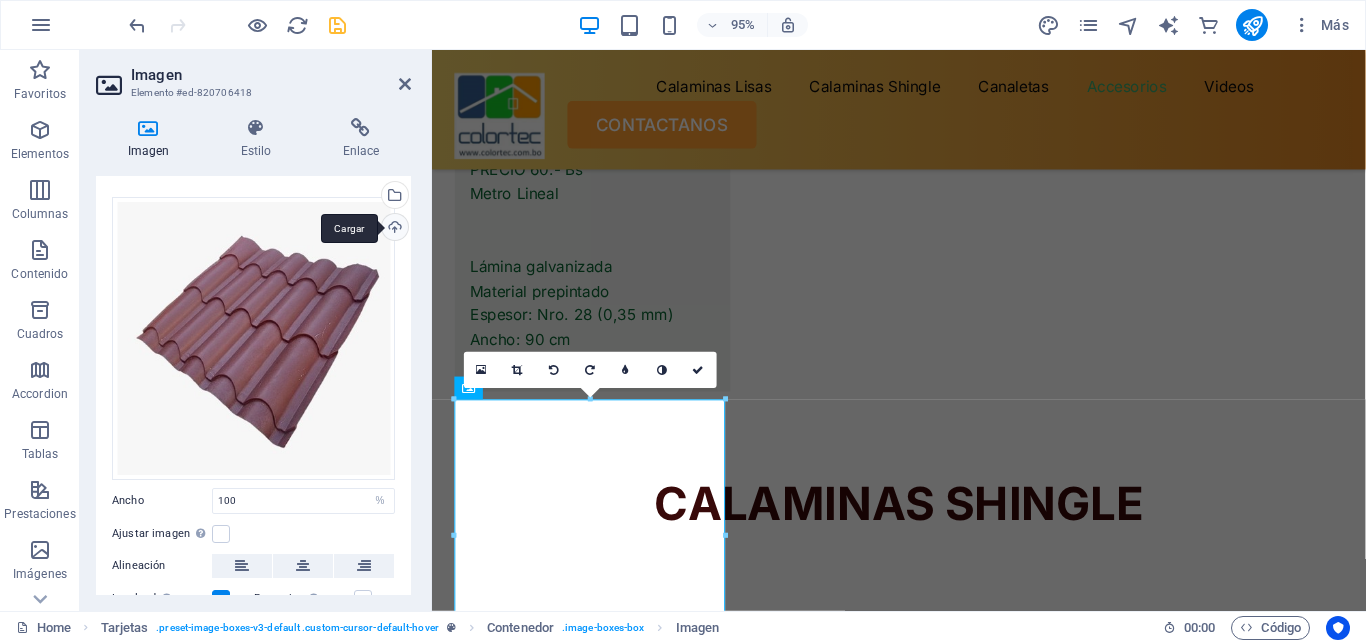 click on "Cargar" at bounding box center (393, 229) 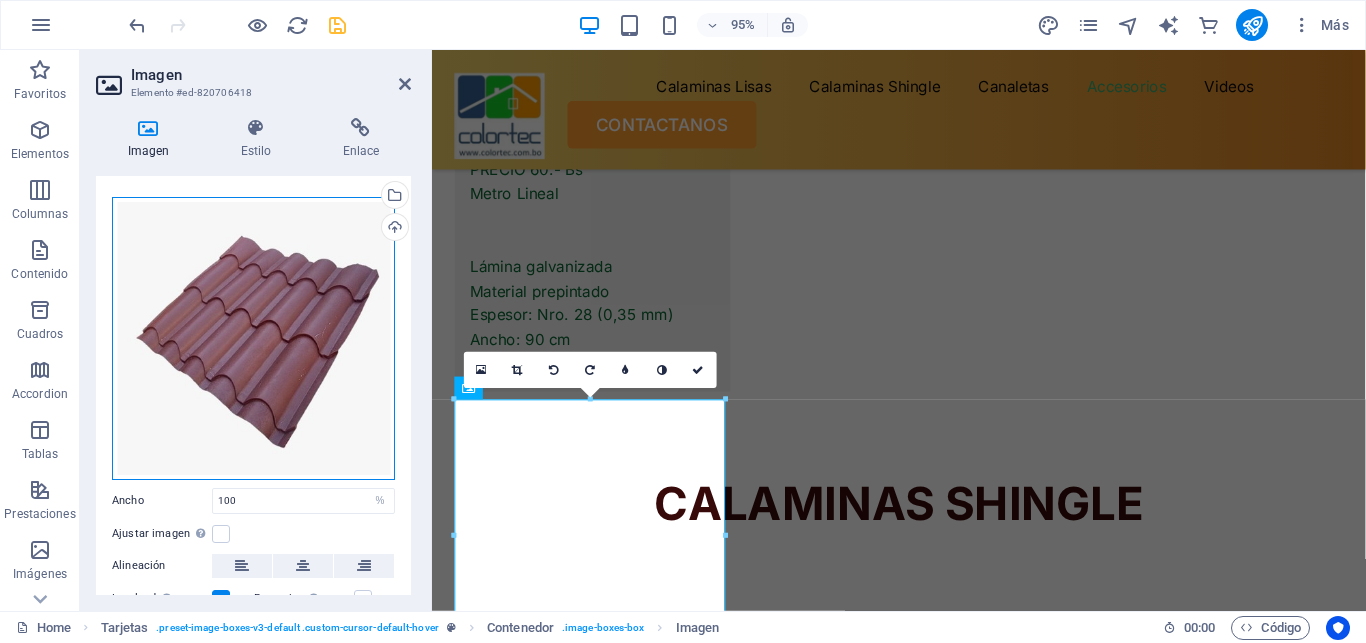 click on "Arrastra archivos aquí, haz clic para escoger archivos o  selecciona archivos de Archivos o de nuestra galería gratuita de fotos y vídeos" at bounding box center (253, 338) 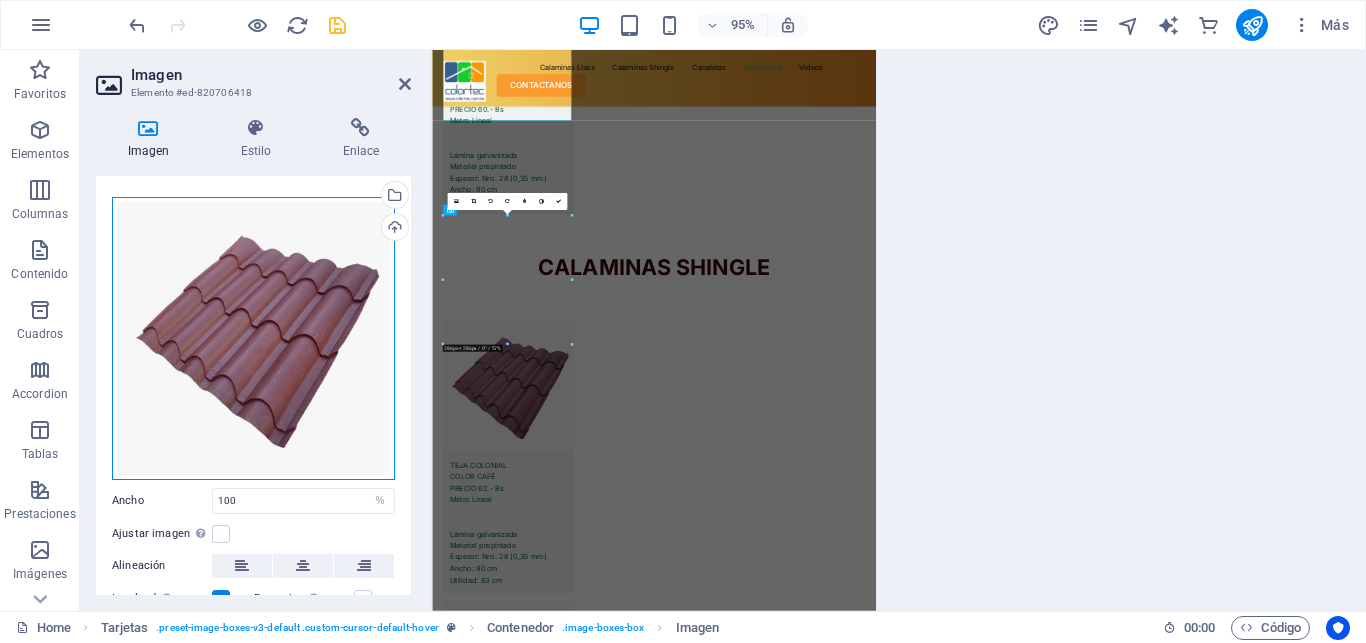 scroll, scrollTop: 12965, scrollLeft: 0, axis: vertical 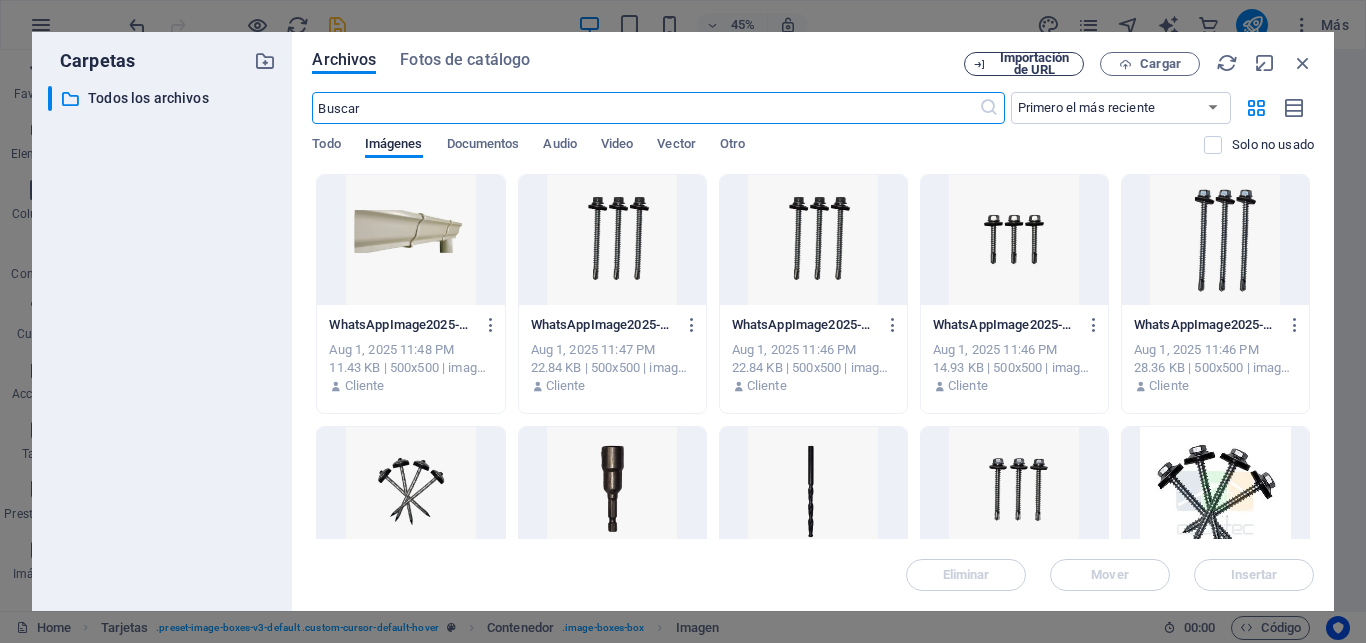 click on "Importación de URL" at bounding box center [1034, 64] 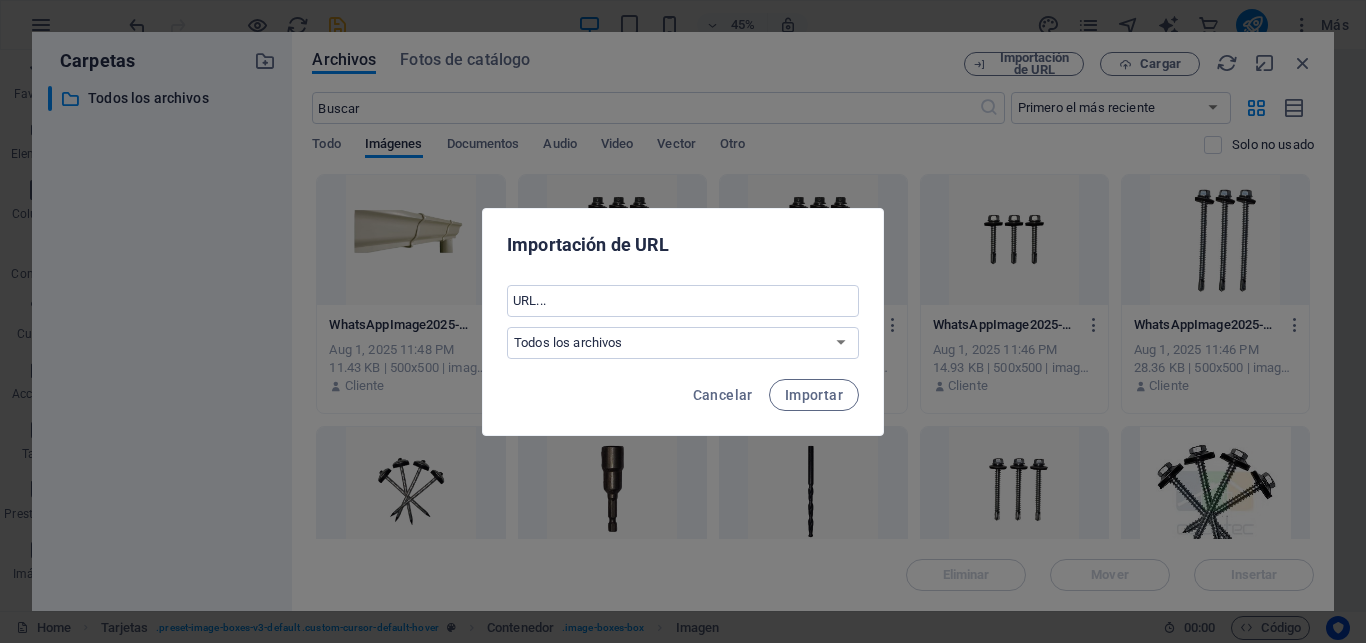 click on "​ Todos los archivos" at bounding box center [683, 322] 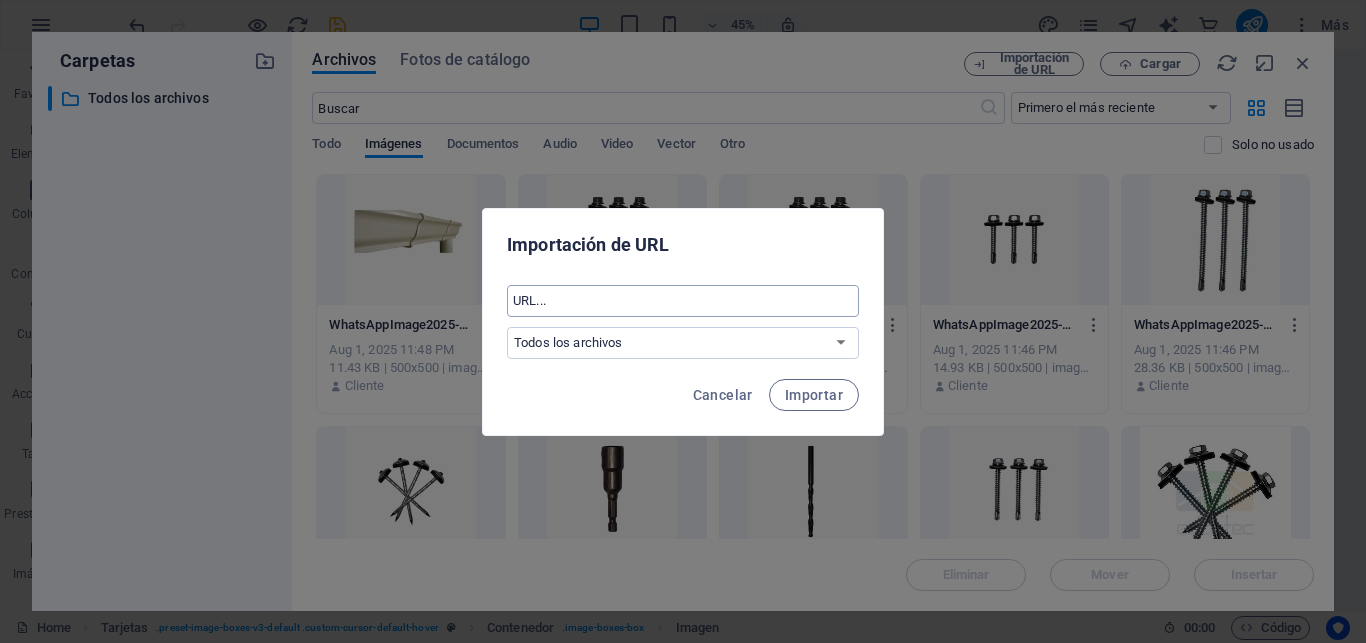 click at bounding box center [683, 301] 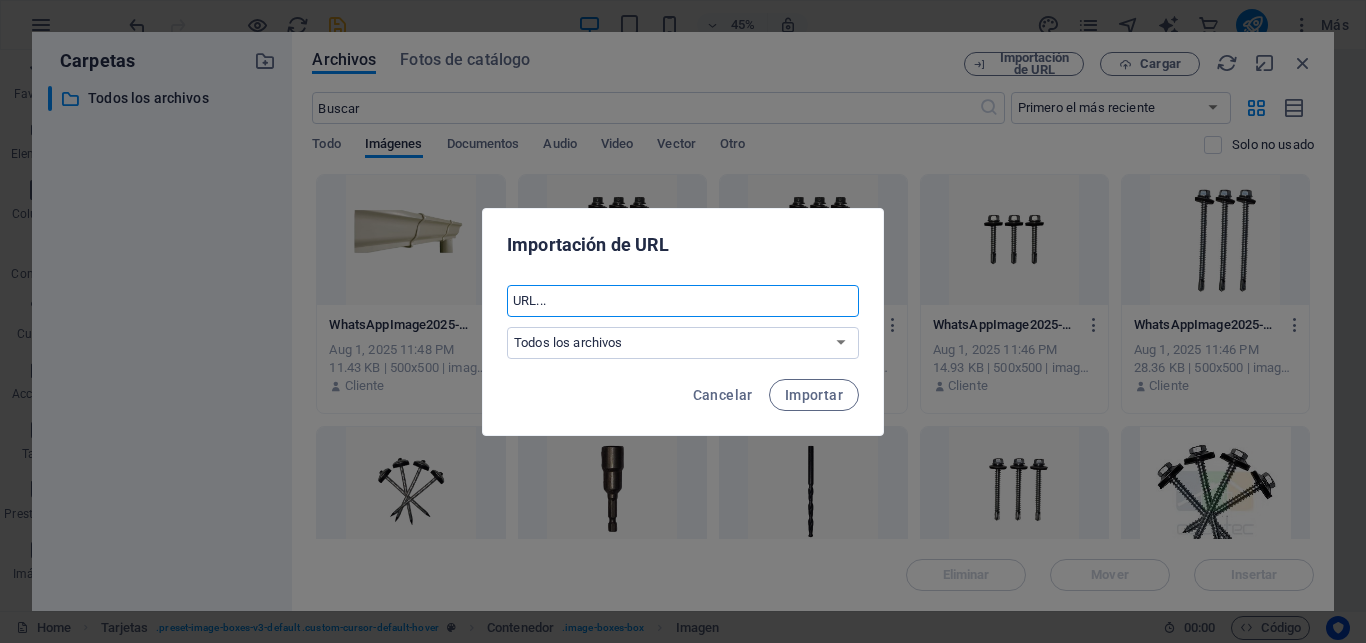 paste on "https://www.tiktok.com/@colortec/video/7517083535375715640" 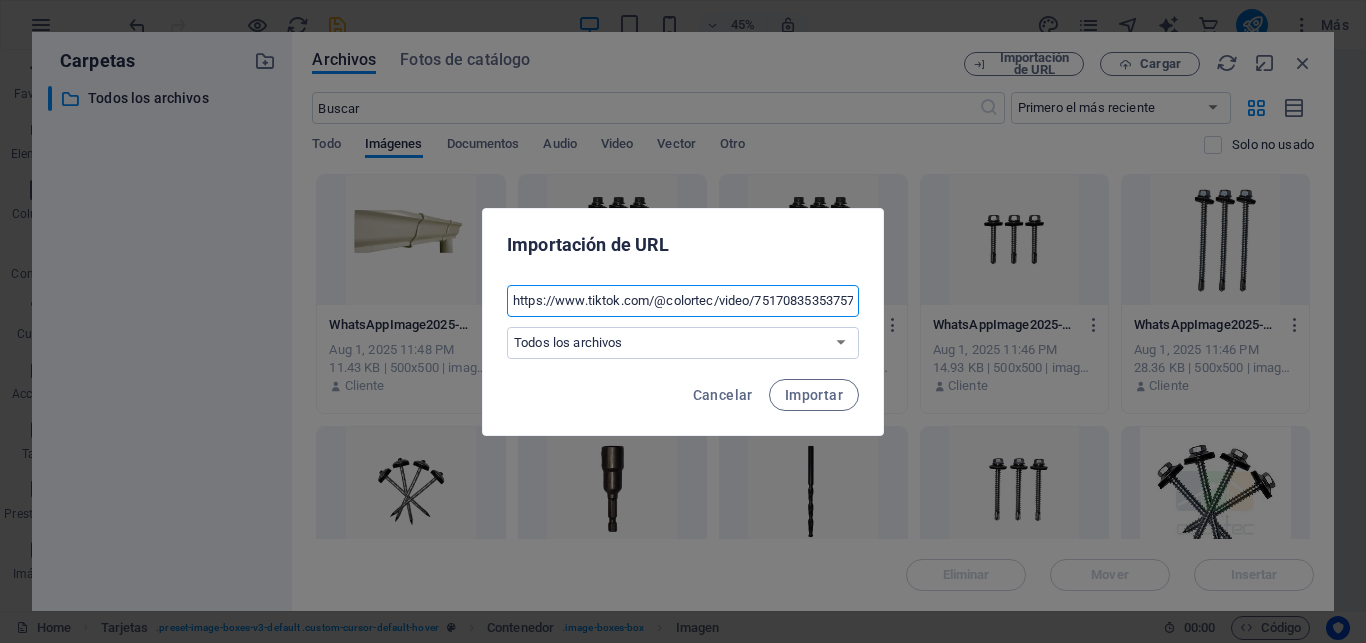 scroll, scrollTop: 0, scrollLeft: 48, axis: horizontal 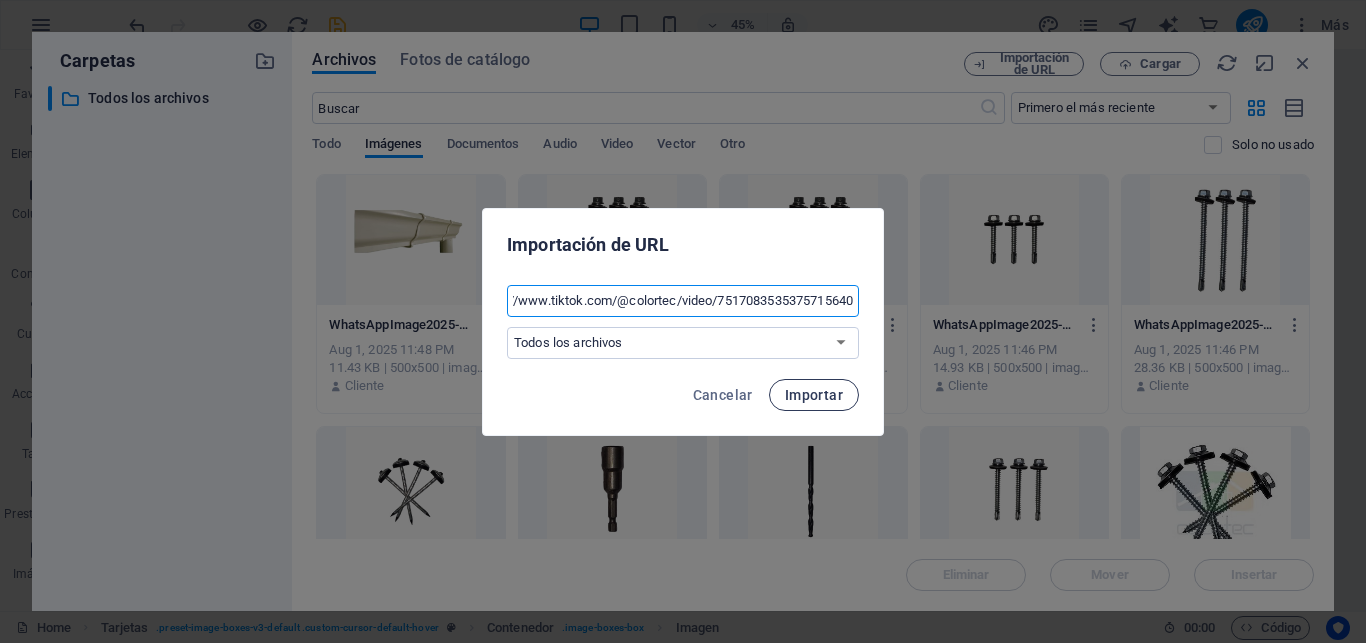 type on "https://www.tiktok.com/@colortec/video/7517083535375715640" 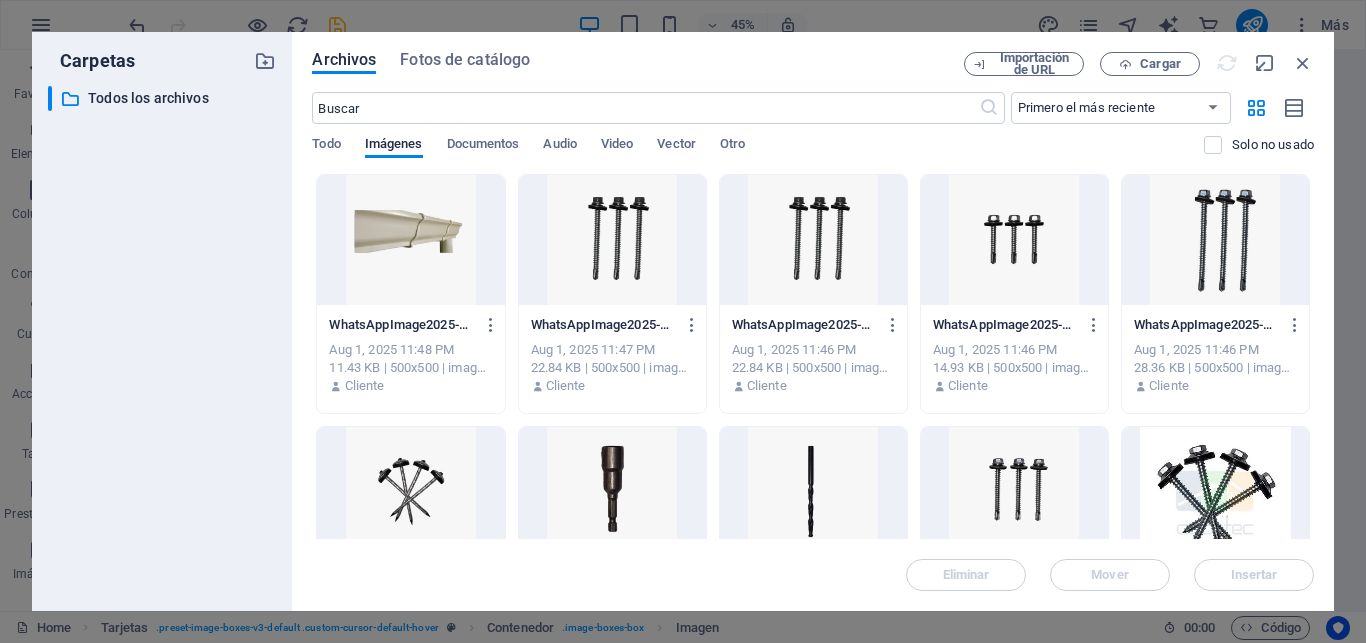 type 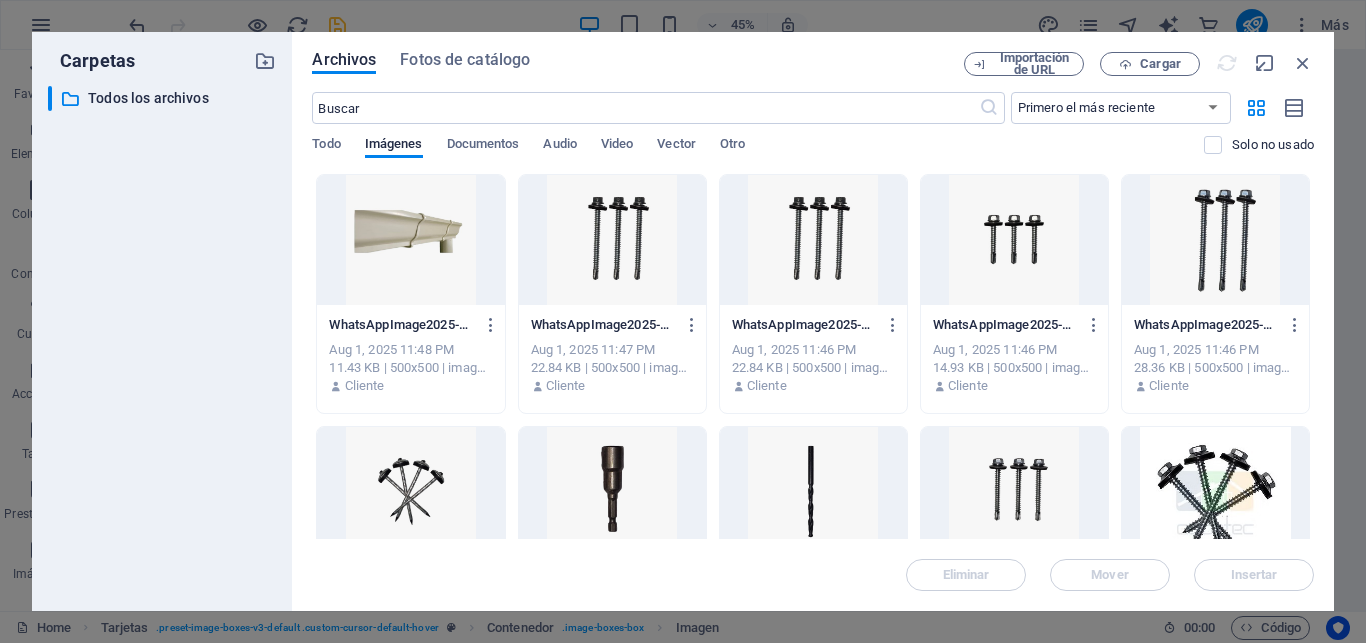 scroll, scrollTop: 0, scrollLeft: 0, axis: both 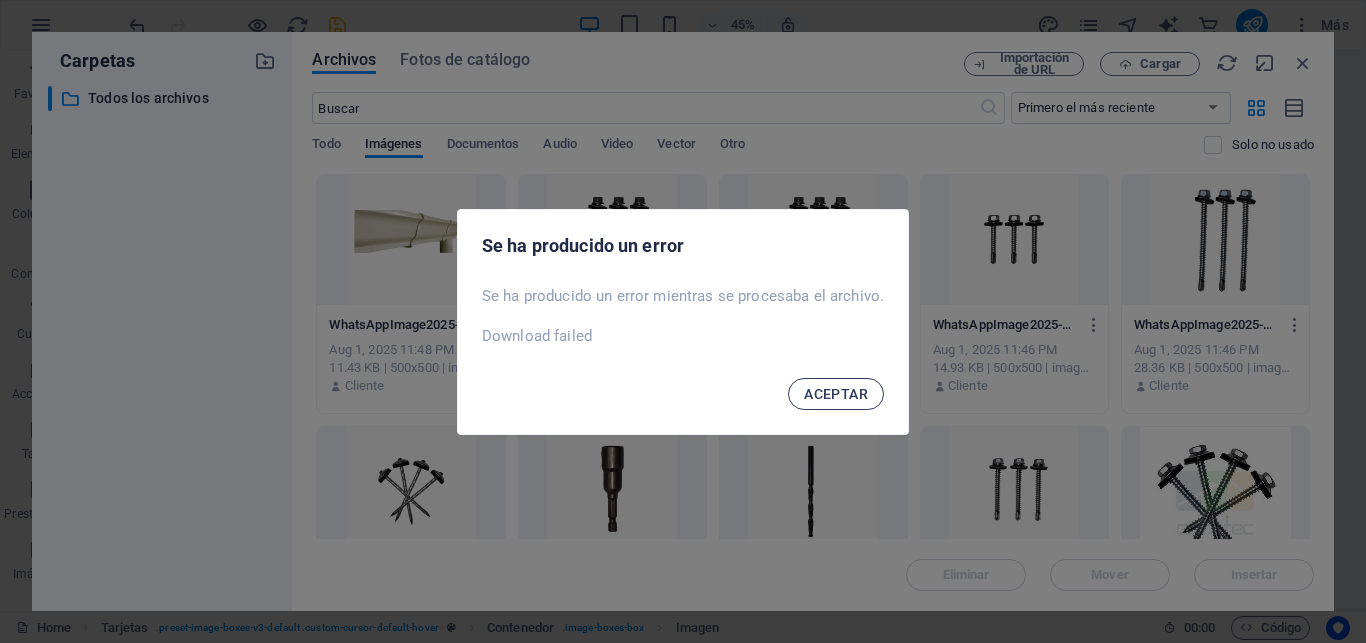 click on "ACEPTAR" at bounding box center (836, 394) 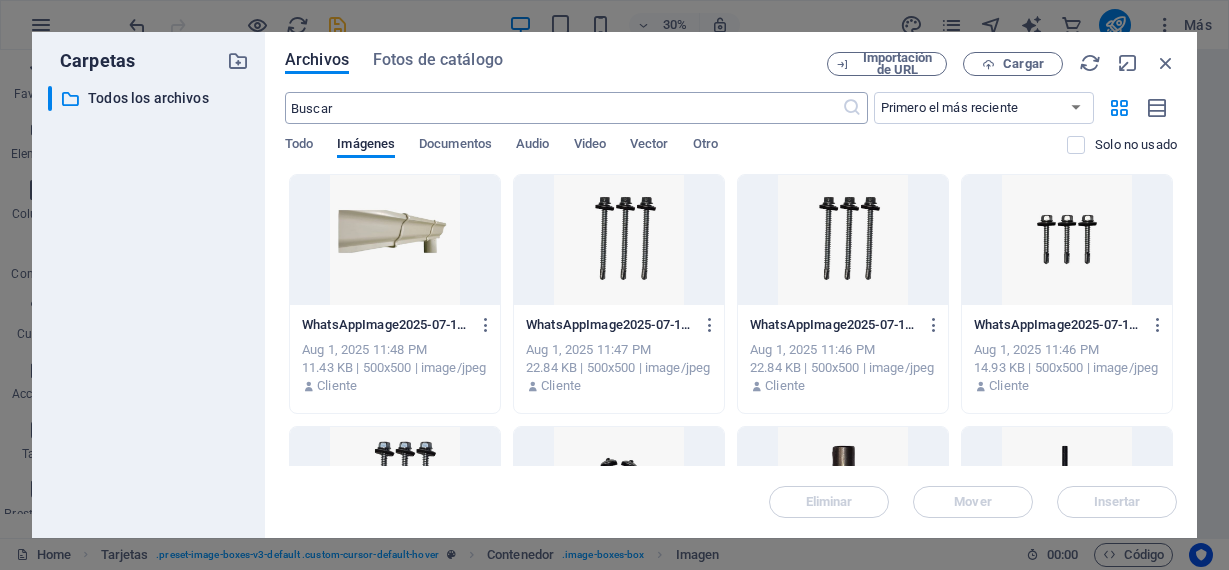 scroll, scrollTop: 12884, scrollLeft: 0, axis: vertical 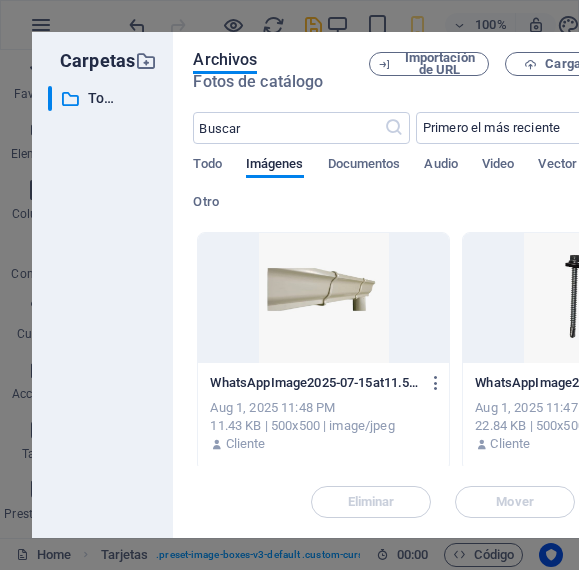 click on "Todo Imágenes Documentos Audio Video Vector Otro" at bounding box center (401, 194) 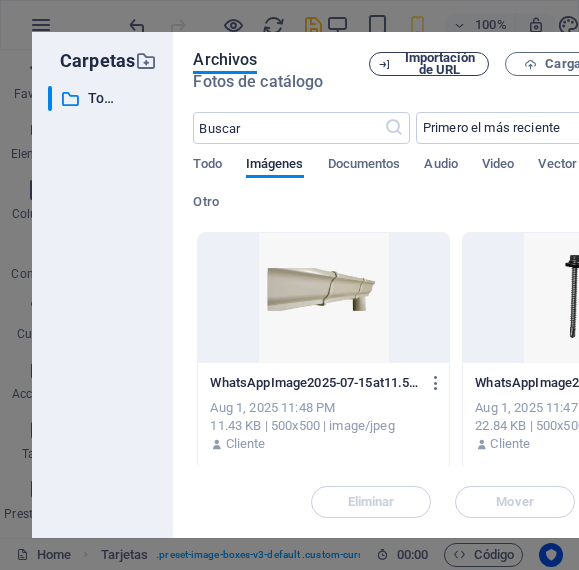 click on "Importación de URL" at bounding box center [439, 64] 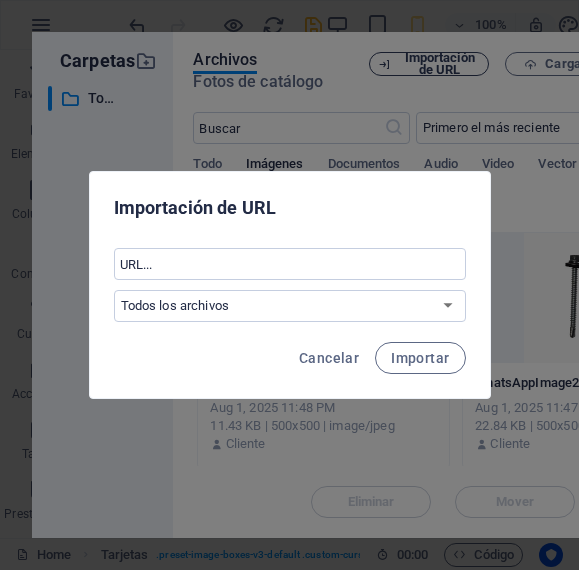 drag, startPoint x: 461, startPoint y: 64, endPoint x: 563, endPoint y: -7, distance: 124.277916 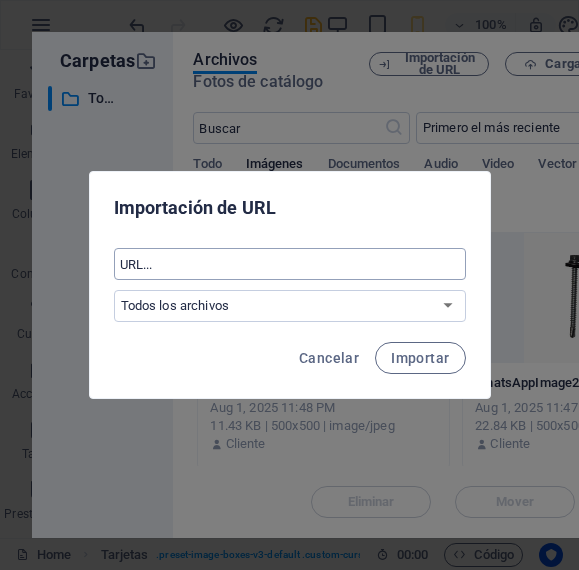 click at bounding box center (290, 264) 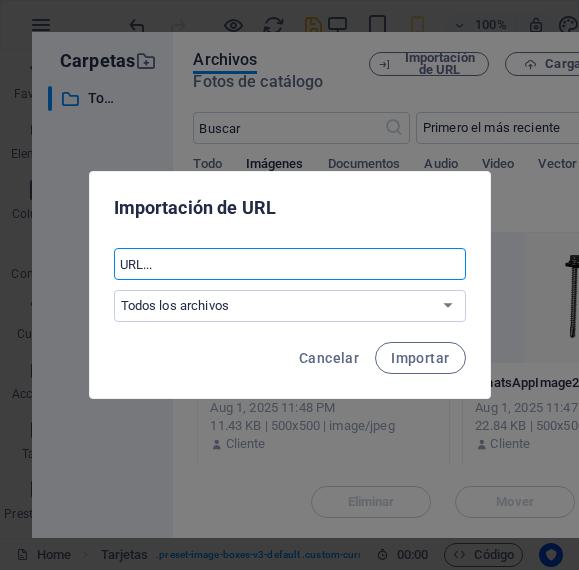 click at bounding box center [290, 264] 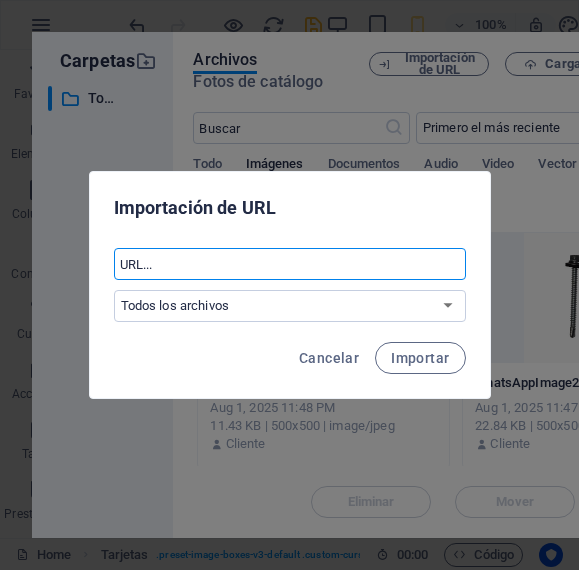 paste on "https://www.tiktok.com/@colortec/video/7517083535375715640" 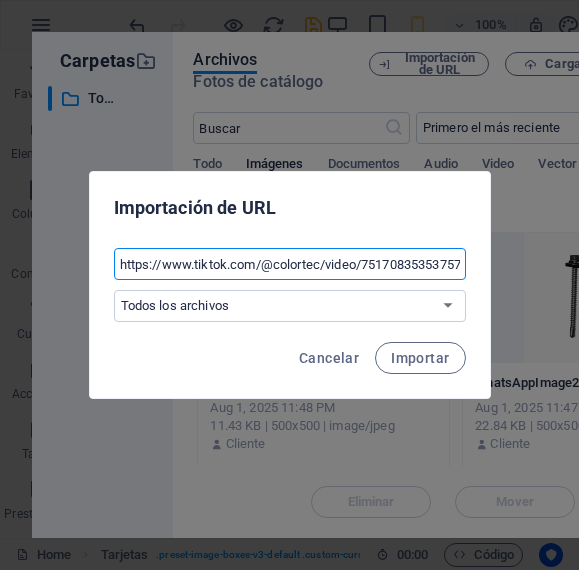 scroll, scrollTop: 0, scrollLeft: 48, axis: horizontal 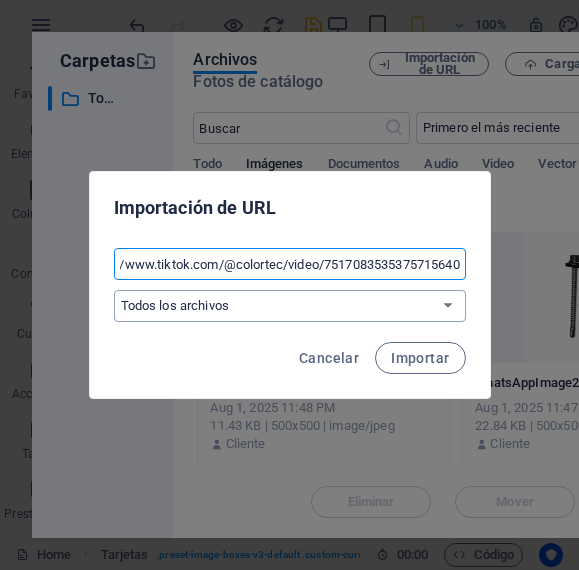 type on "https://www.tiktok.com/@colortec/video/7517083535375715640" 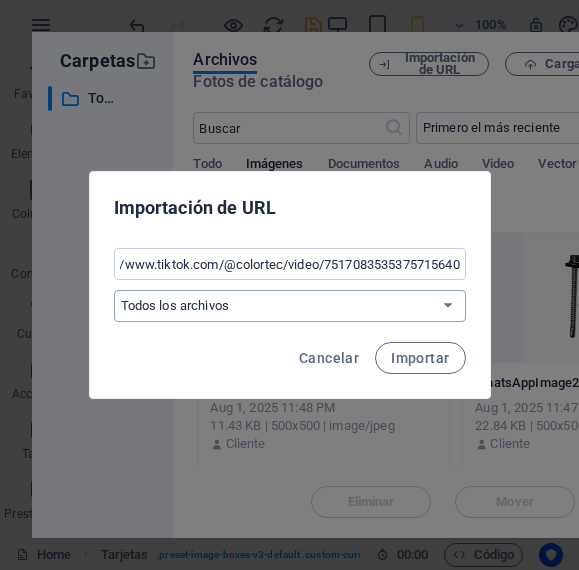 click on "Todos los archivos" at bounding box center (0, 0) 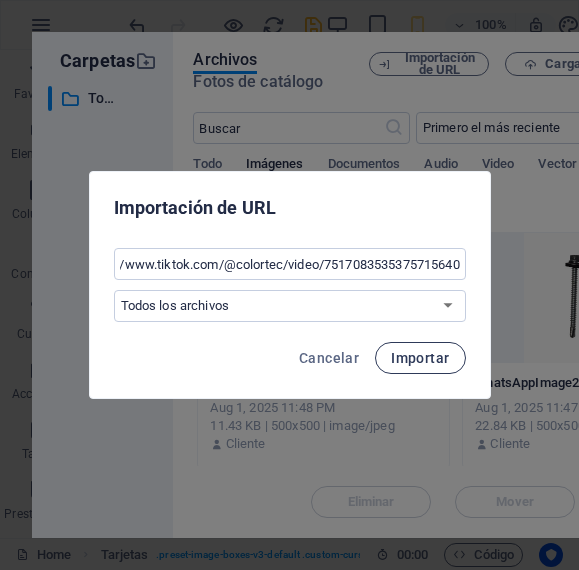 click on "Importar" at bounding box center (420, 358) 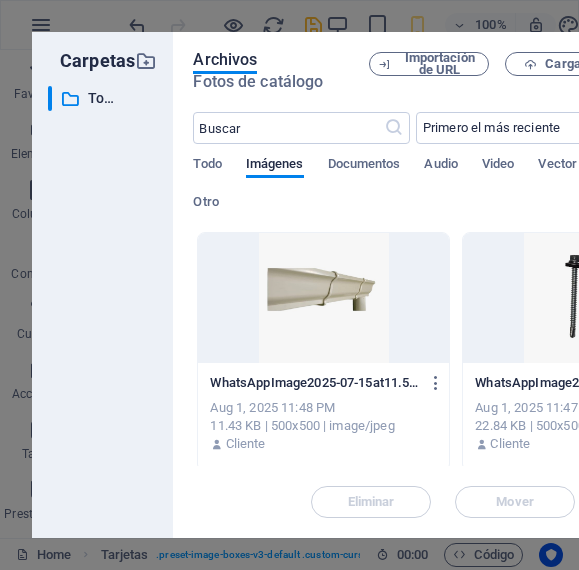 type 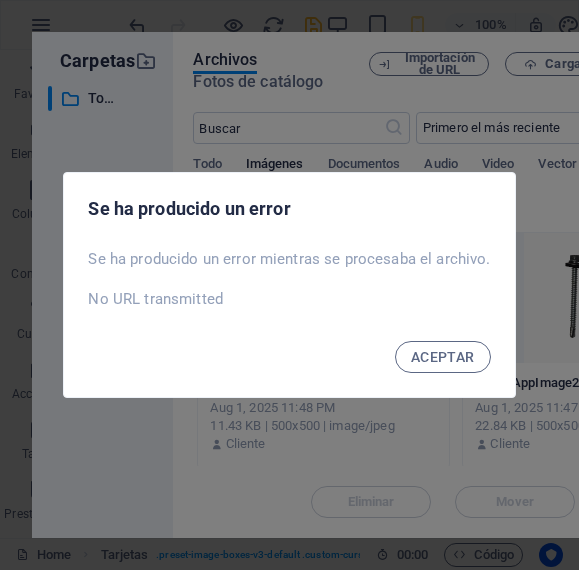 click on "ACEPTAR" at bounding box center [443, 357] 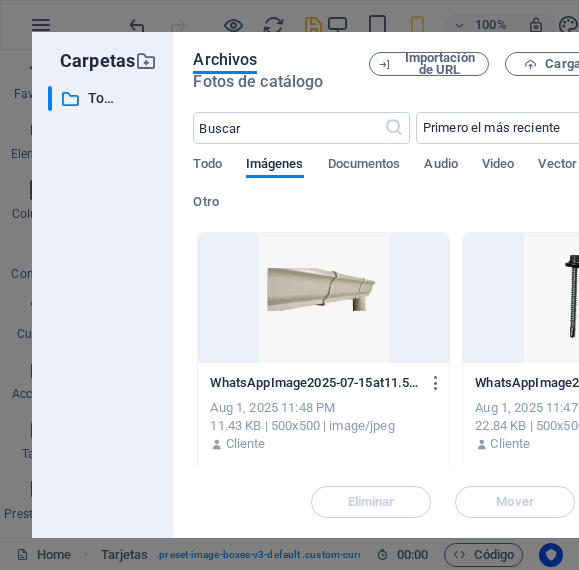 drag, startPoint x: 417, startPoint y: 360, endPoint x: 737, endPoint y: 1022, distance: 735.285 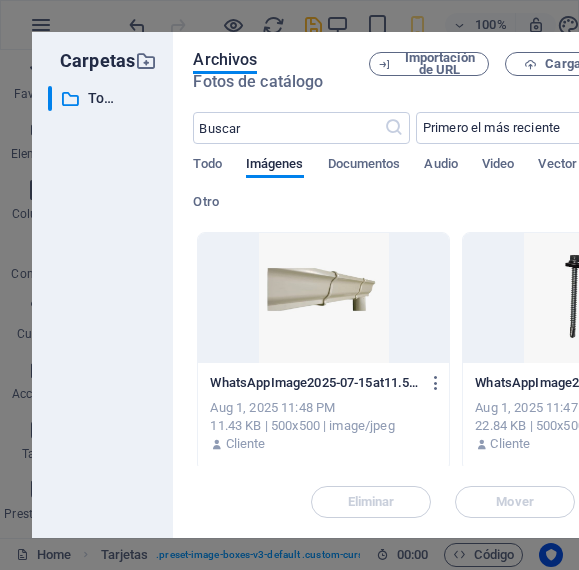 click at bounding box center [323, 298] 